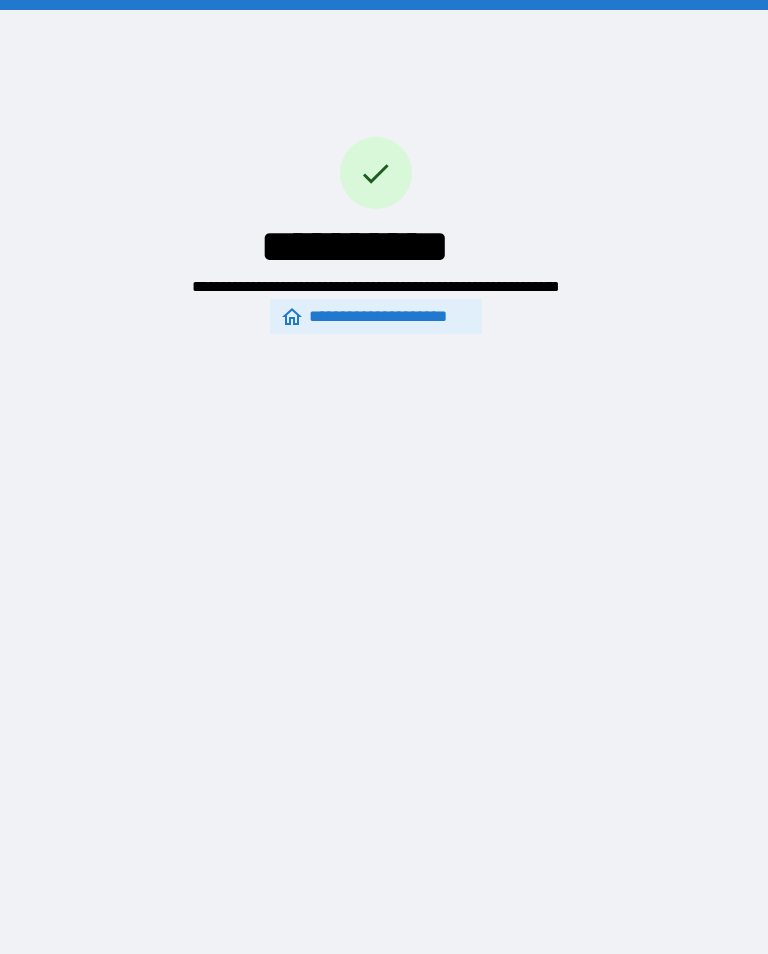 scroll, scrollTop: 31, scrollLeft: 0, axis: vertical 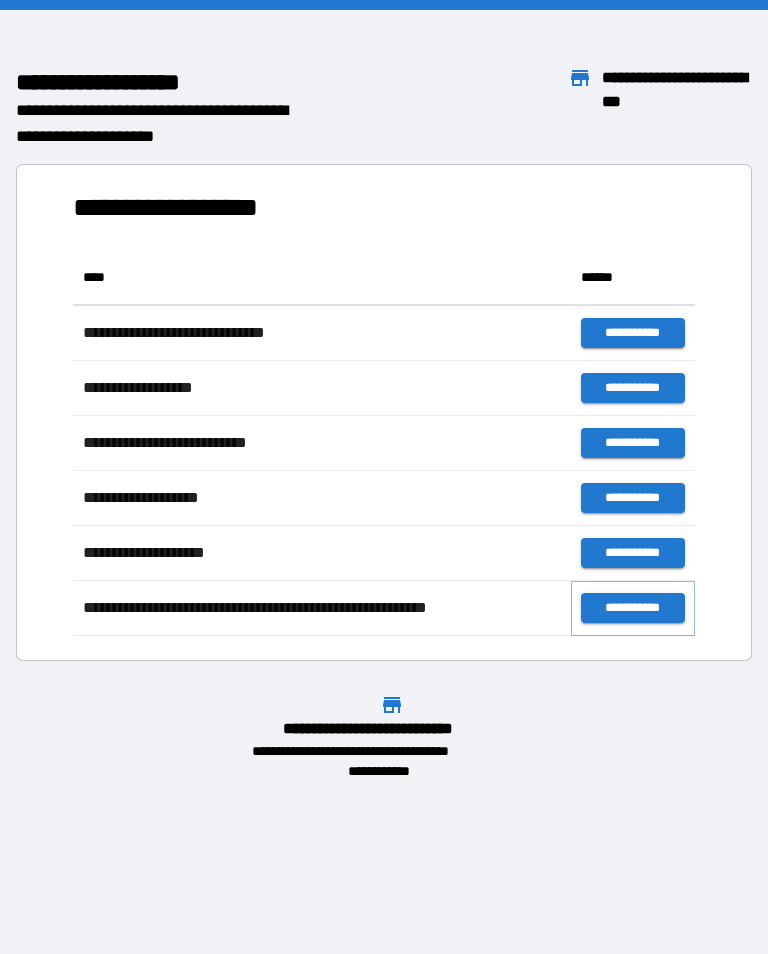 click on "**********" at bounding box center (633, 608) 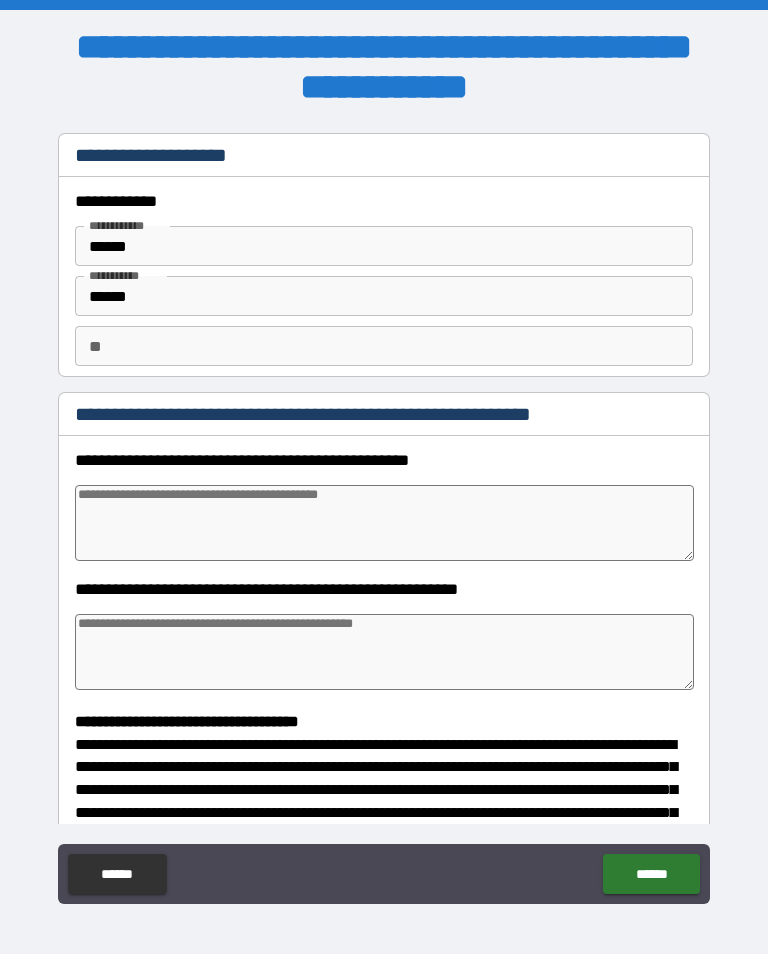 type on "*" 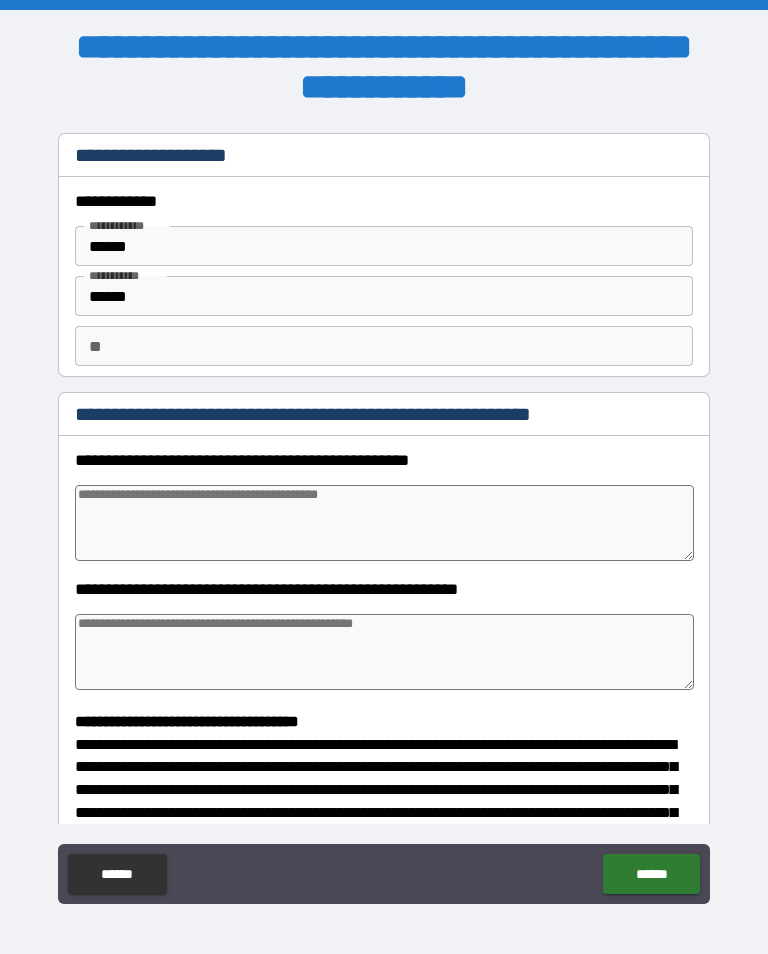 type on "*" 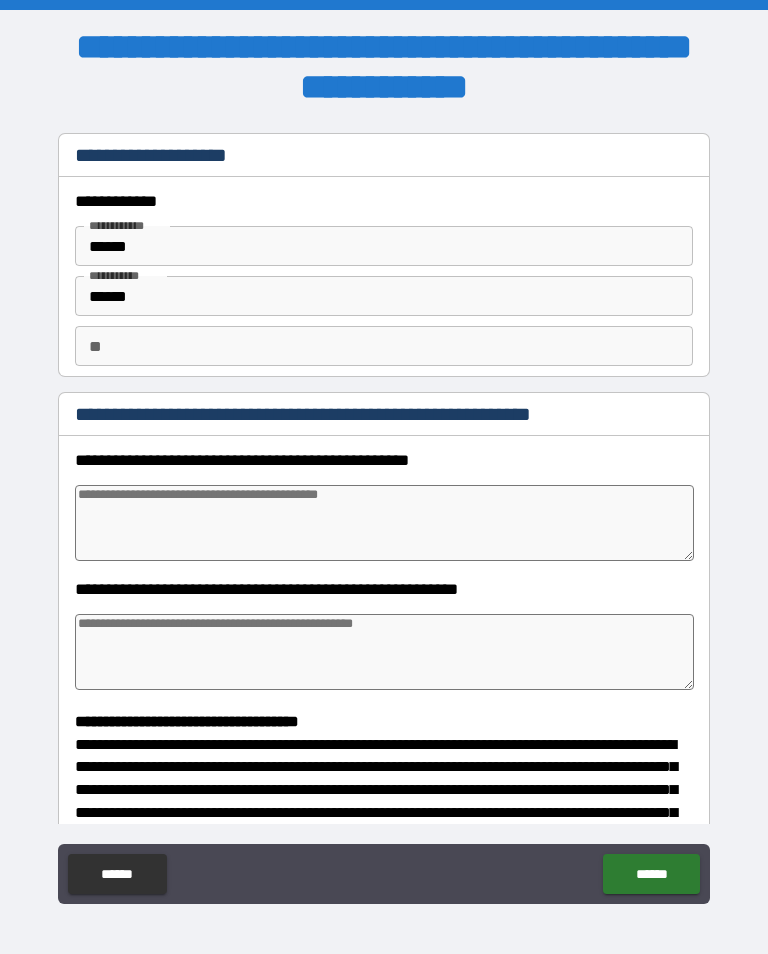 type on "*" 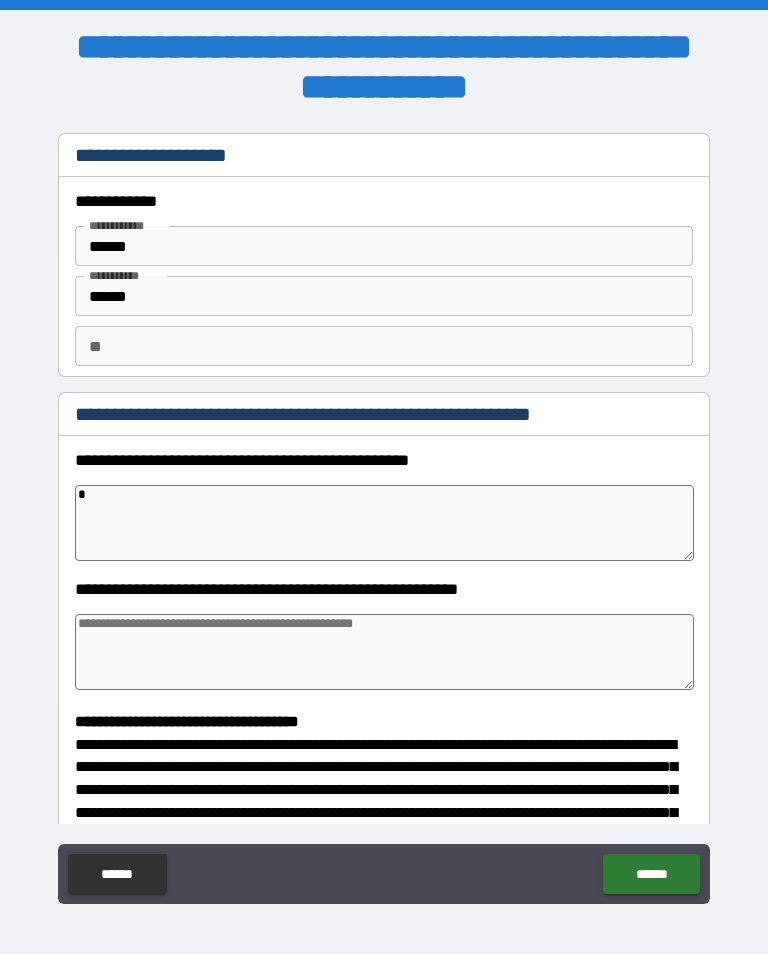 type on "*" 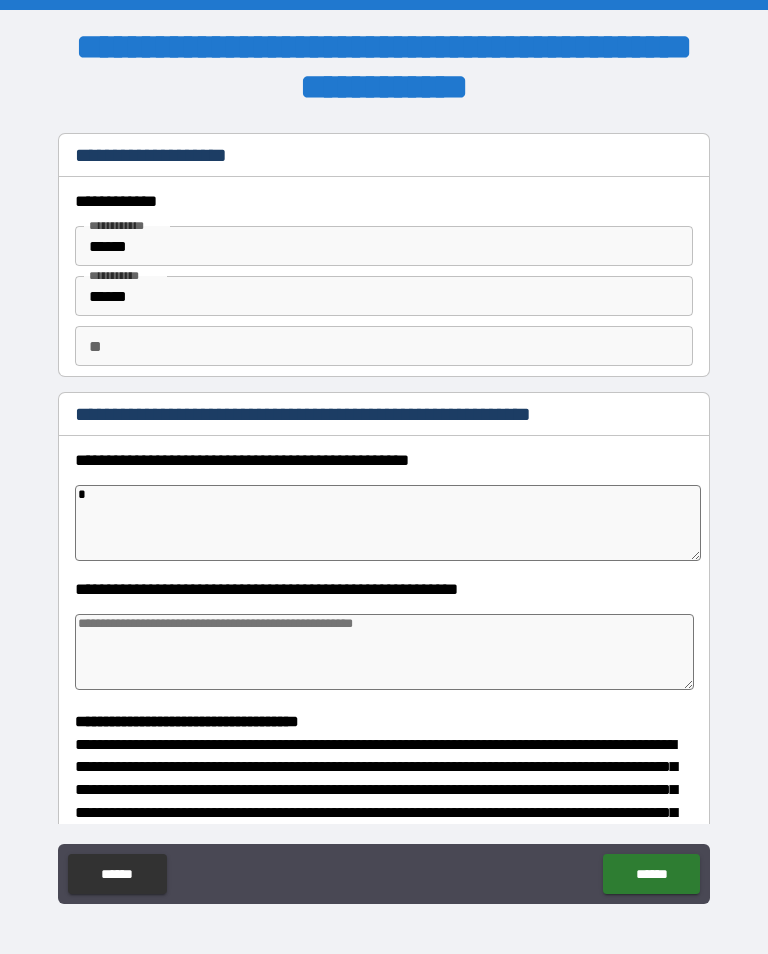 type on "*" 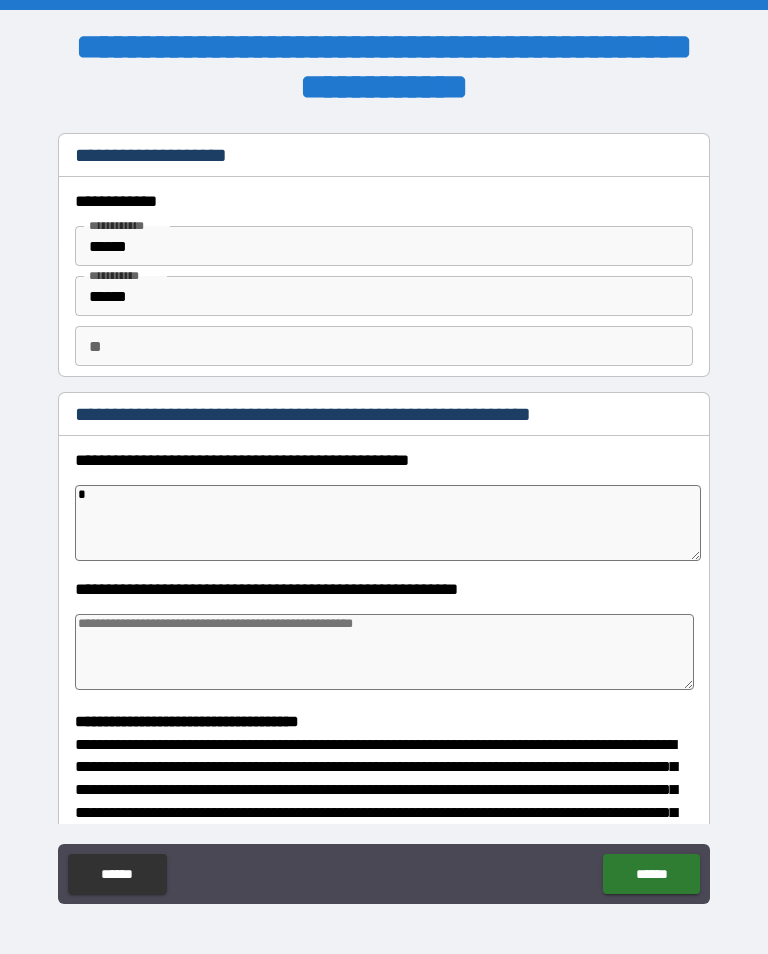 type on "*" 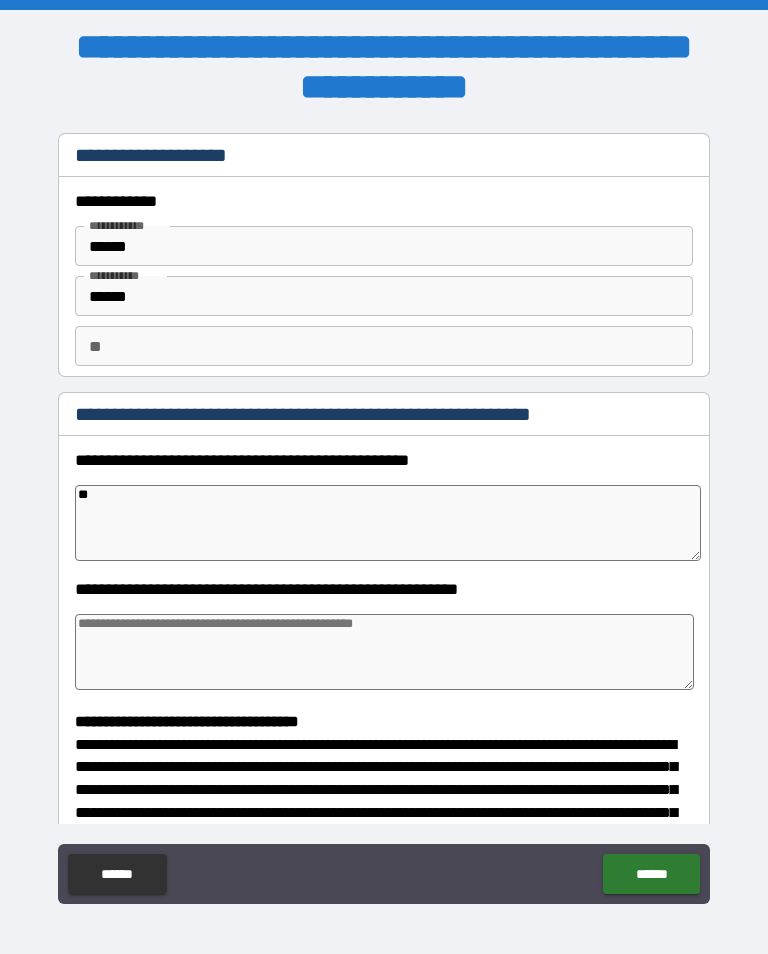 type on "*" 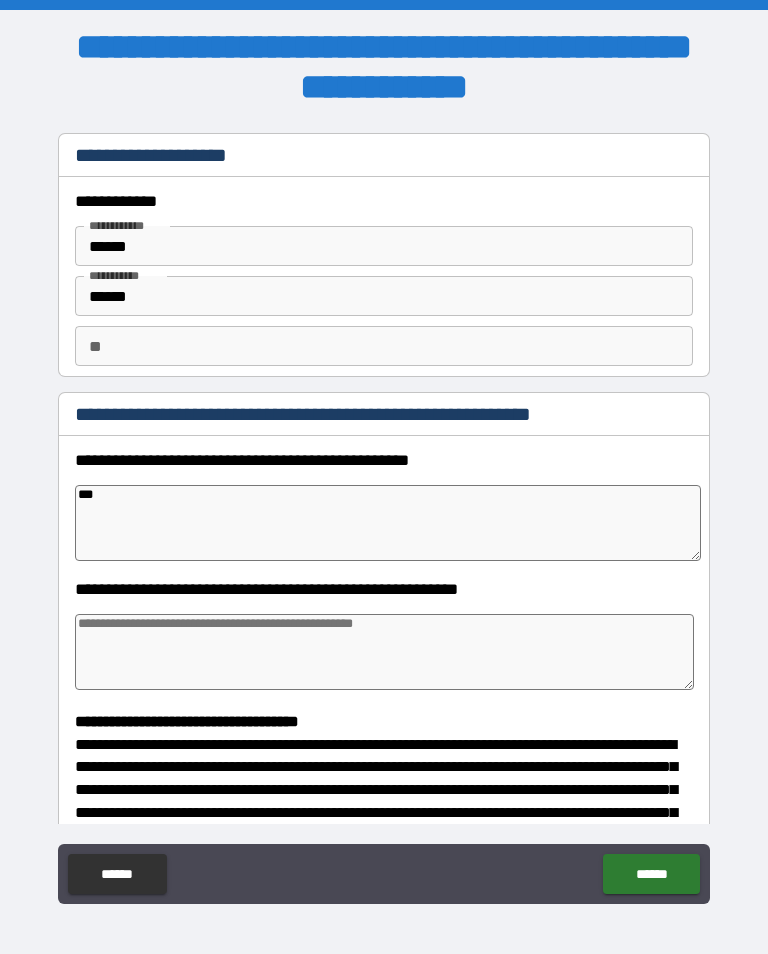 type on "*" 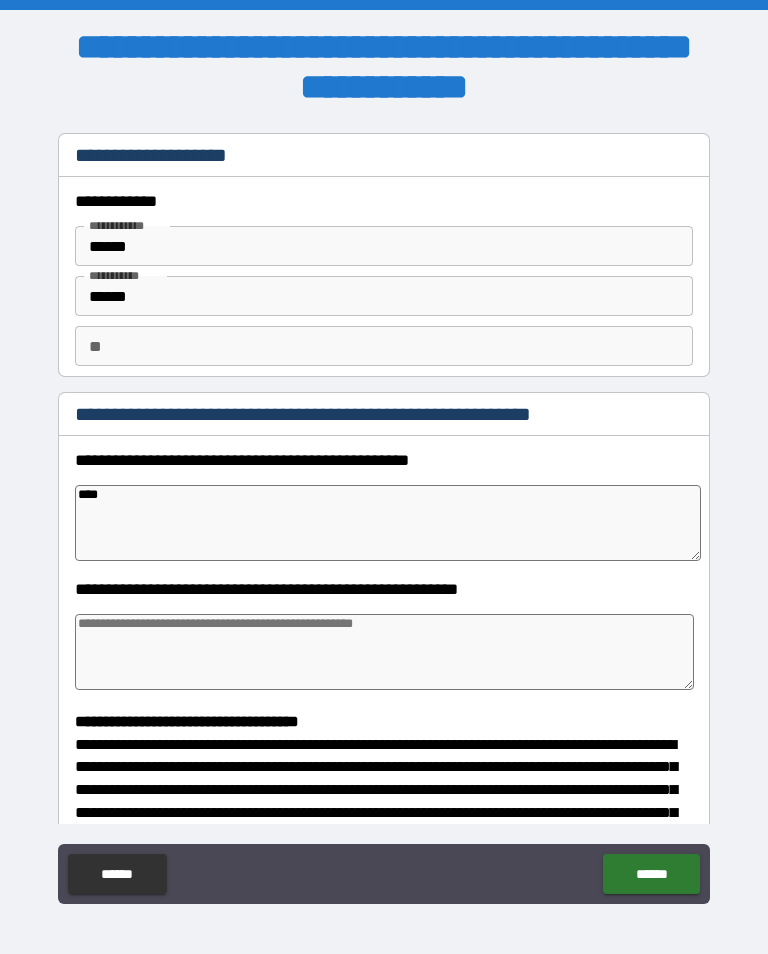 type on "*" 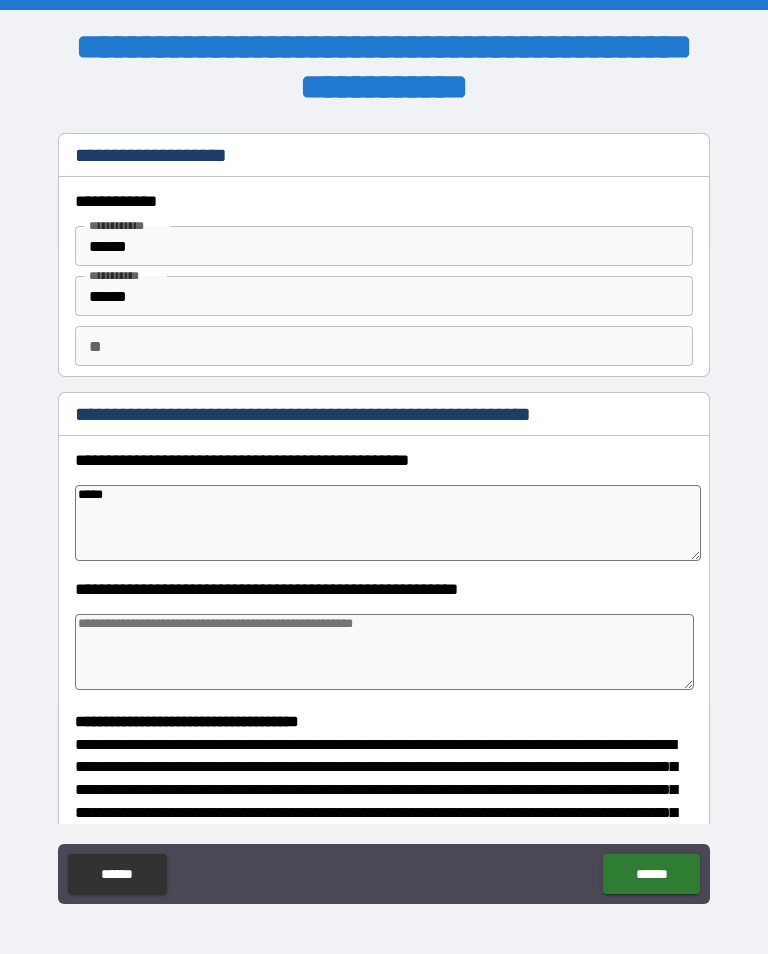 type on "*" 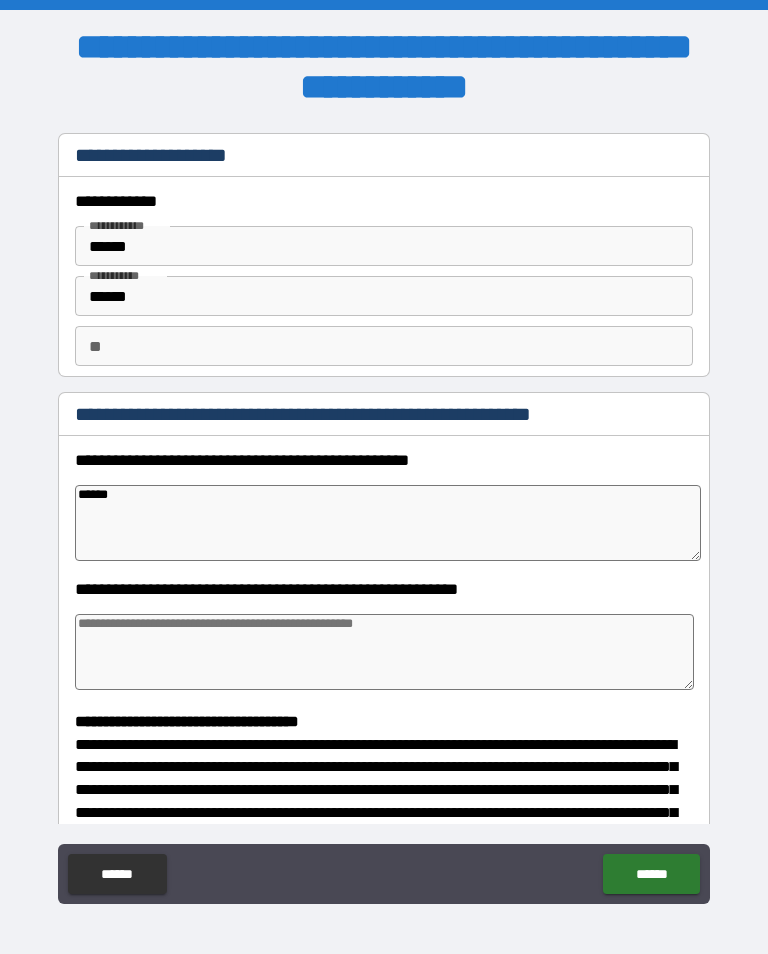 type on "*" 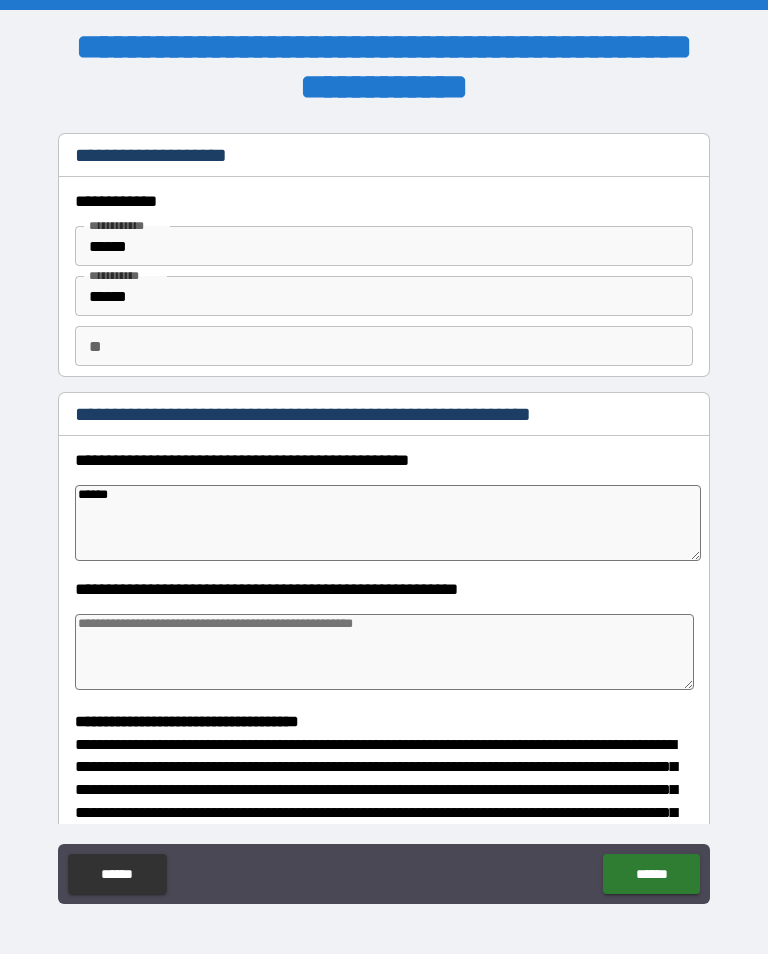 type on "********" 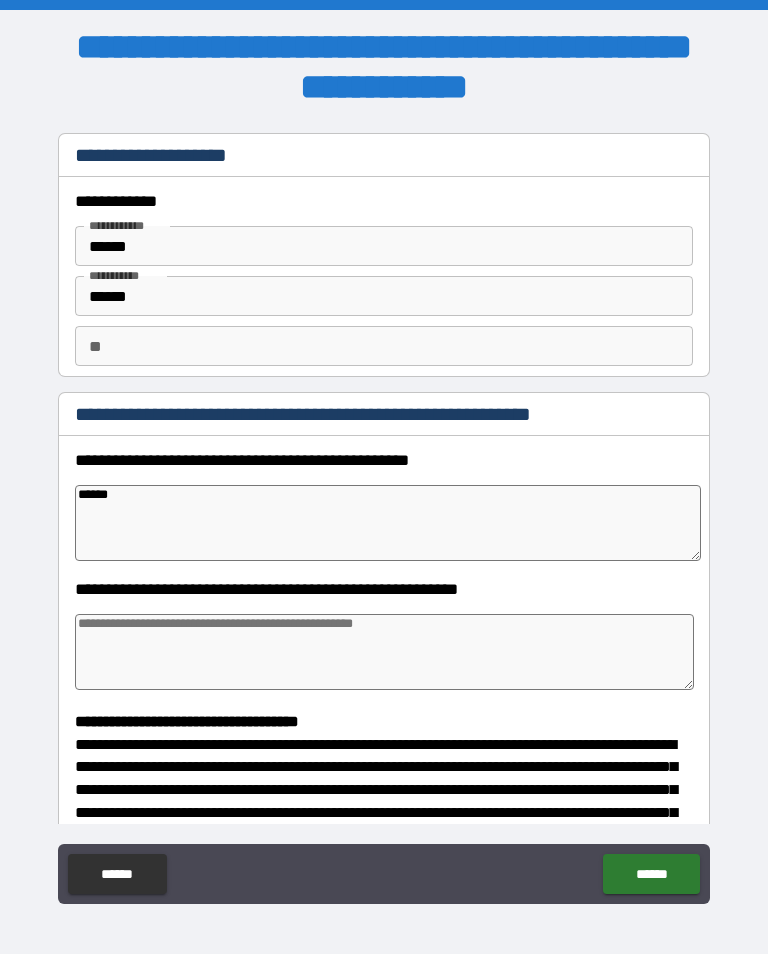 type on "*" 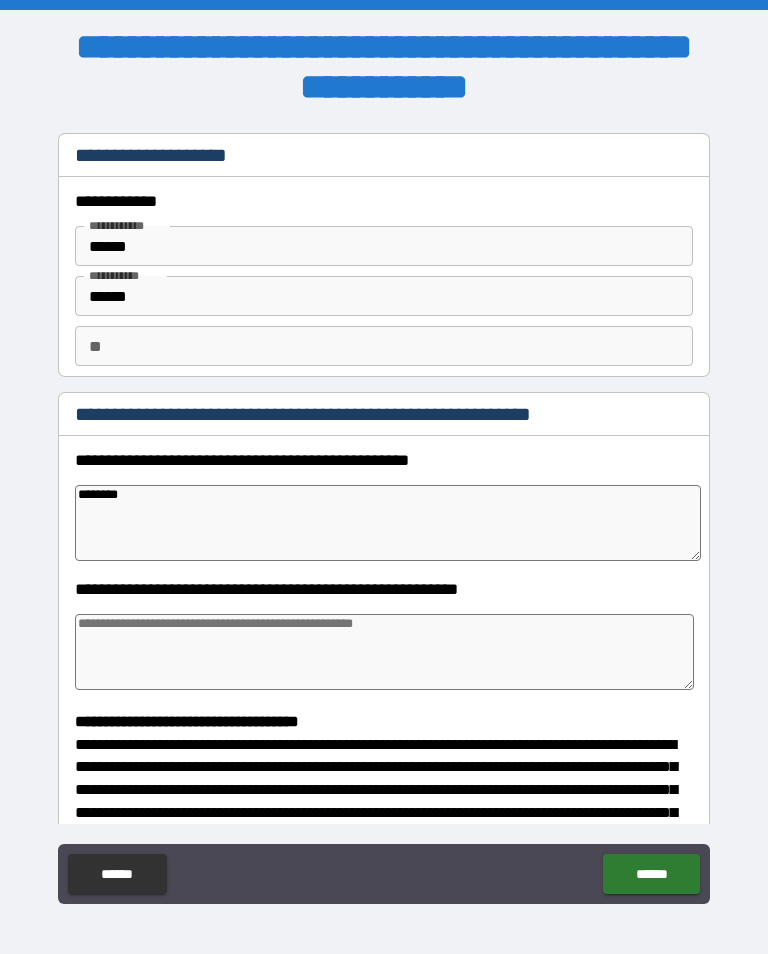 type on "********" 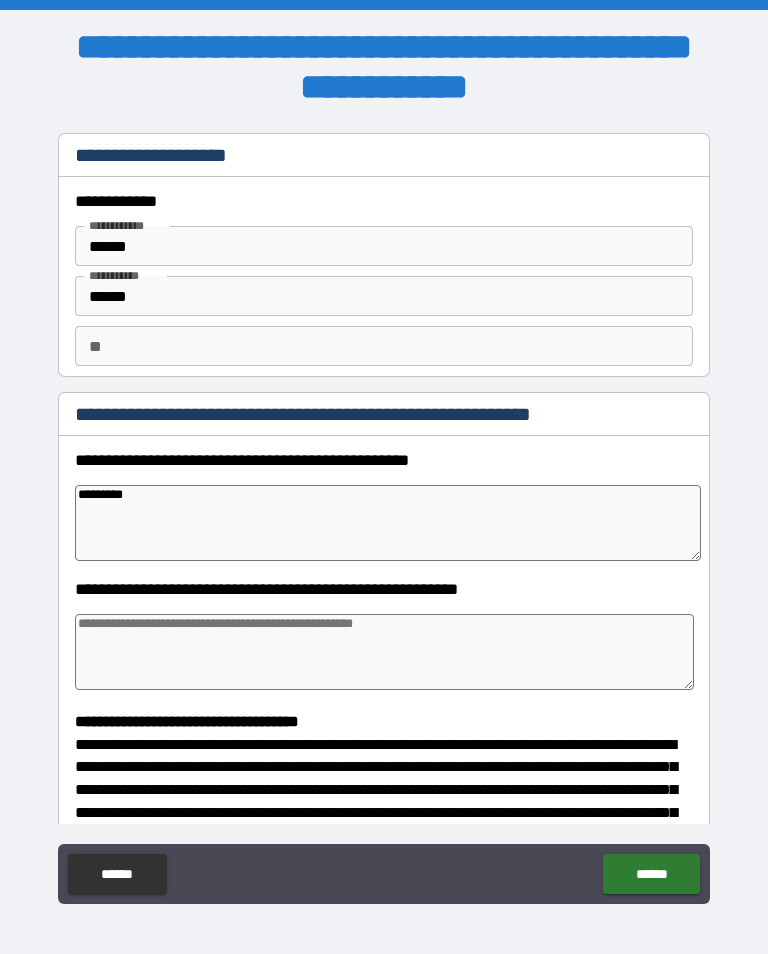 type on "*" 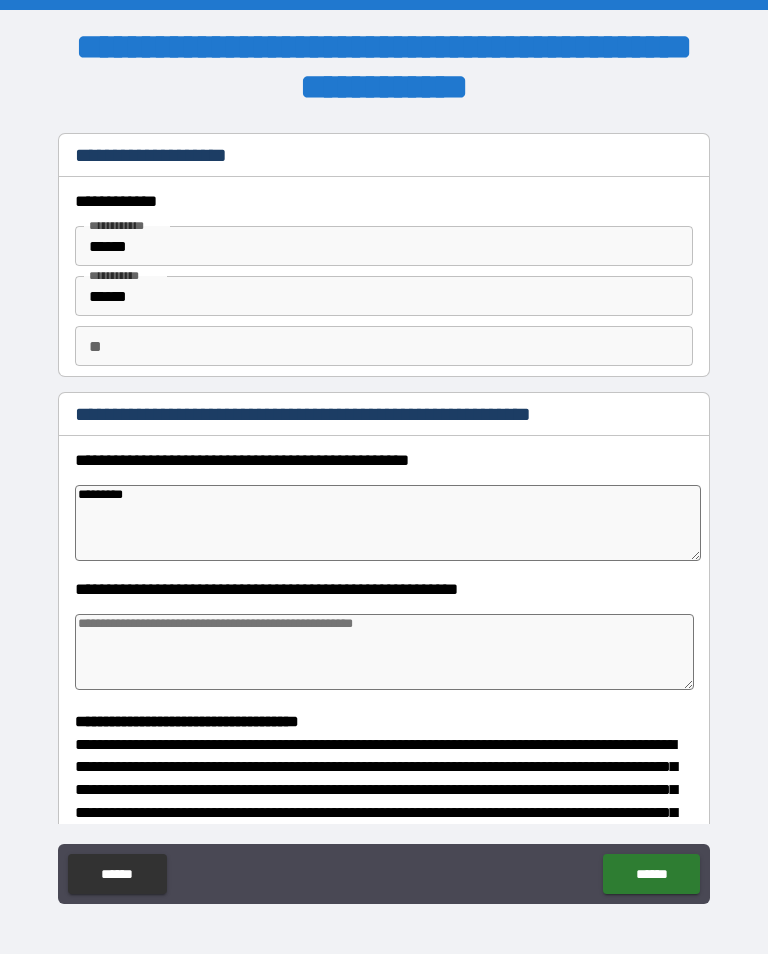 type on "**********" 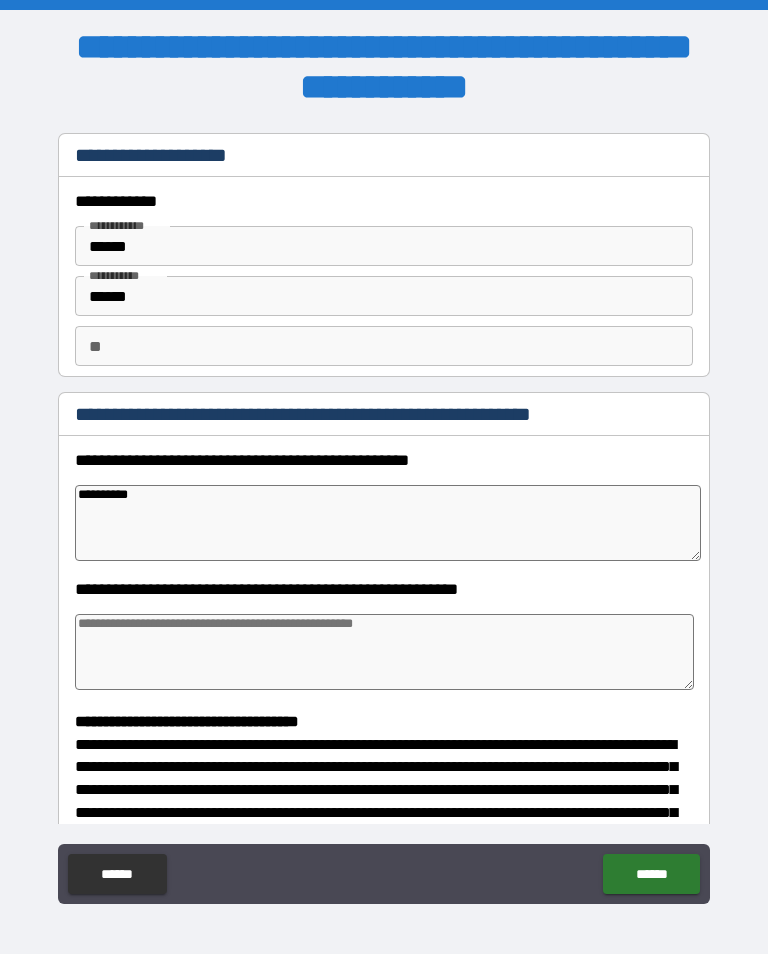 type on "*" 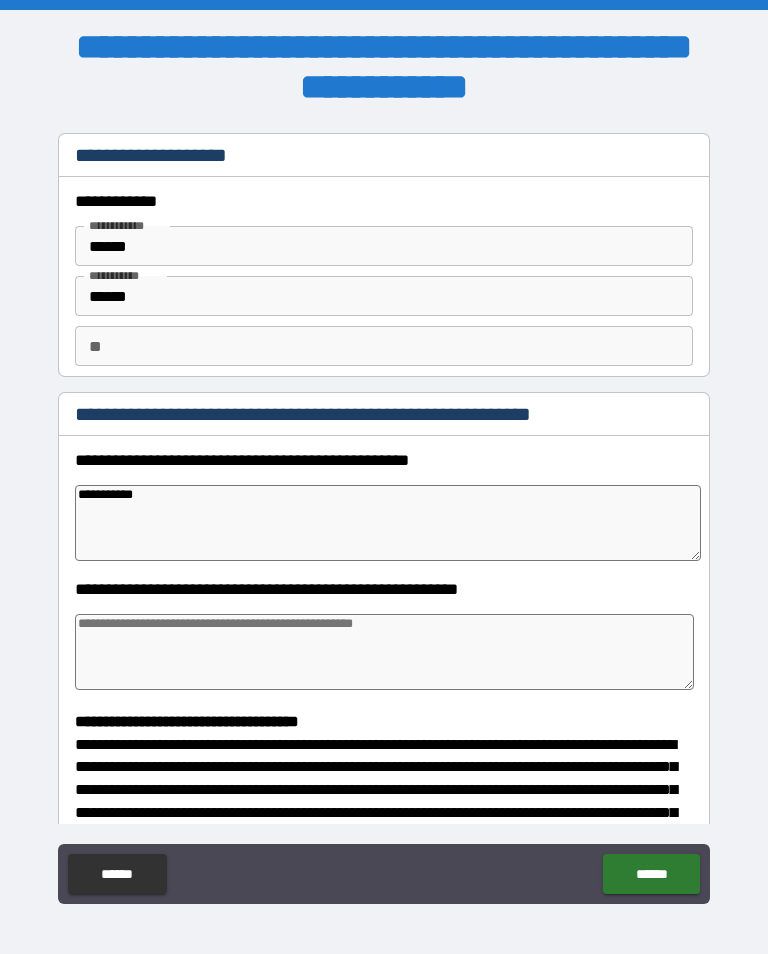 type on "*" 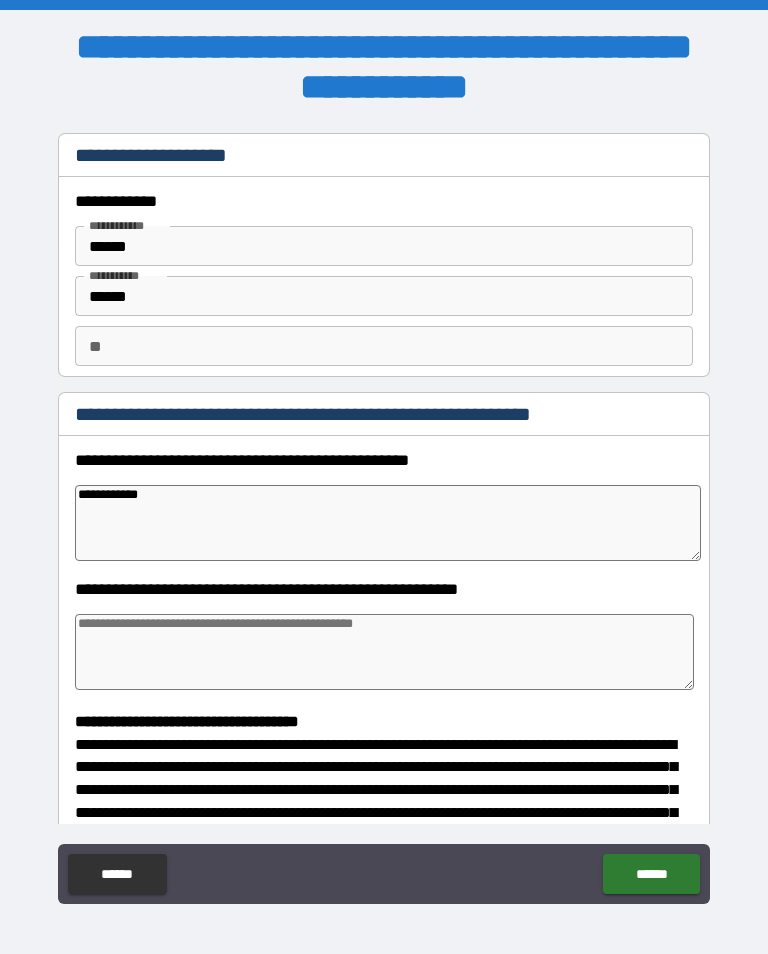 type on "*" 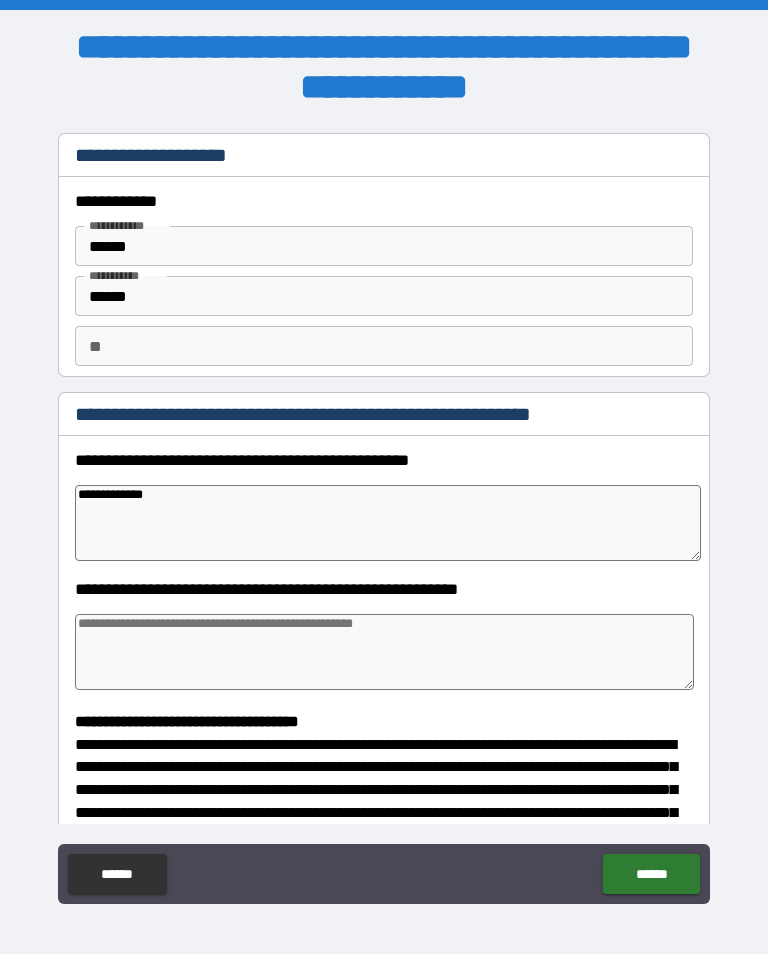 type on "*" 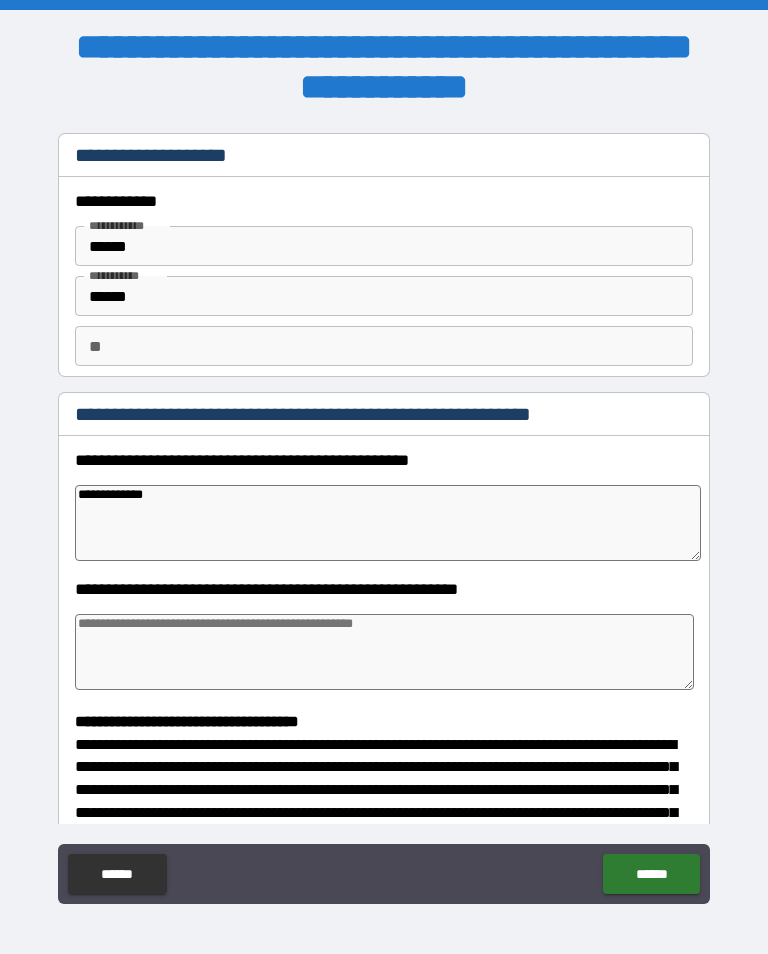 type on "**********" 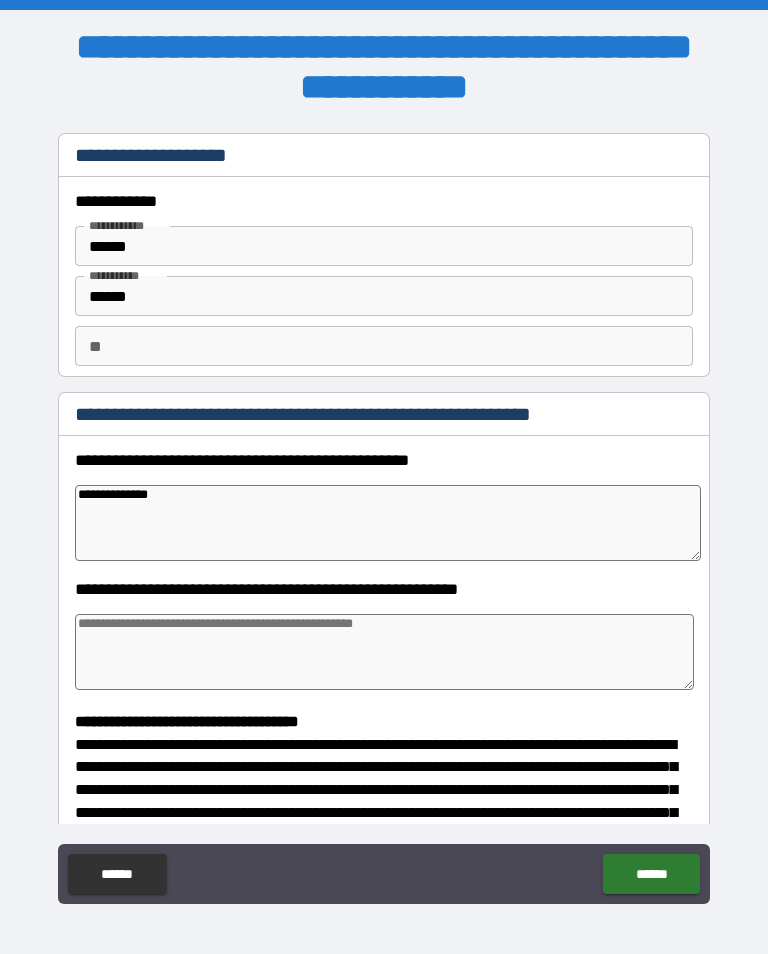 type on "*" 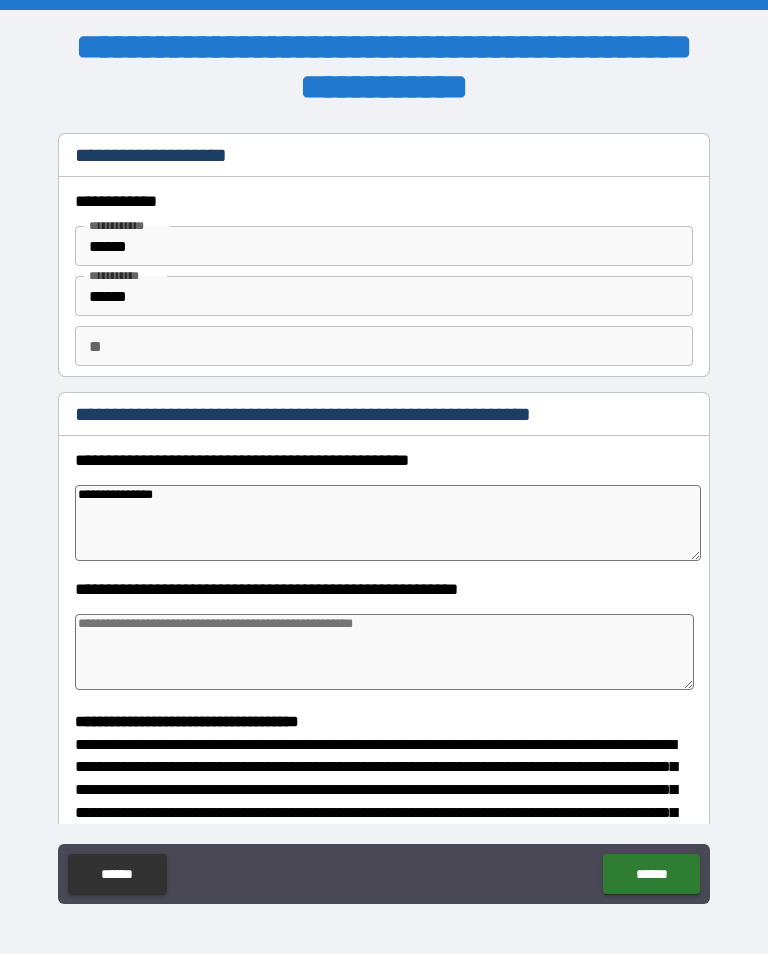 type on "*" 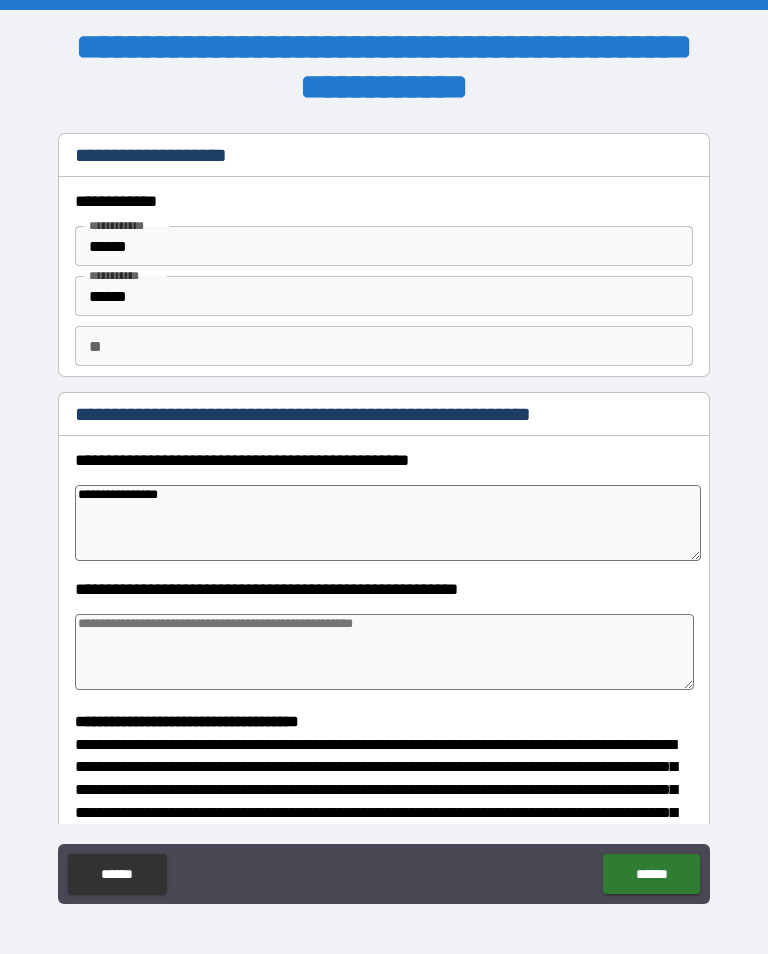 type on "*" 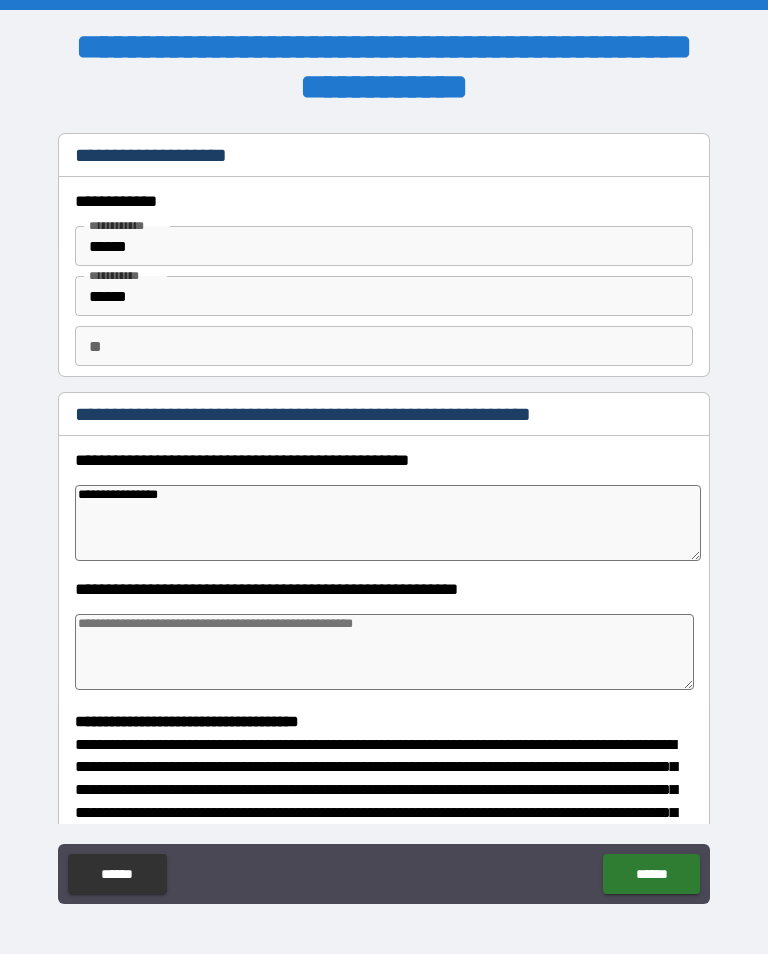 type on "**********" 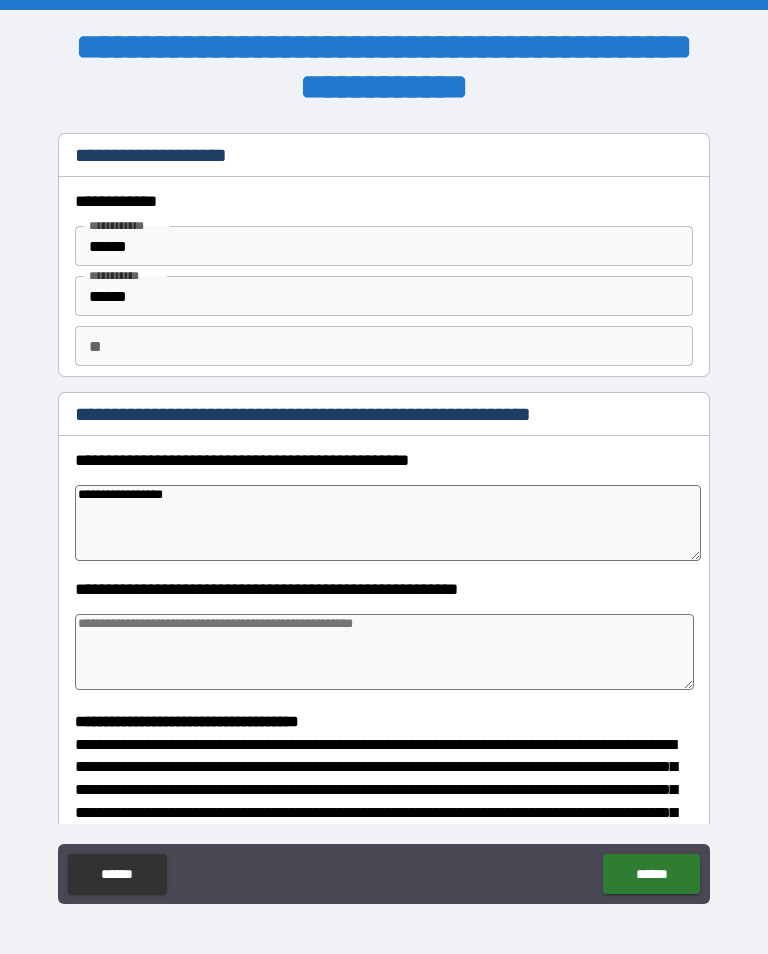 type on "*" 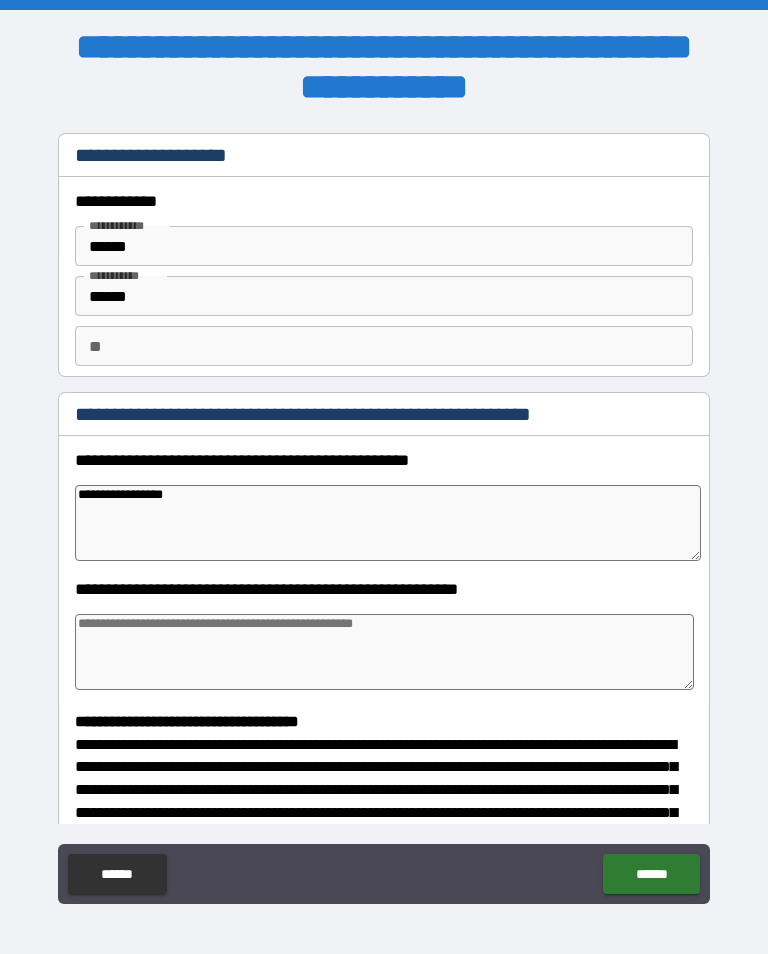 type on "**********" 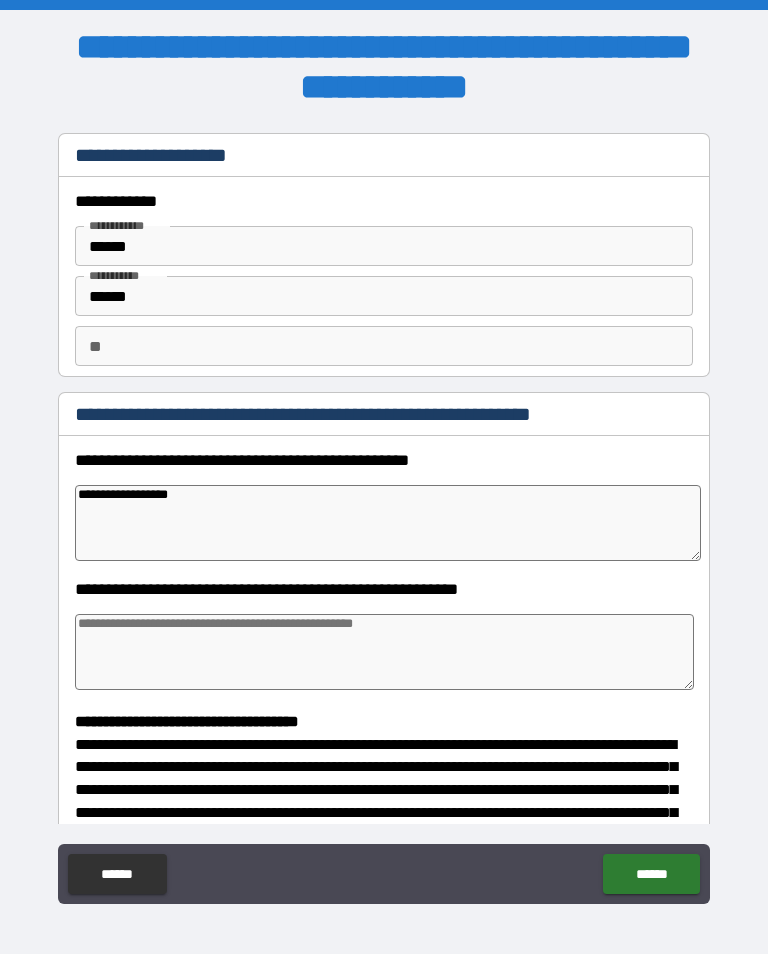 type on "*" 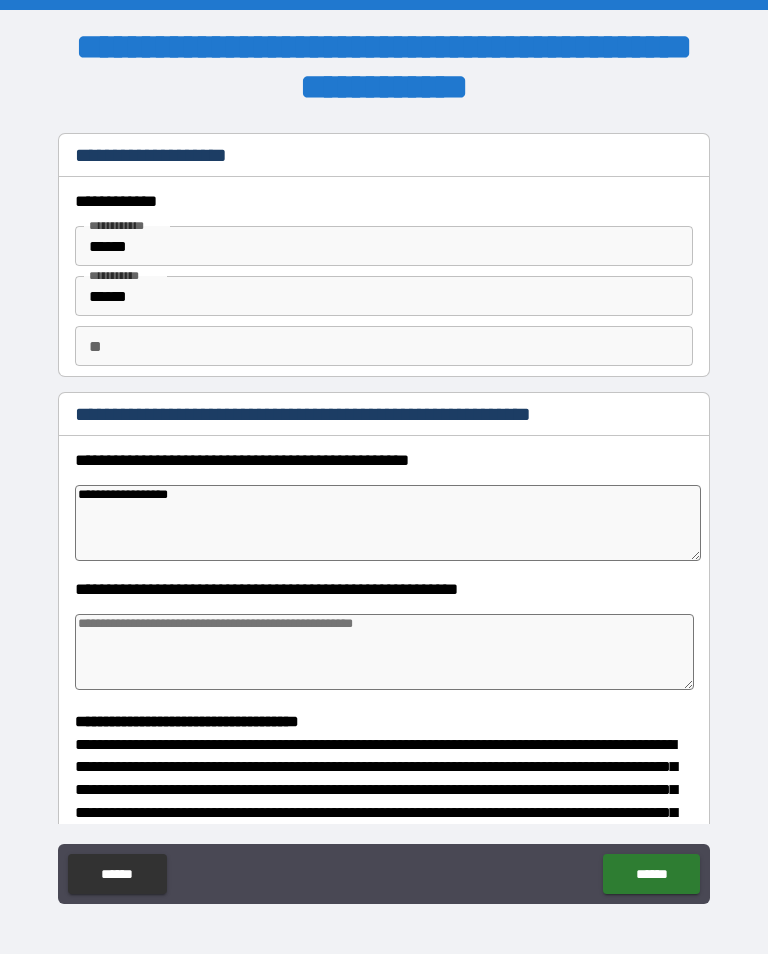 type on "**********" 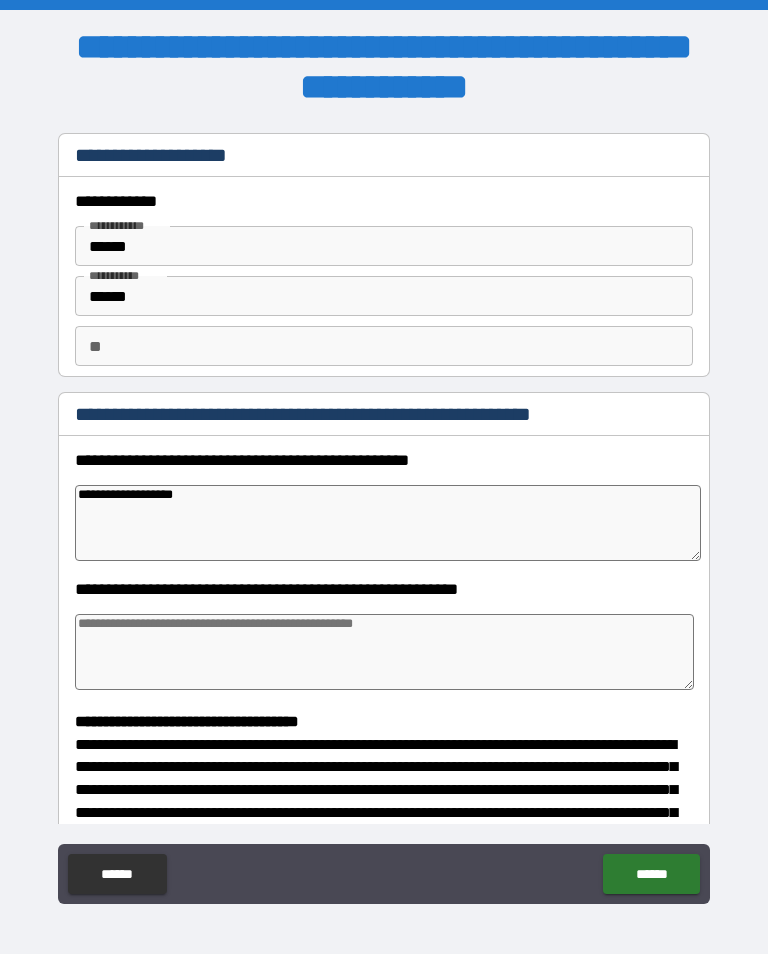 type on "*" 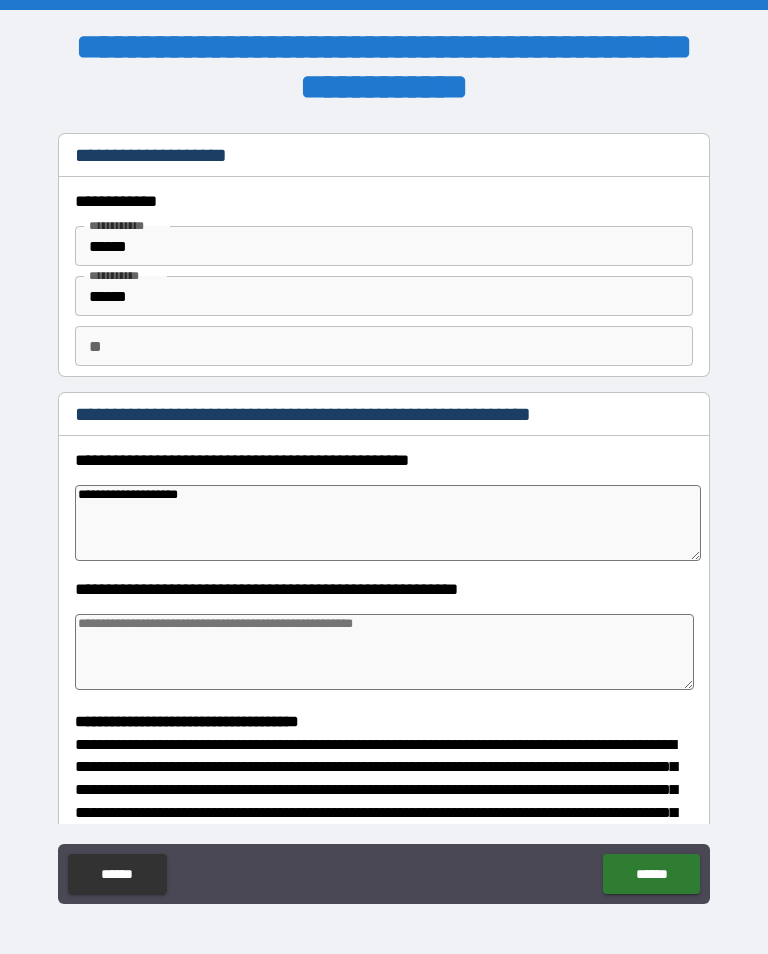 type on "*" 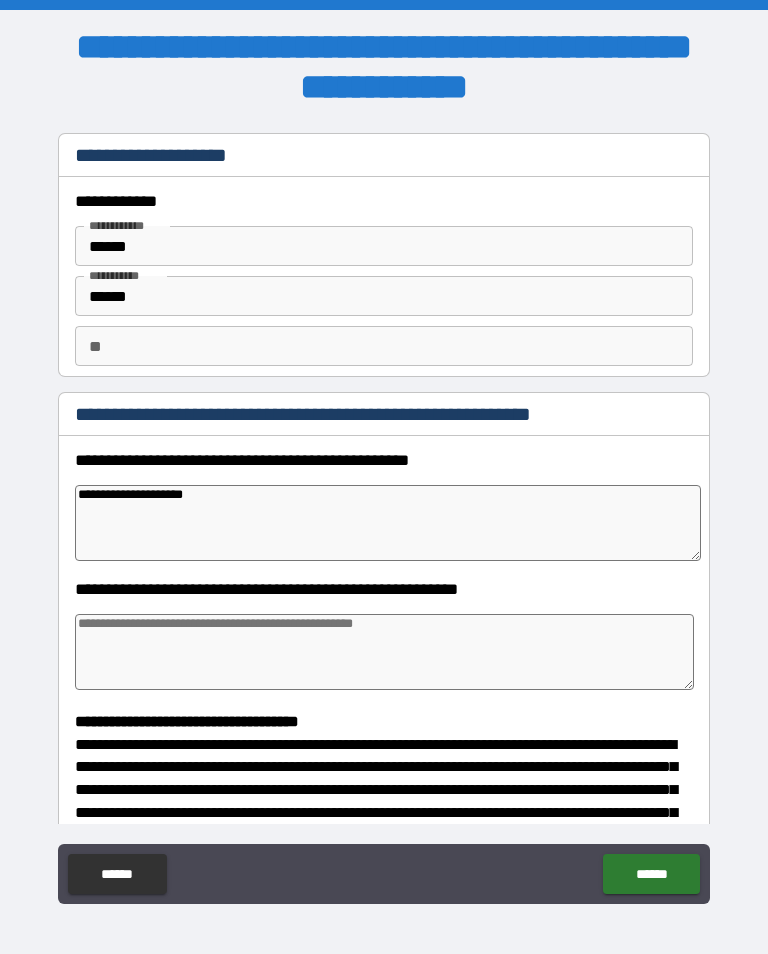 type on "*" 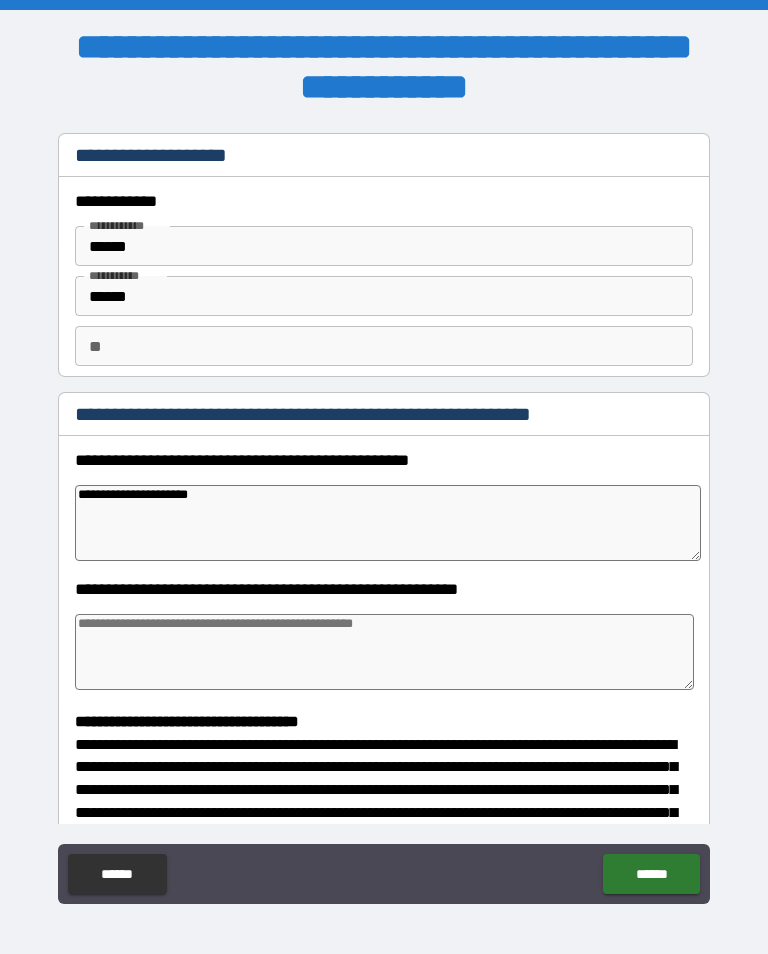type on "*" 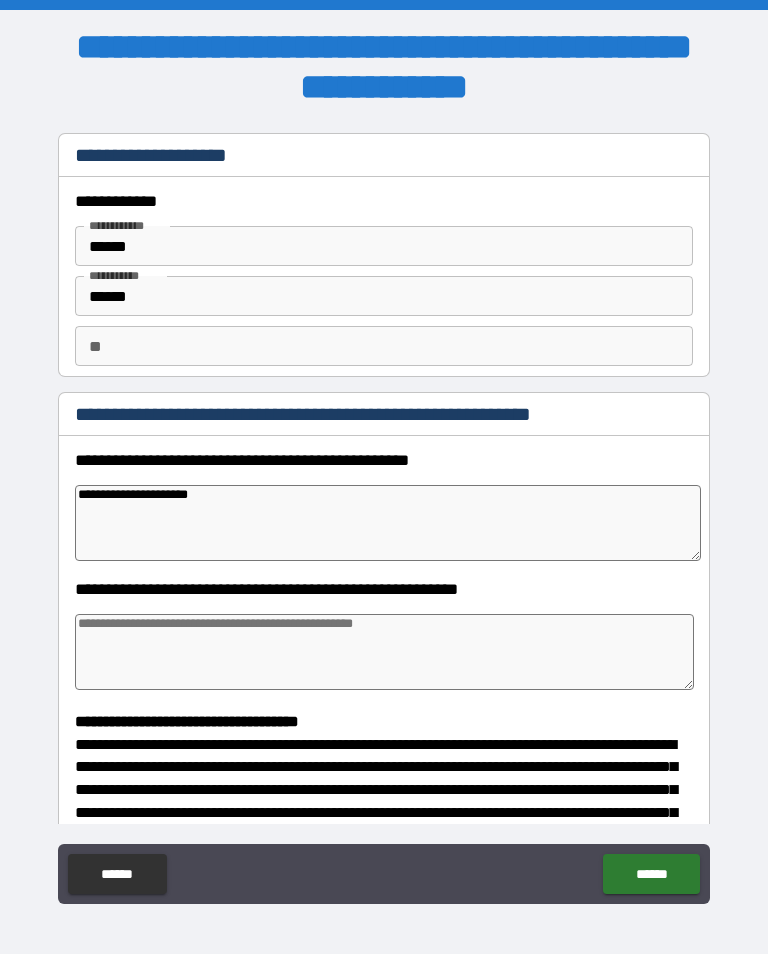type on "**********" 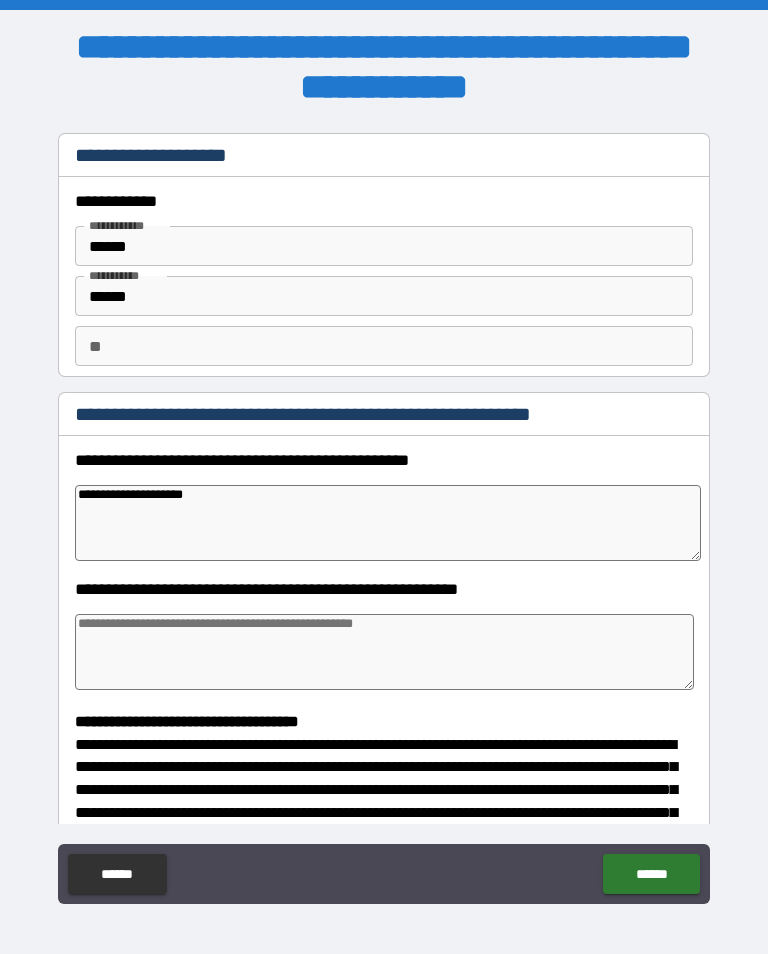 type on "*" 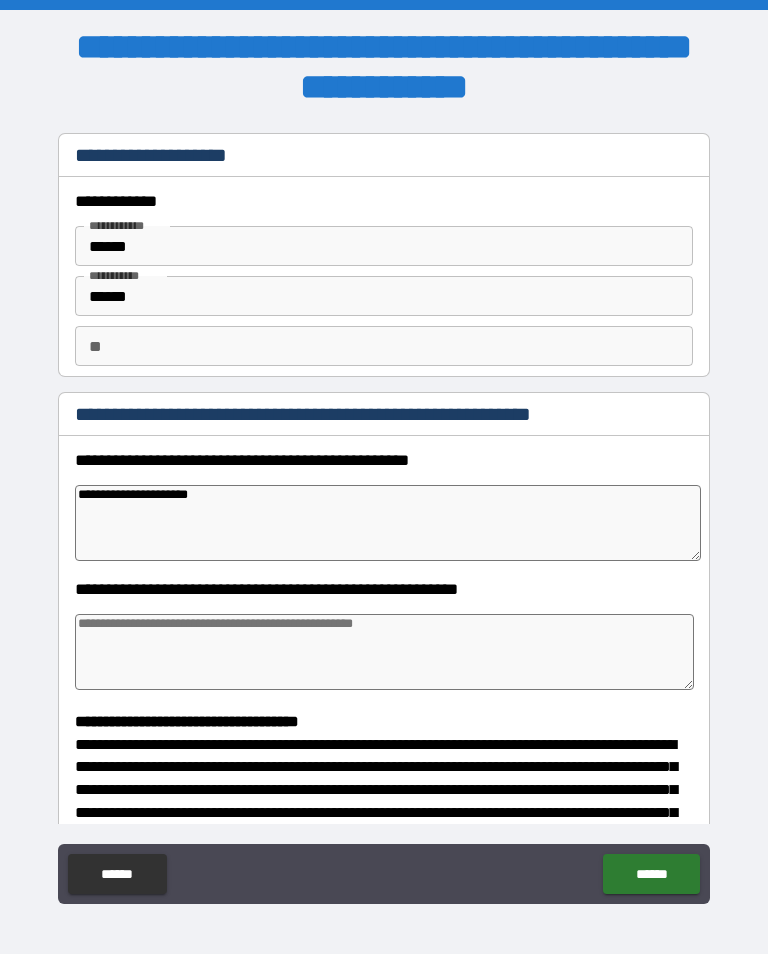 type on "*" 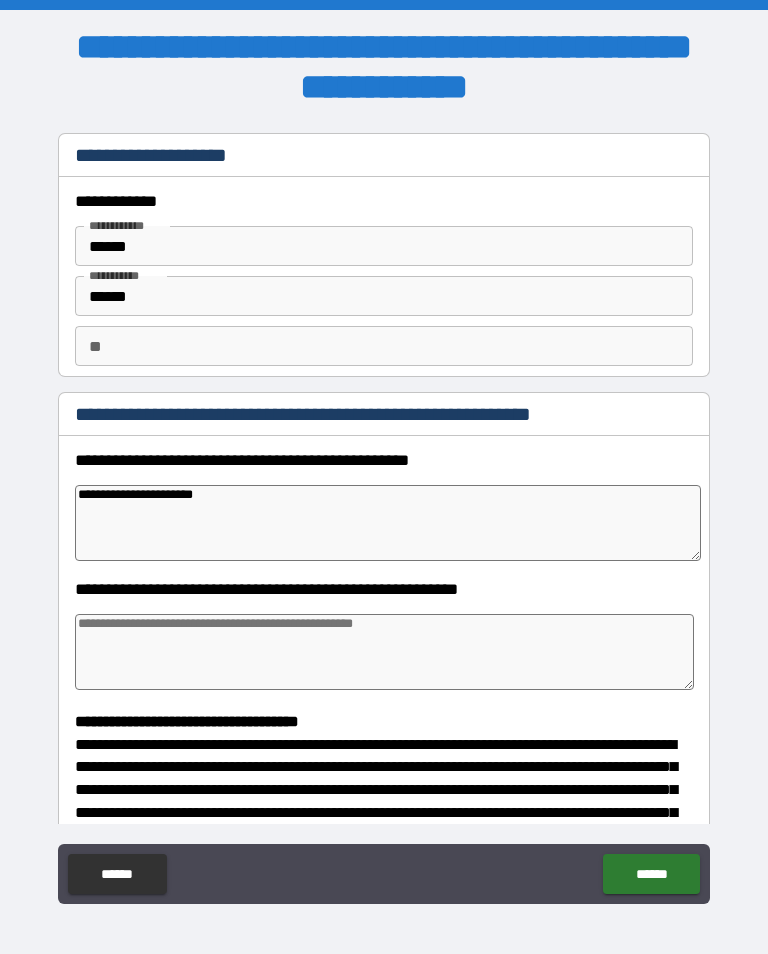 type on "*" 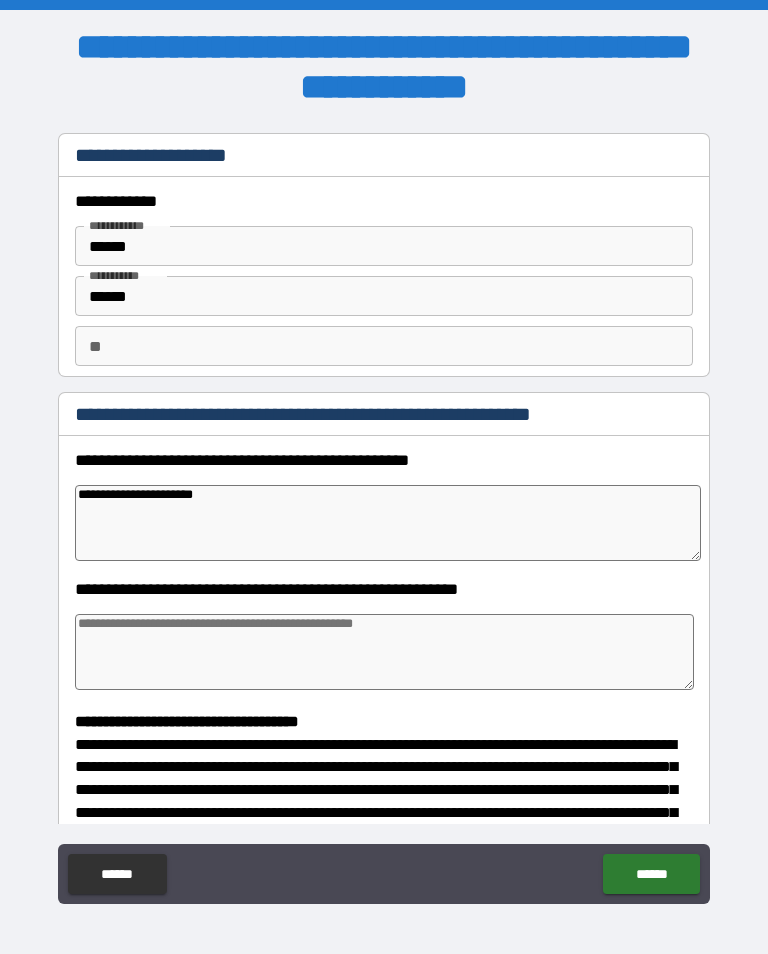 type on "**********" 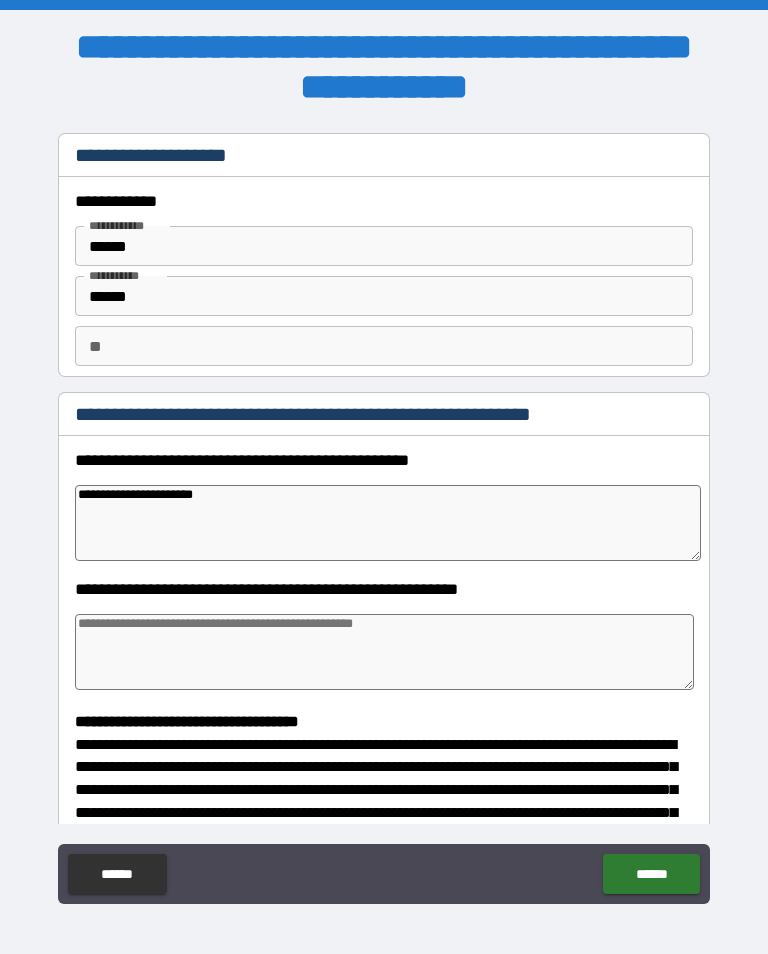 type on "*" 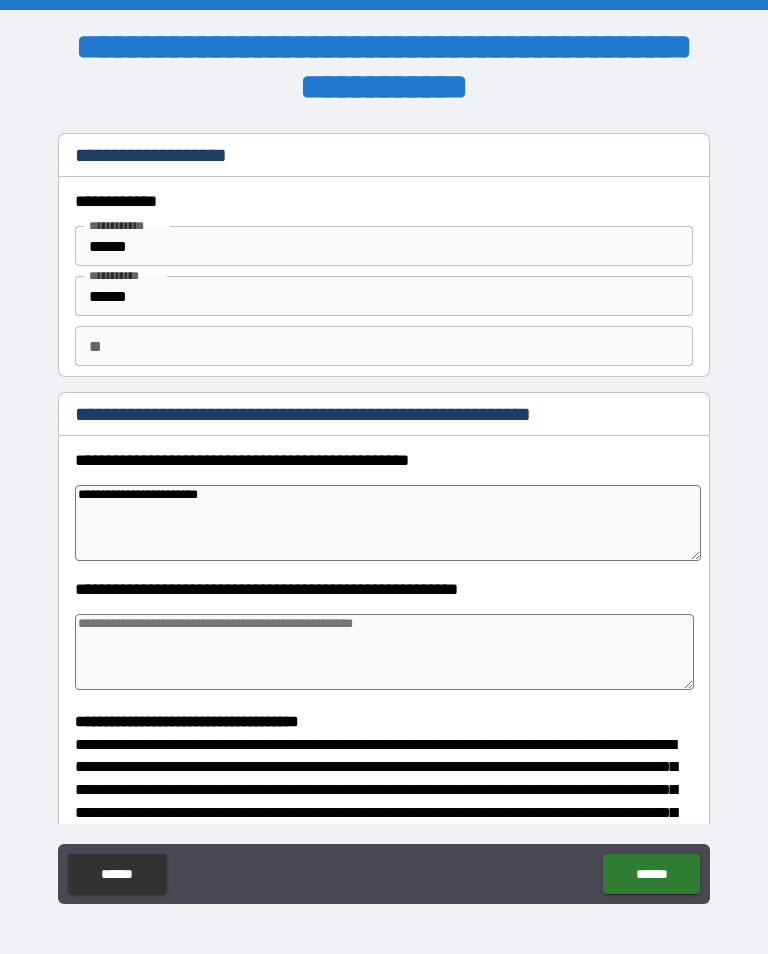 type on "*" 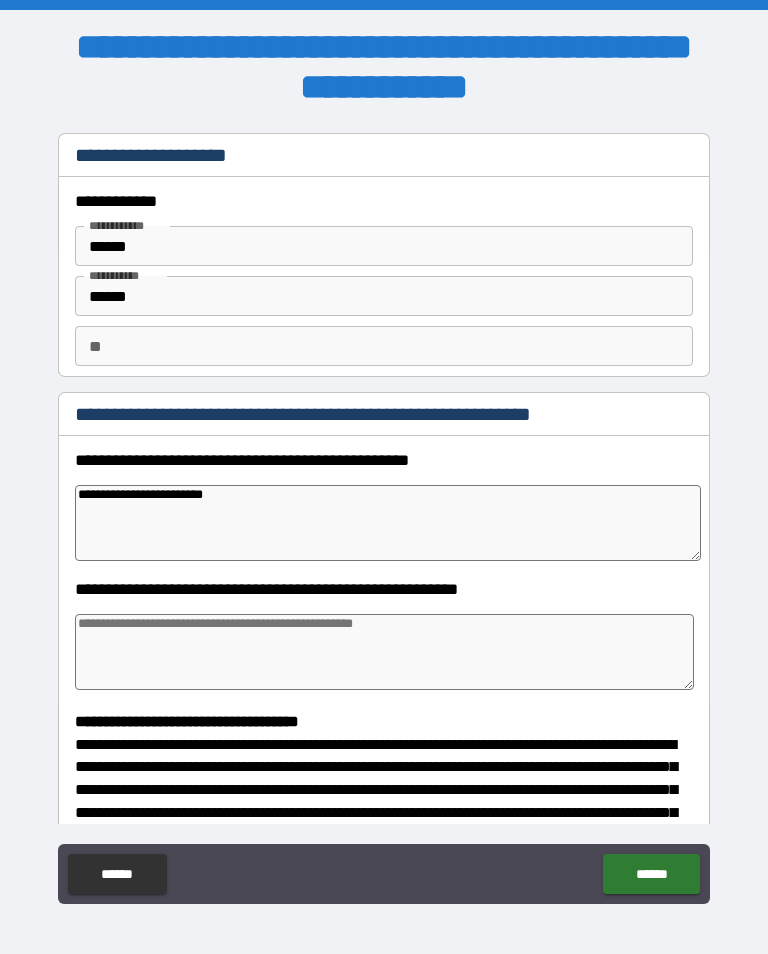 type on "*" 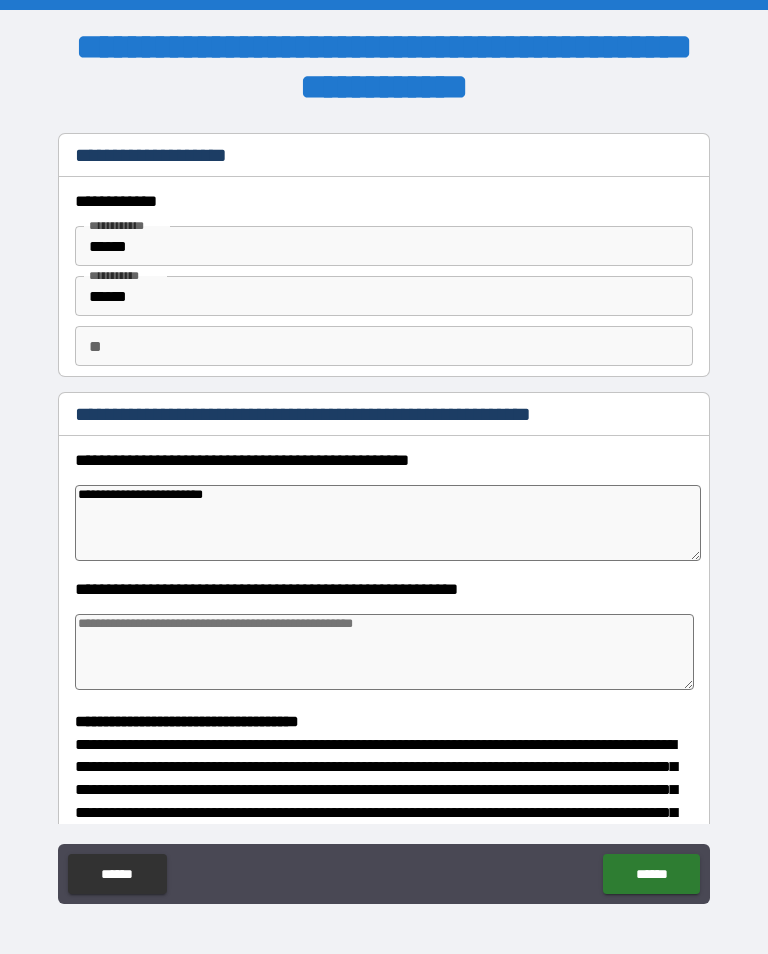 type on "**********" 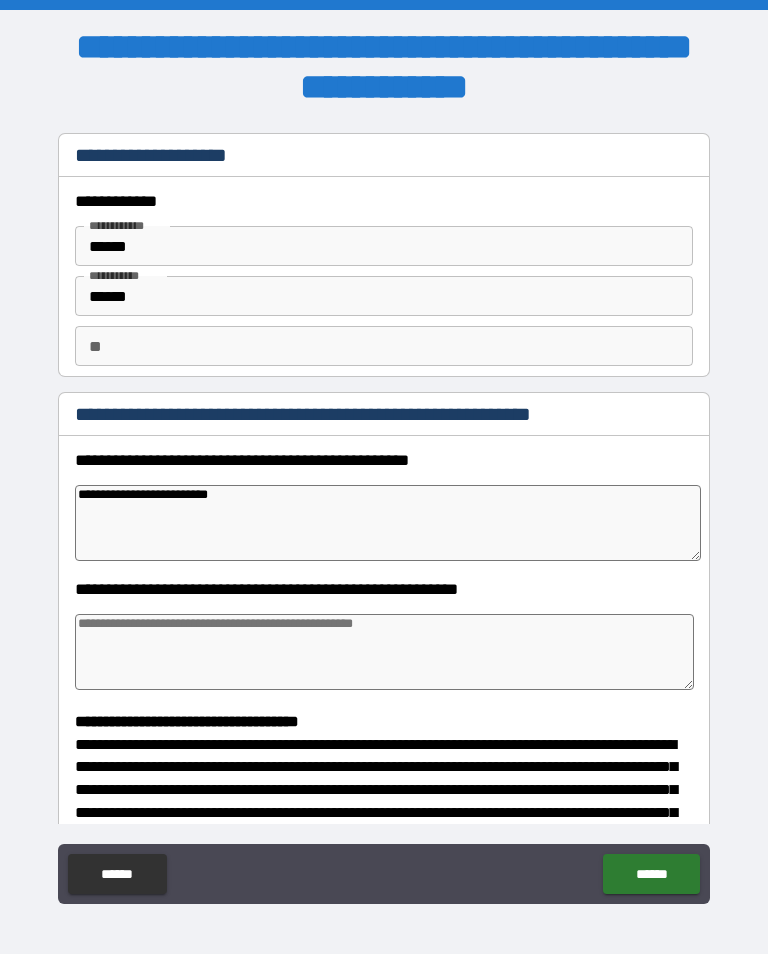 type on "*" 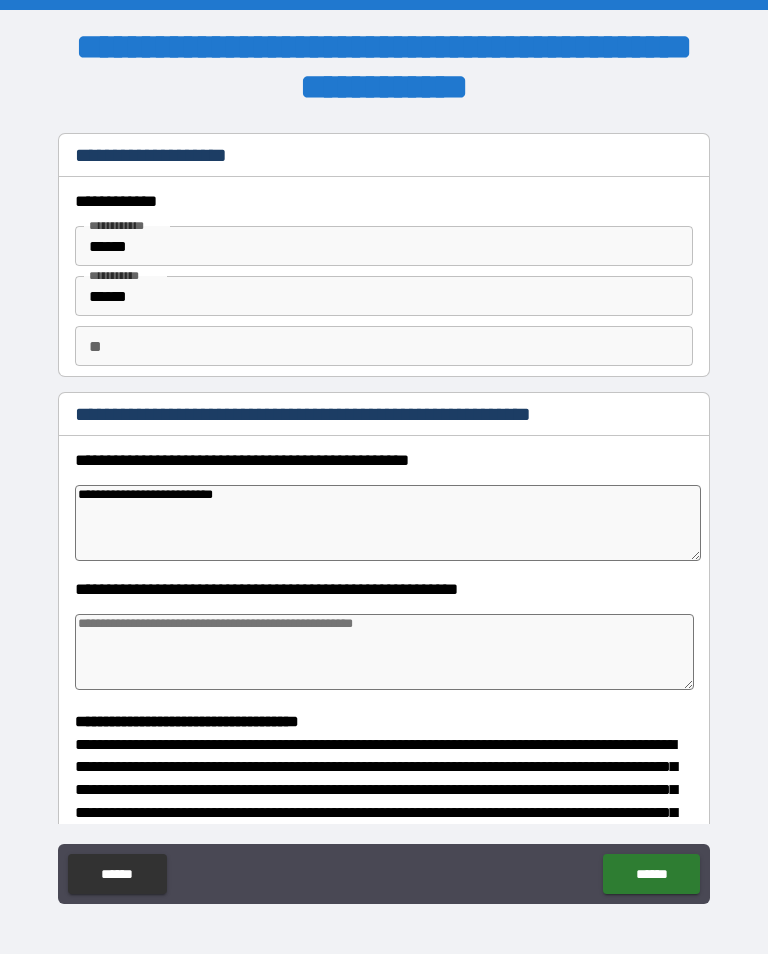 type on "*" 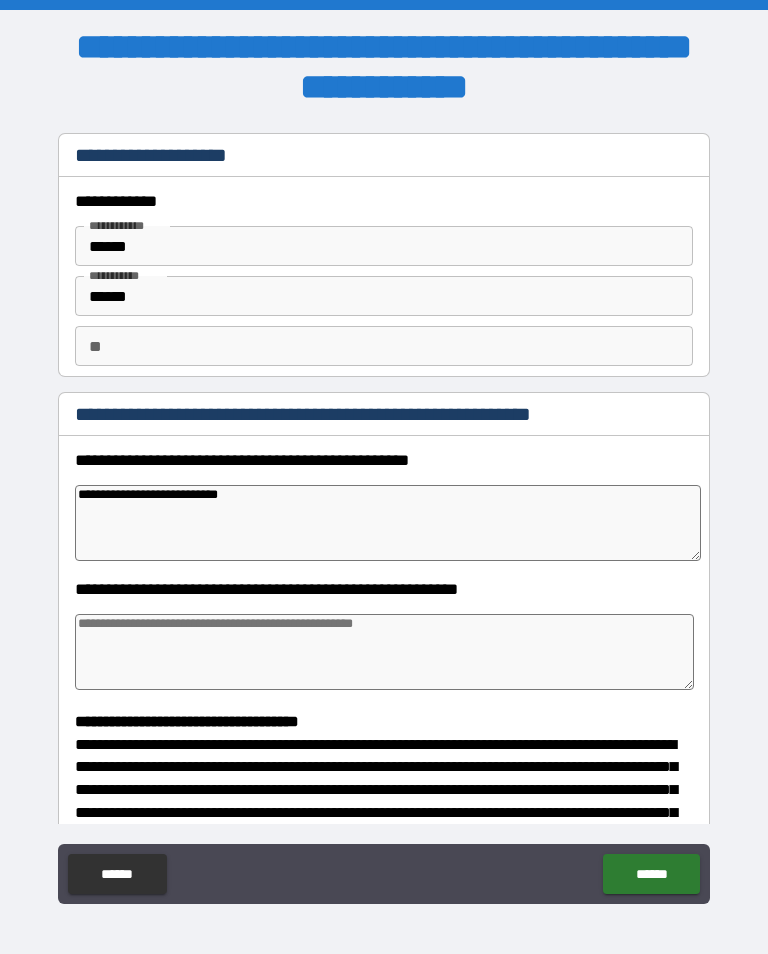 type on "*" 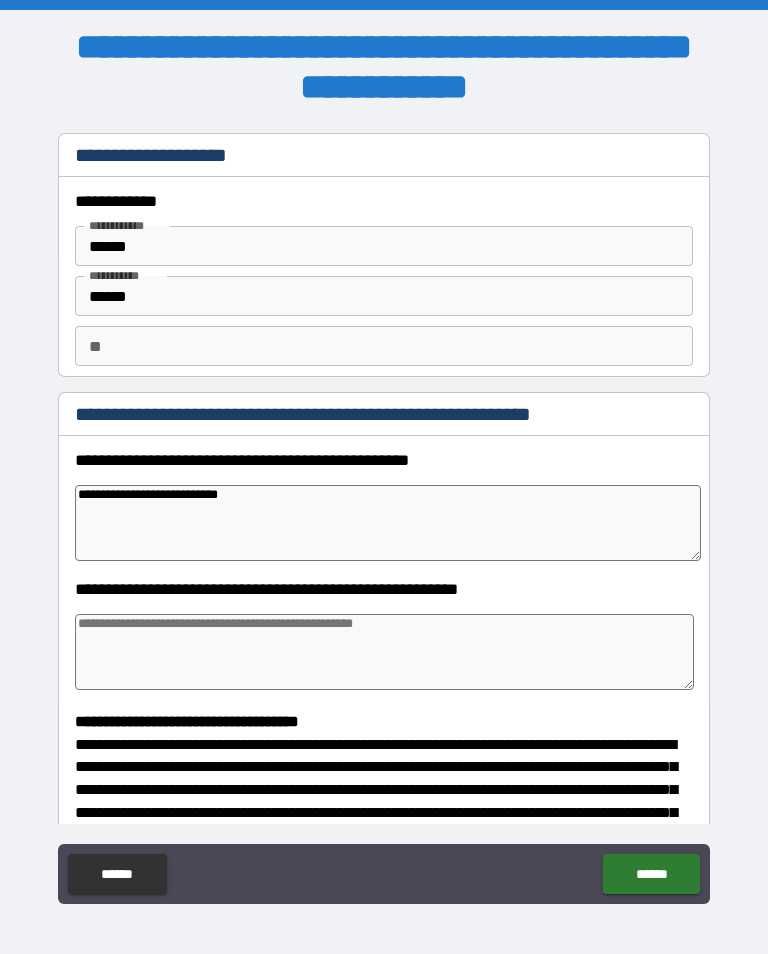 type on "**********" 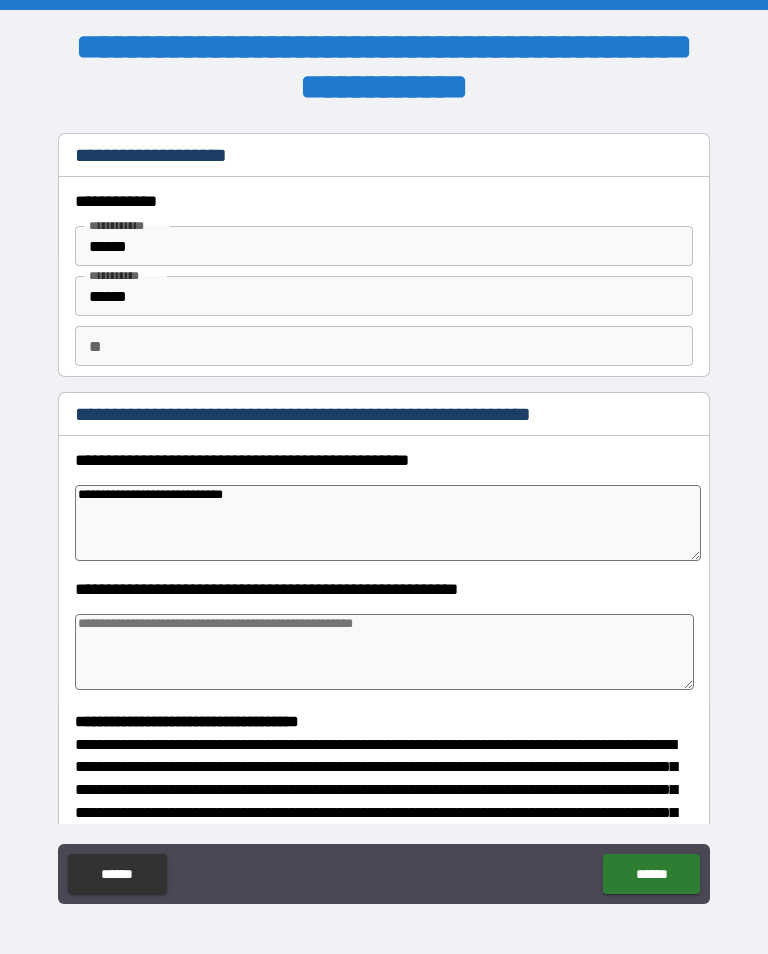 type on "*" 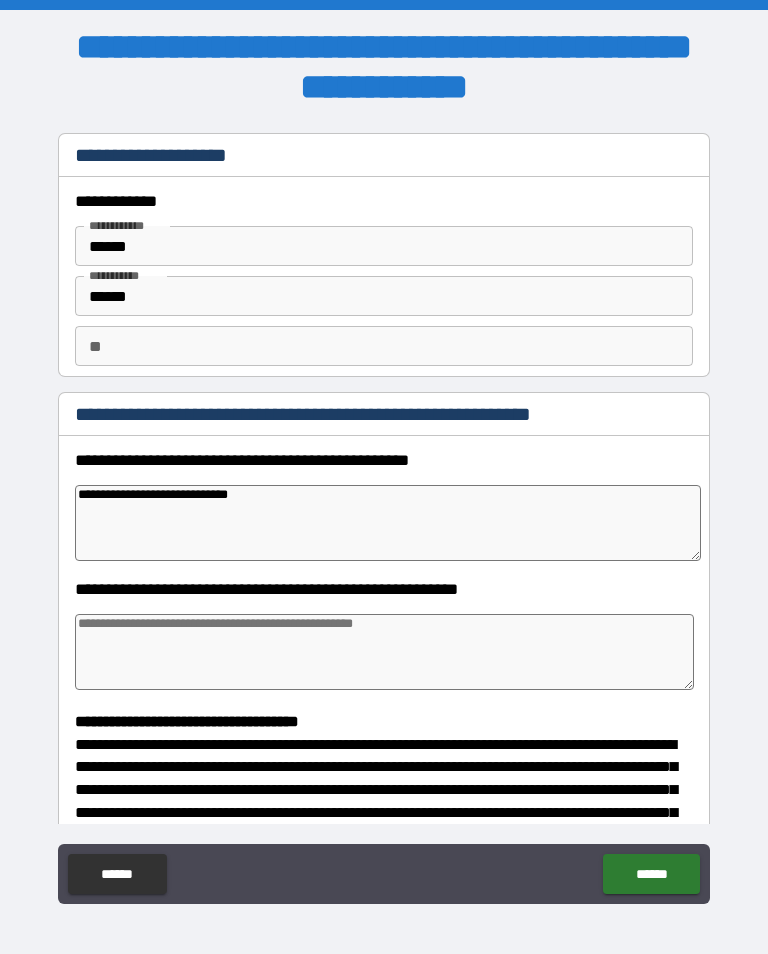 type on "*" 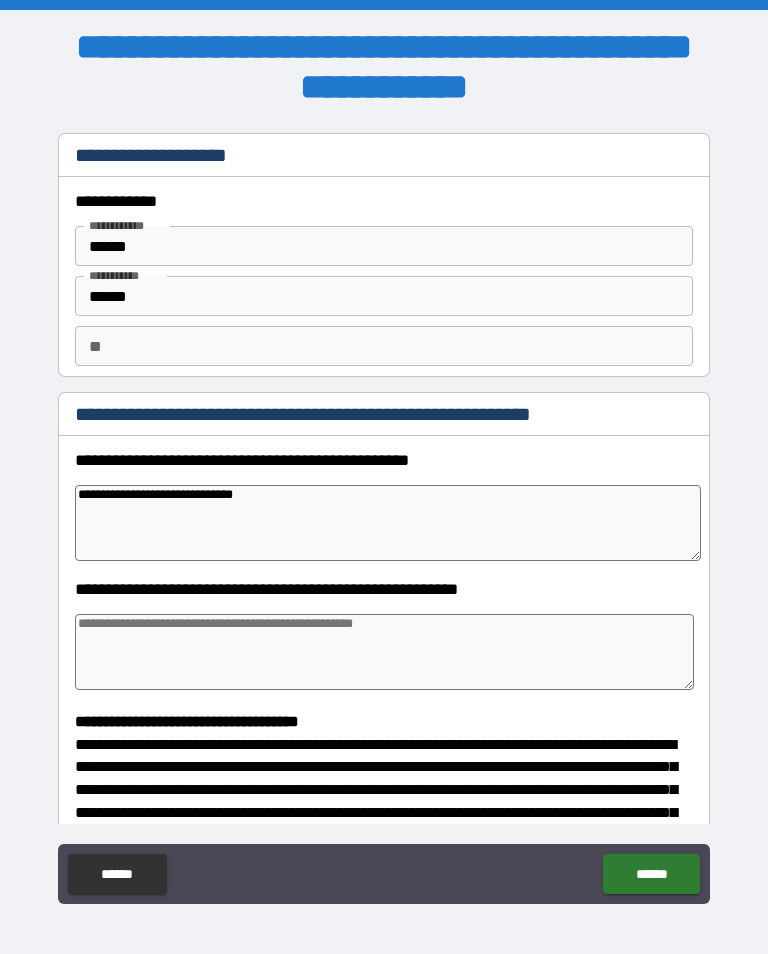 type on "*" 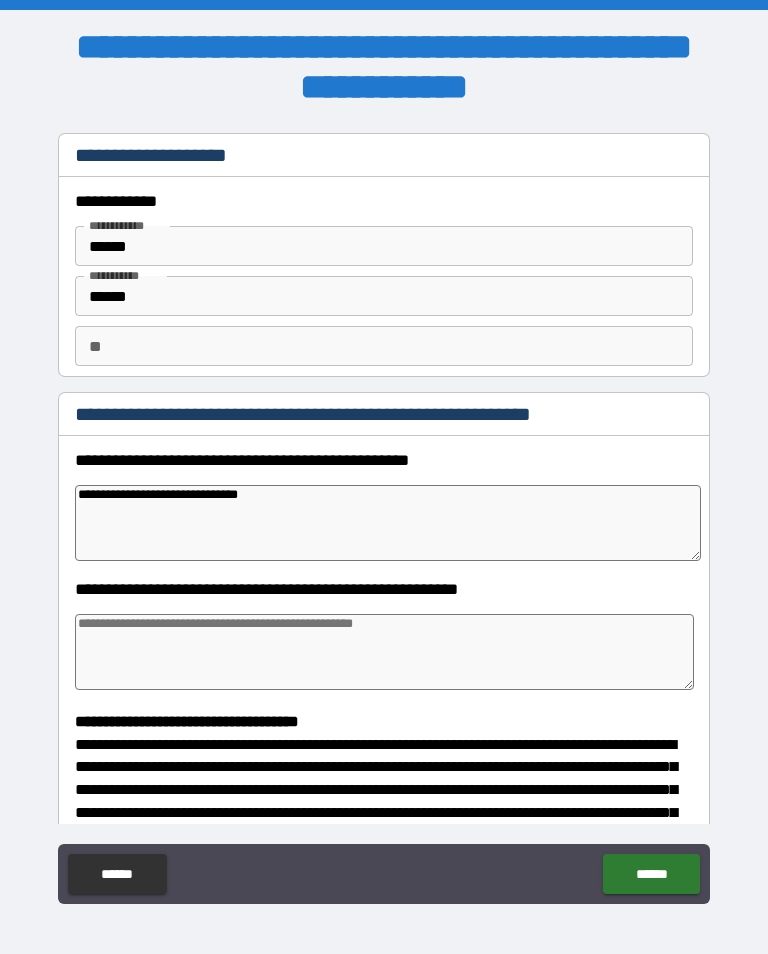 type on "*" 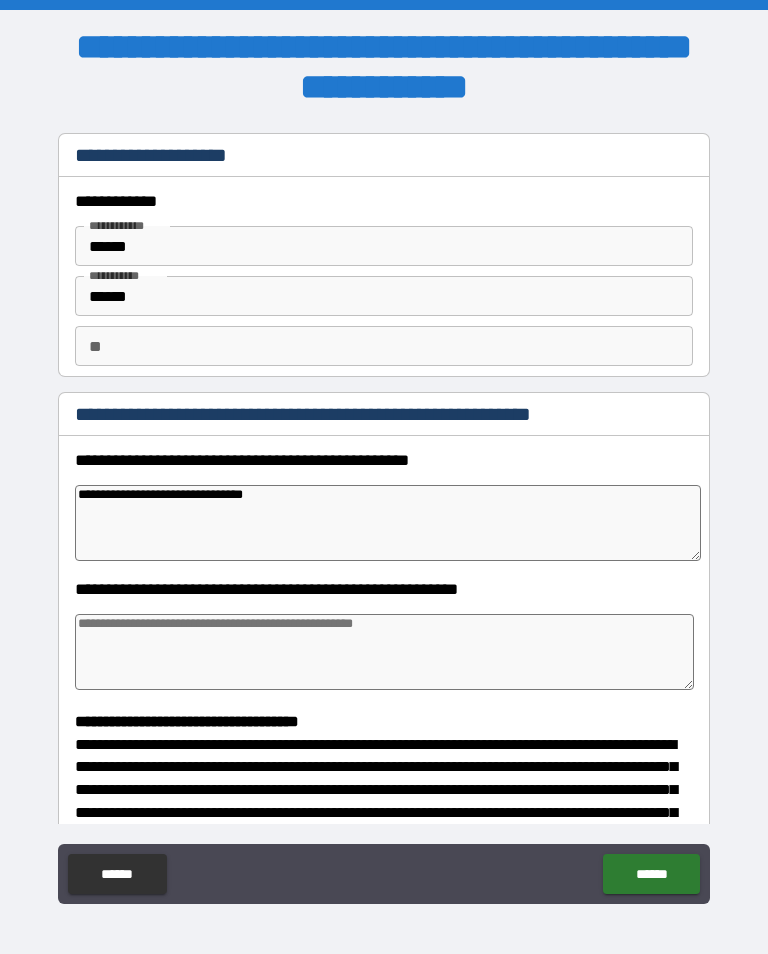 type on "*" 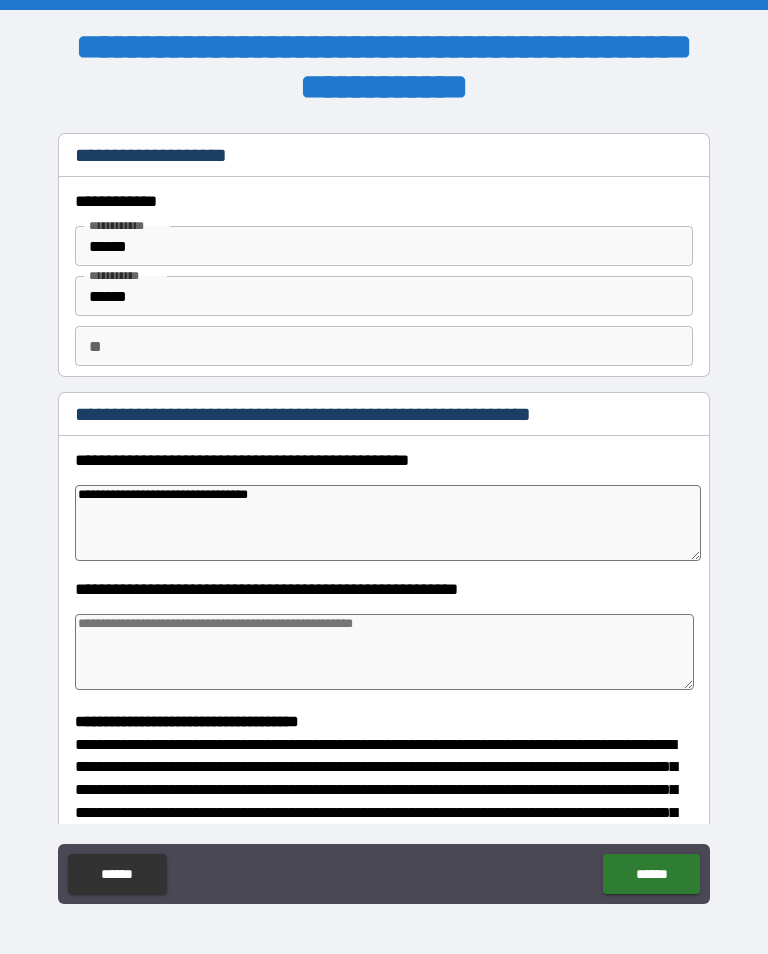 type on "*" 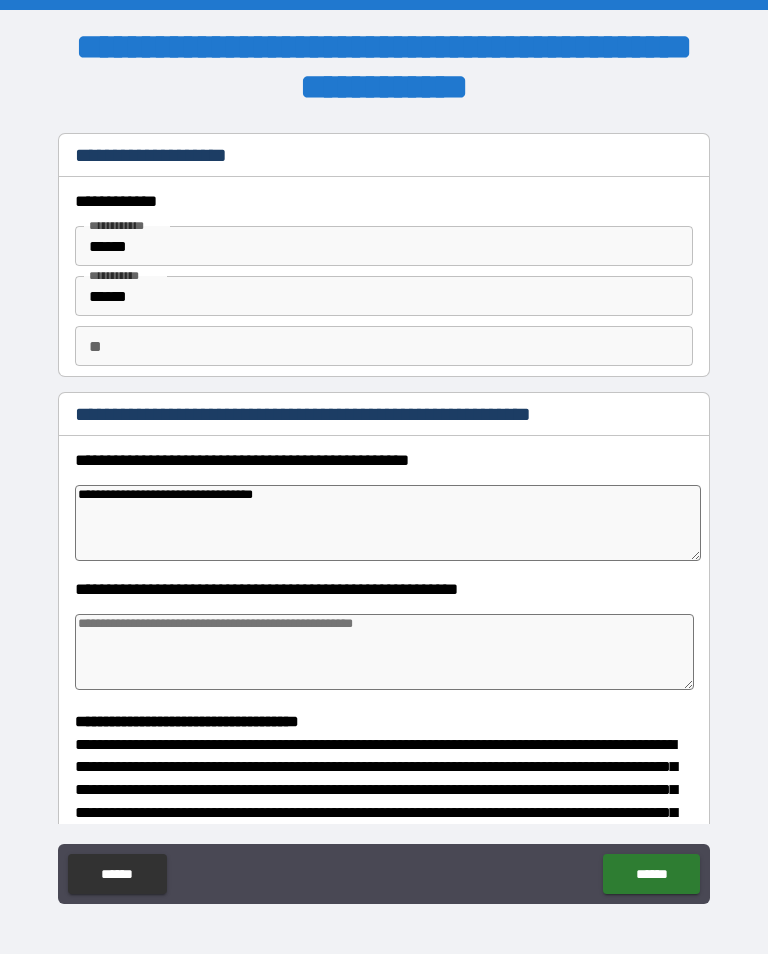 type on "*" 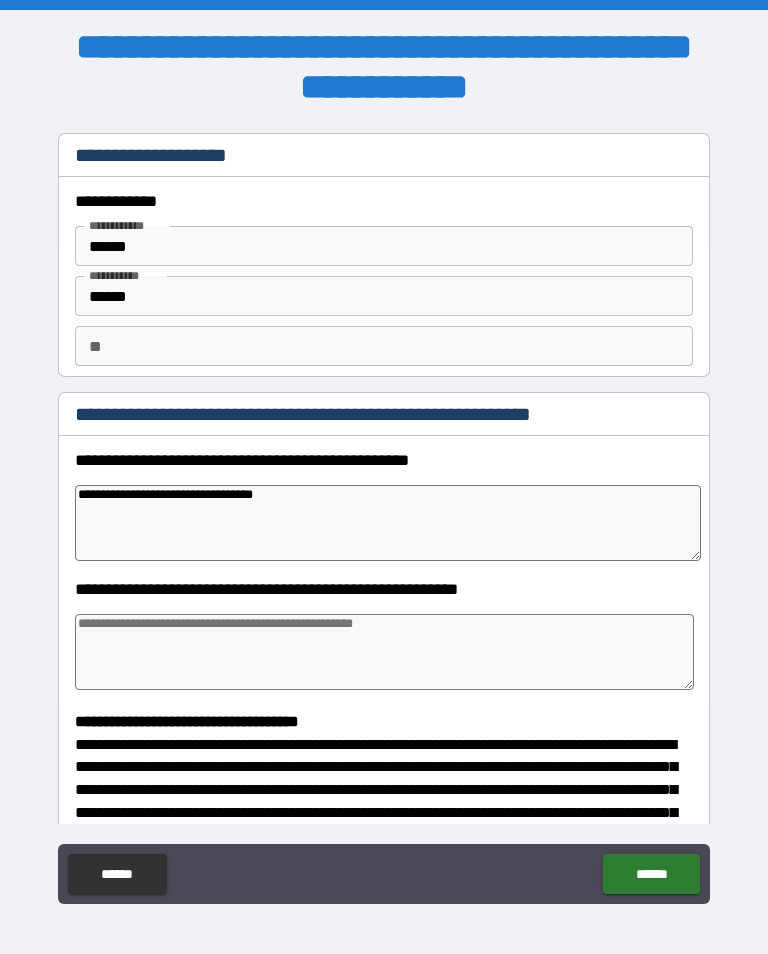 type on "**********" 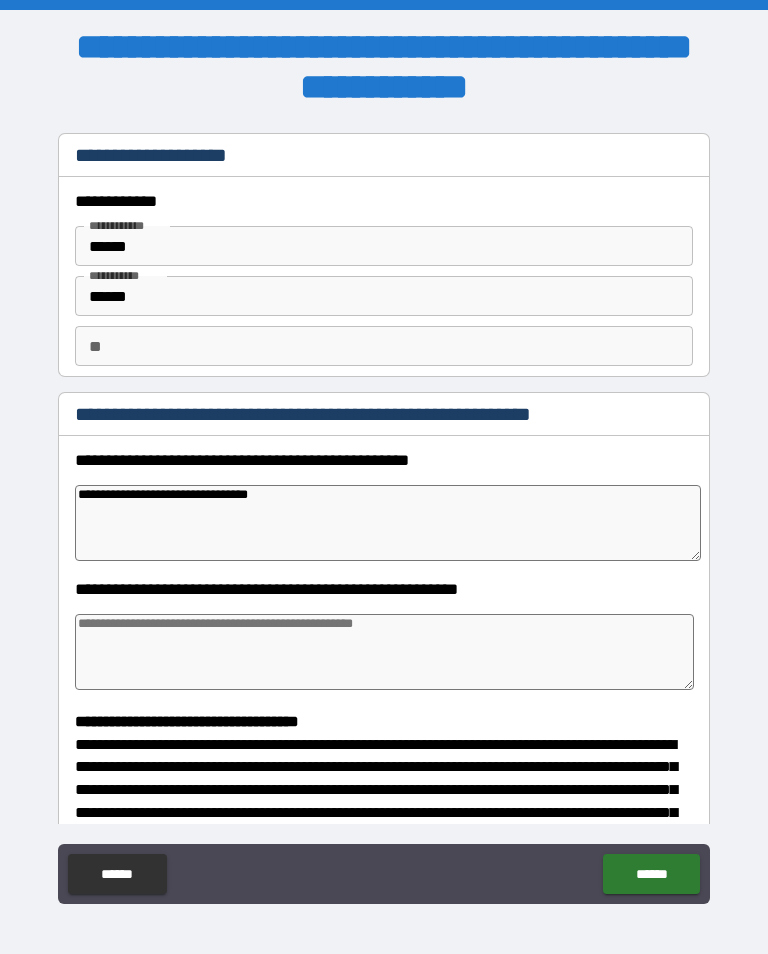 type on "*" 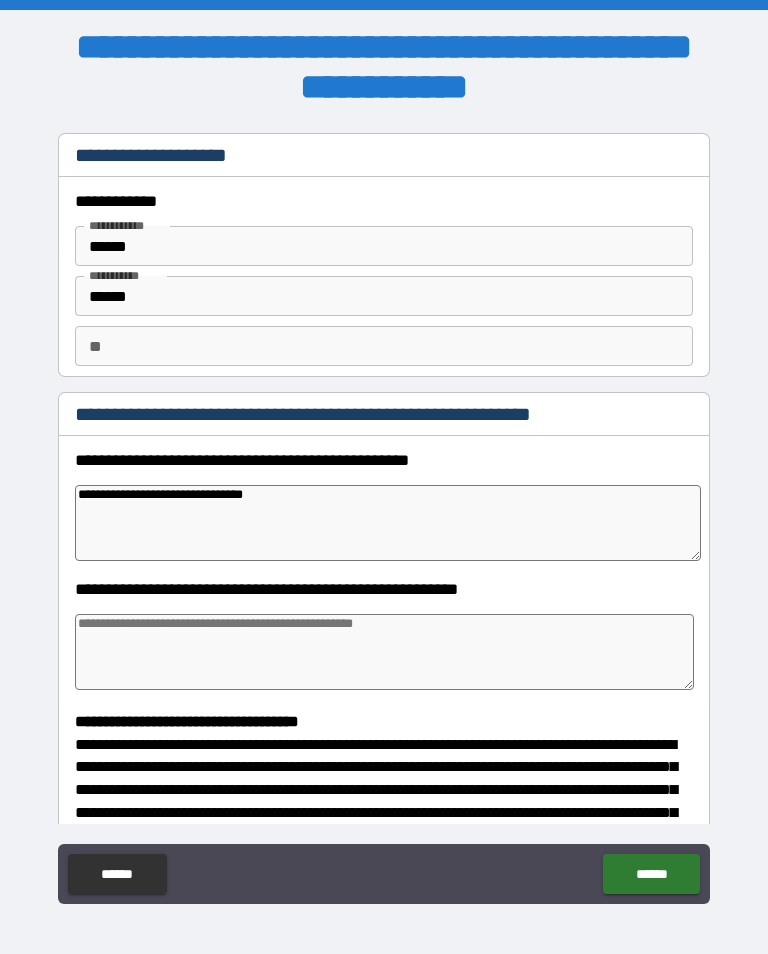 type on "*" 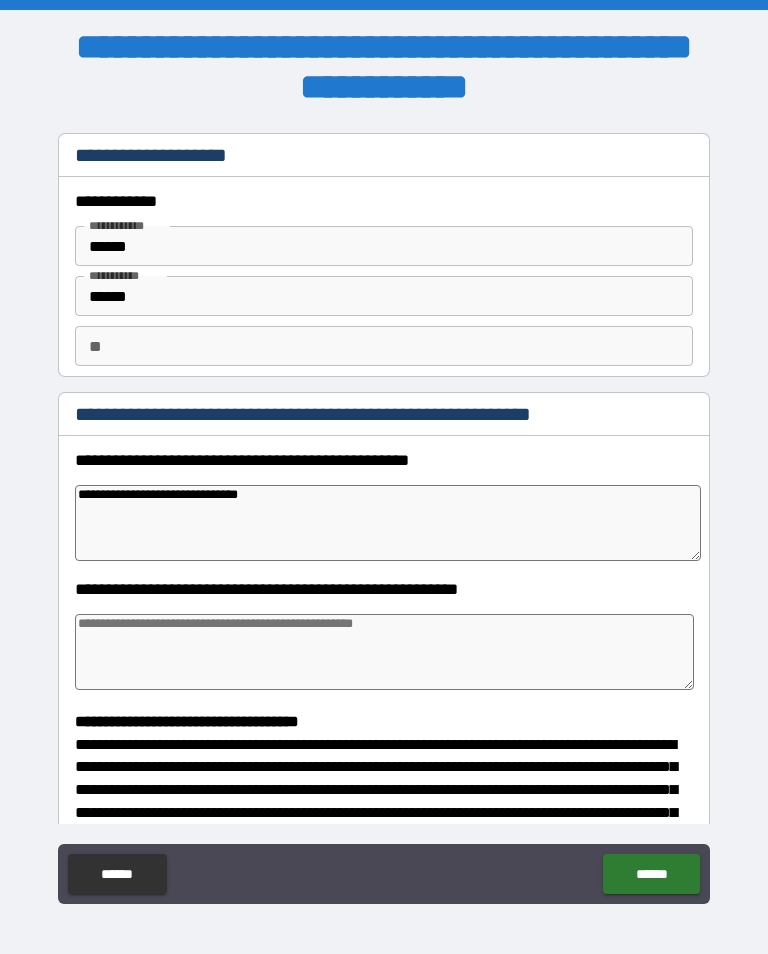 type on "*" 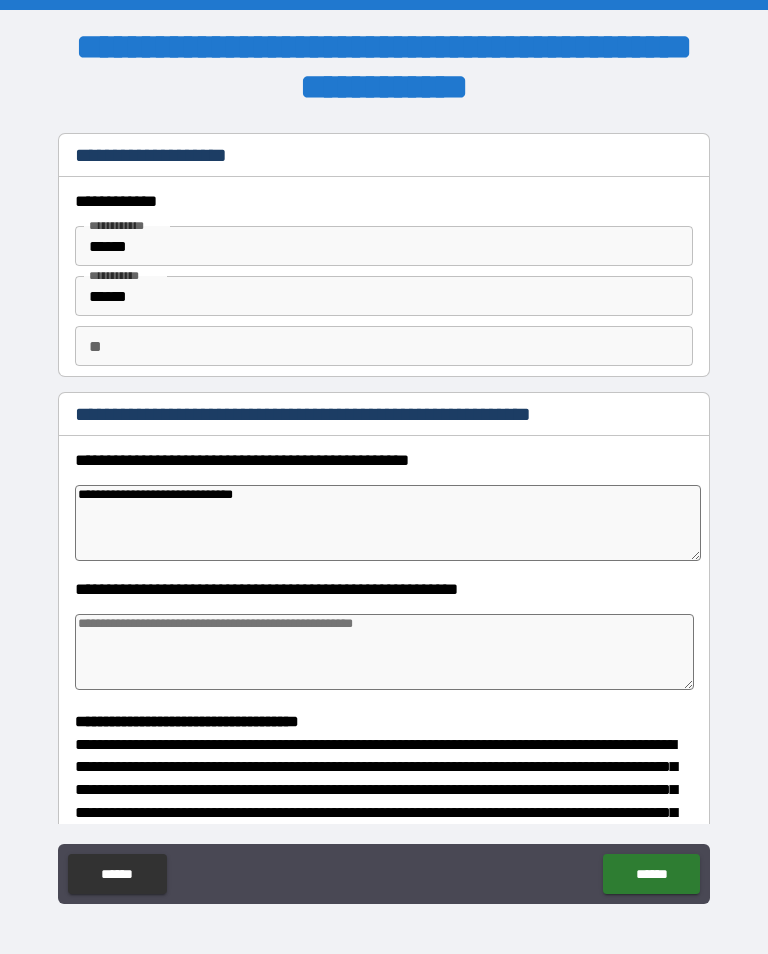 type on "*" 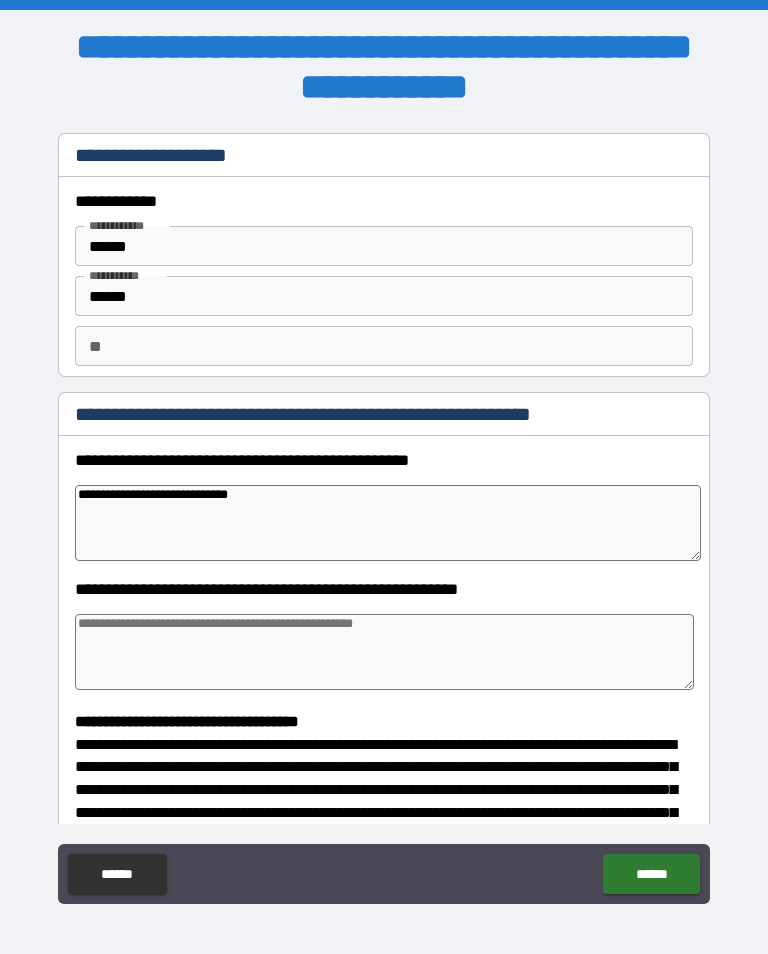type on "*" 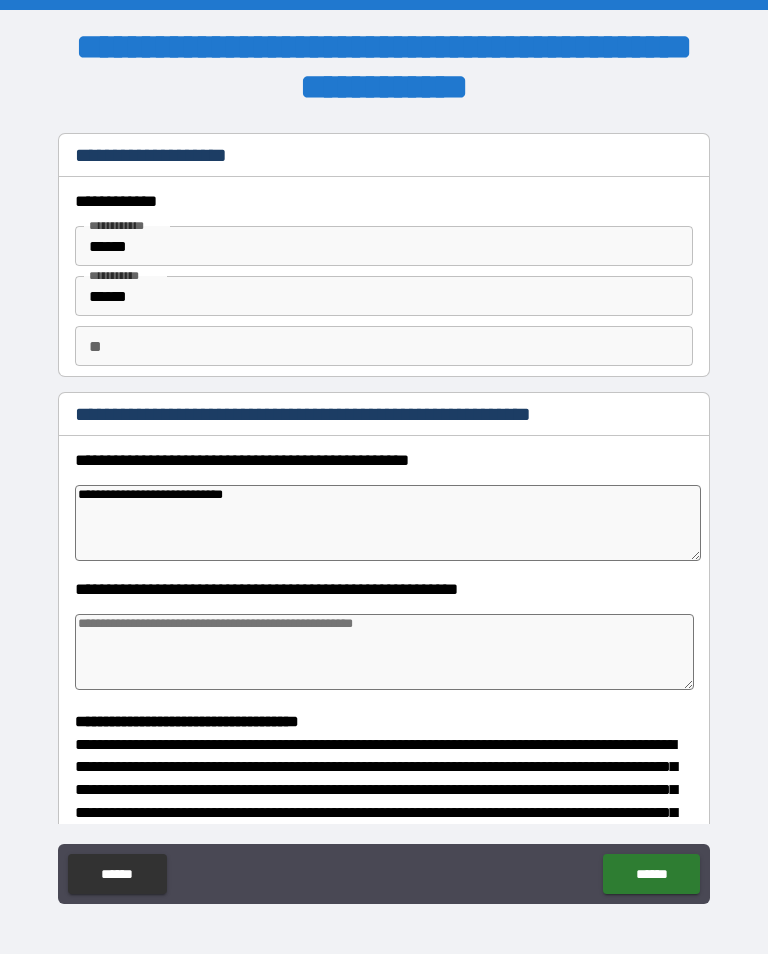 type on "*" 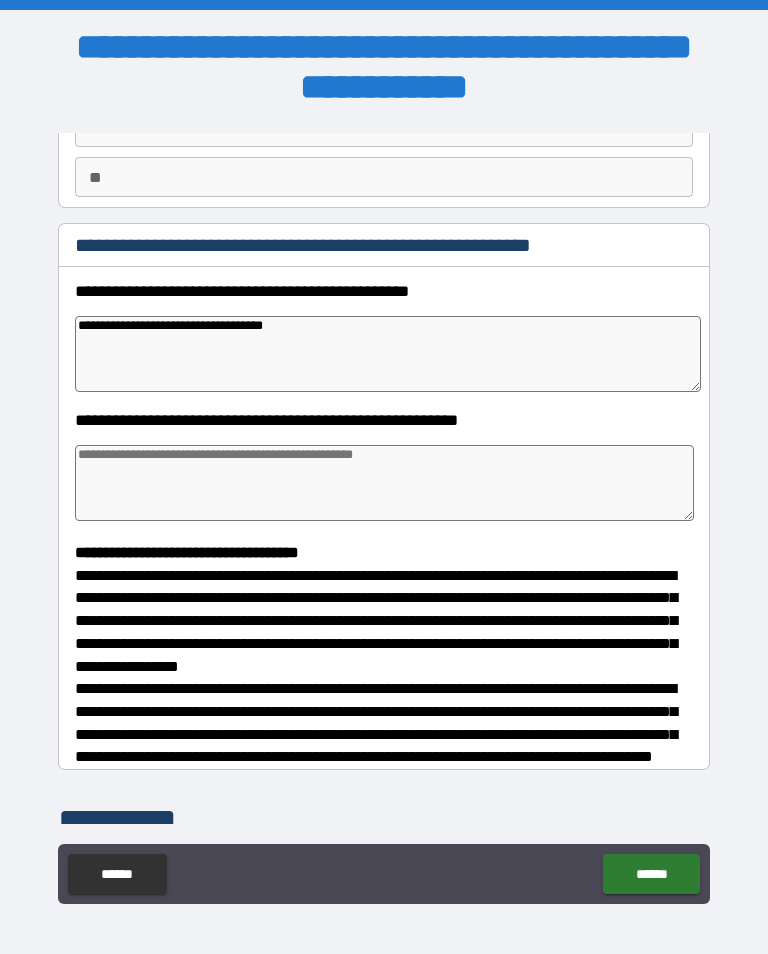 scroll, scrollTop: 207, scrollLeft: 0, axis: vertical 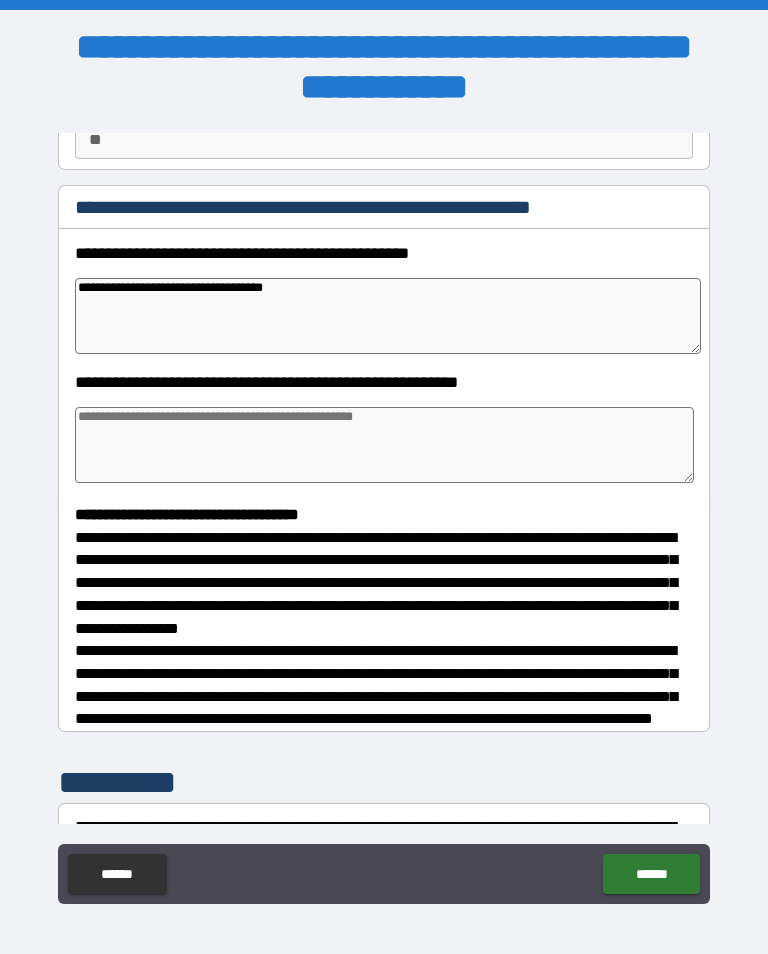 click at bounding box center [384, 445] 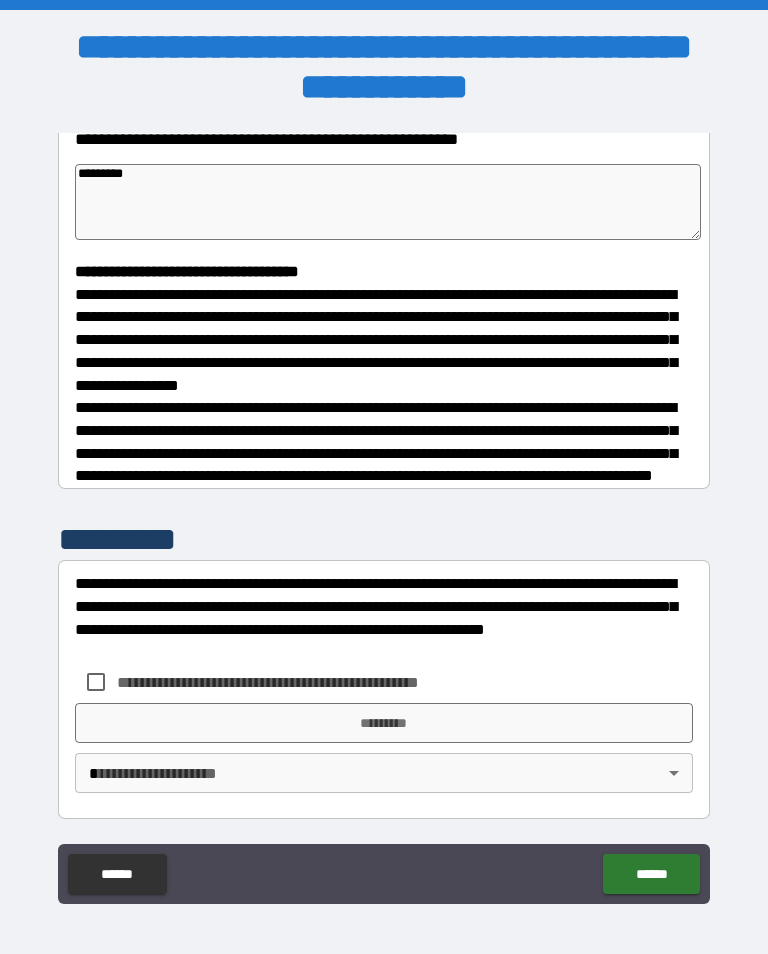 scroll, scrollTop: 465, scrollLeft: 0, axis: vertical 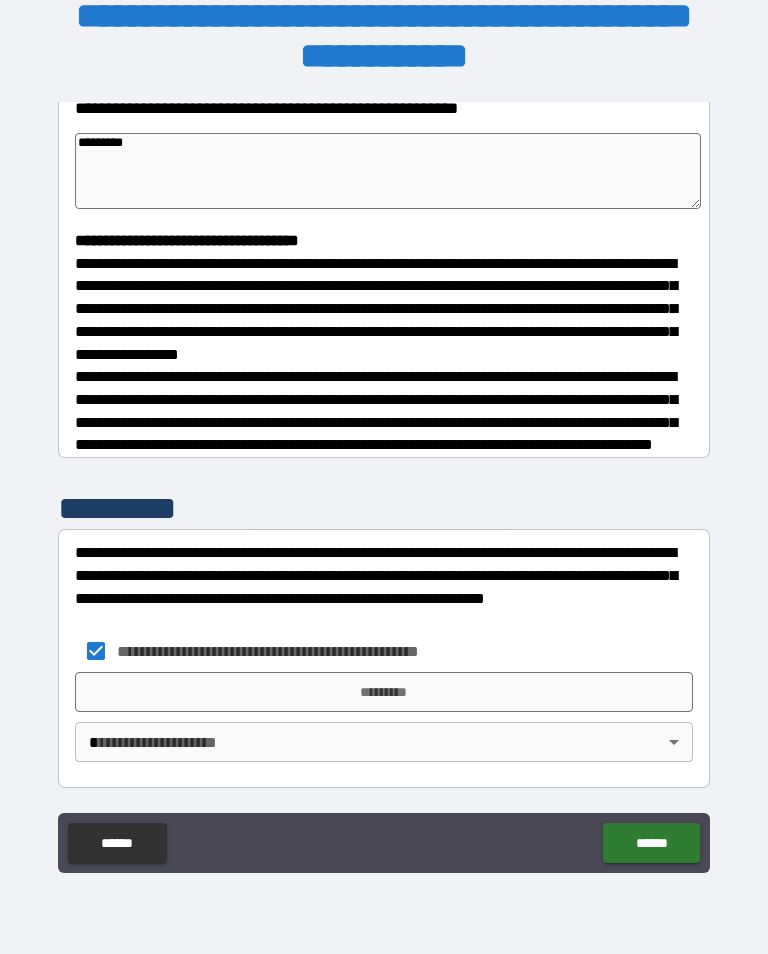 click on "**********" at bounding box center [384, 461] 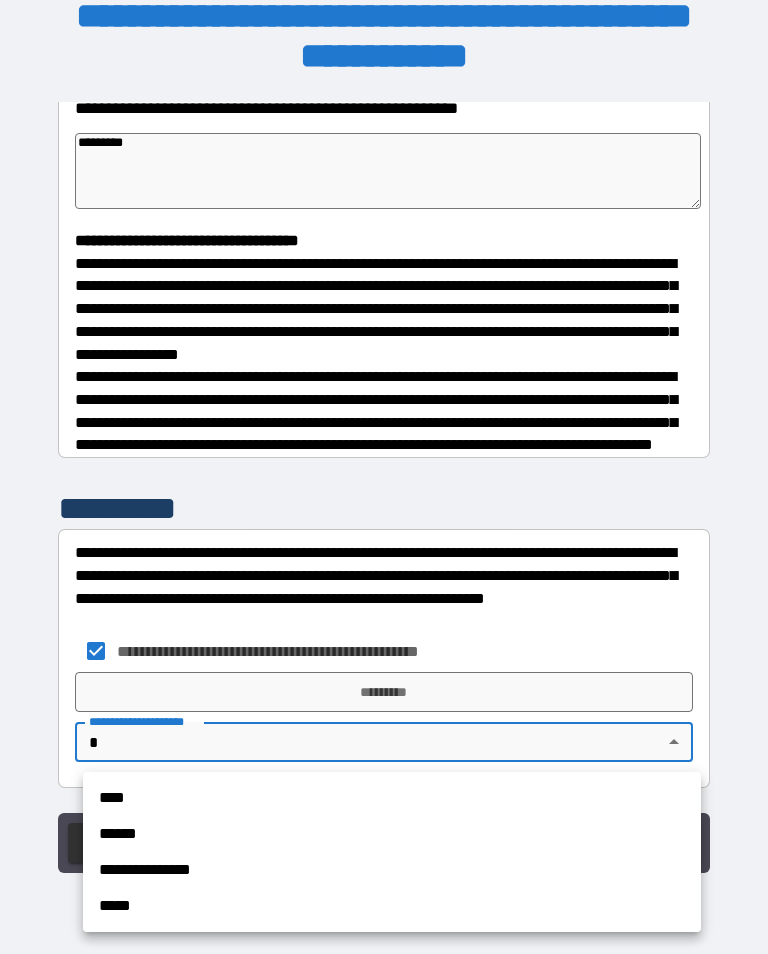 click on "****" at bounding box center [392, 798] 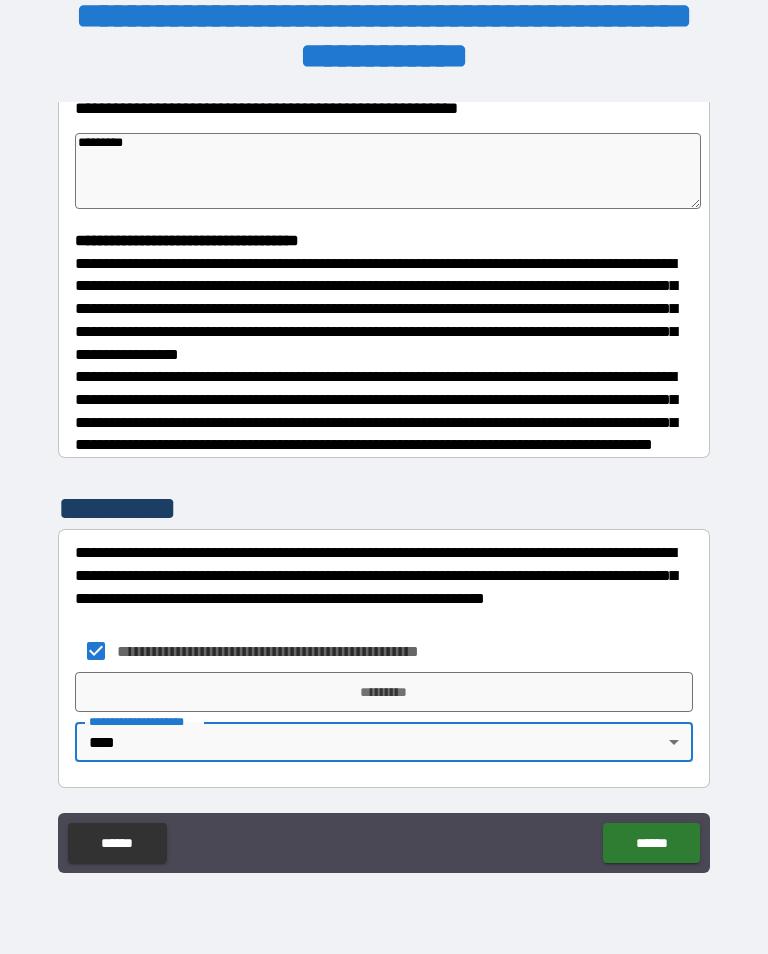 click on "*********" at bounding box center (384, 692) 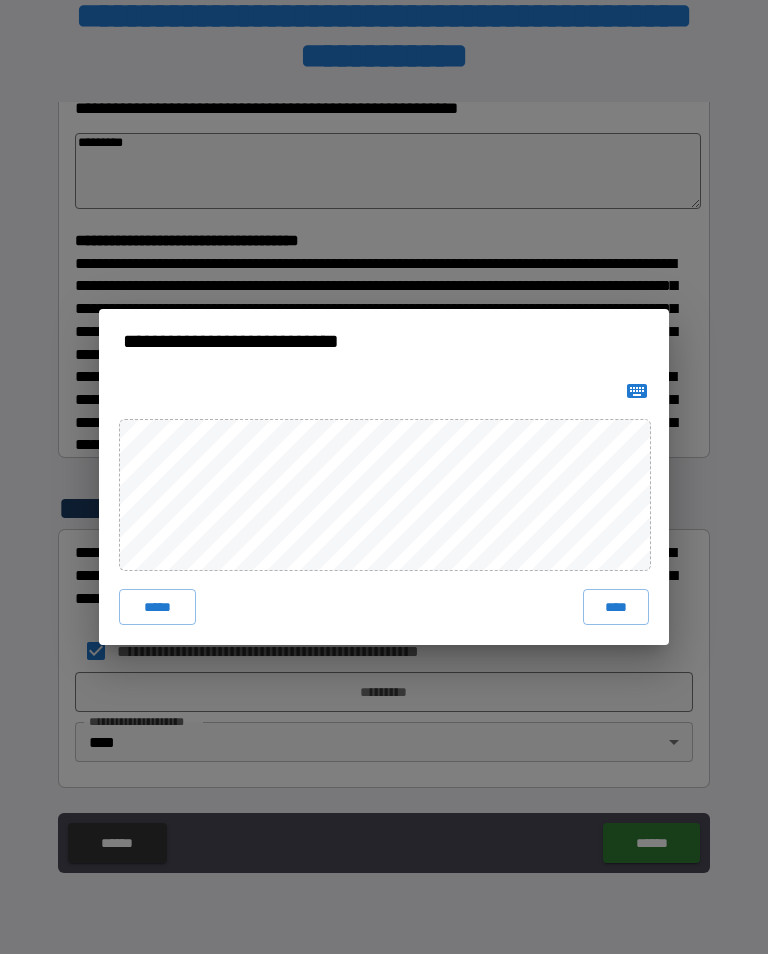 click on "****" at bounding box center (616, 607) 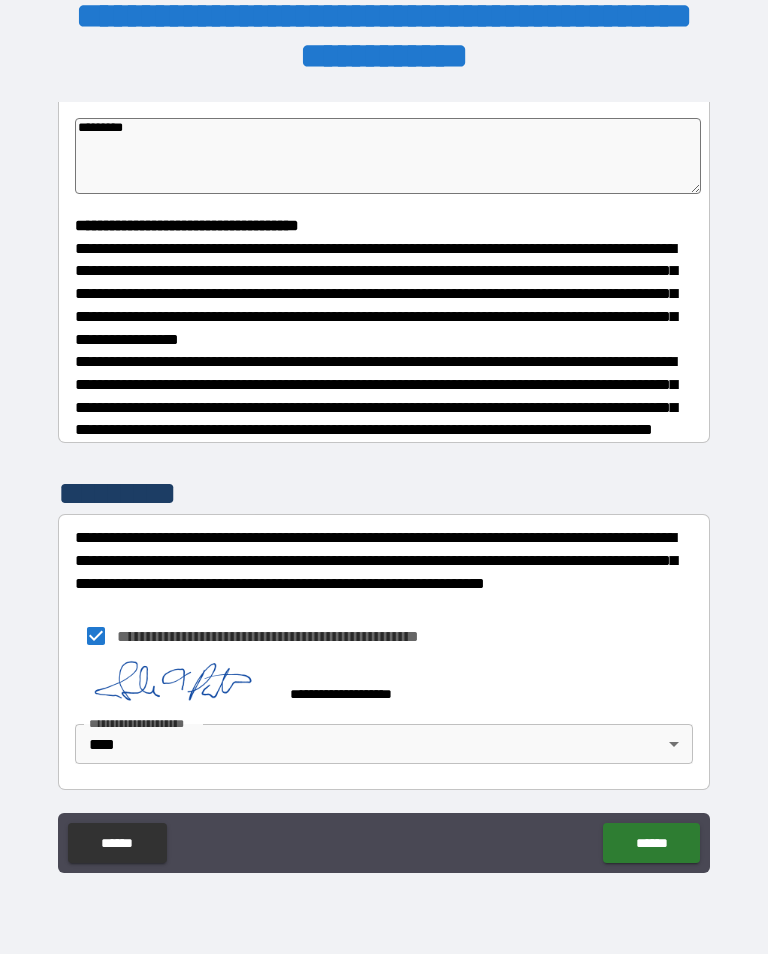 scroll, scrollTop: 455, scrollLeft: 0, axis: vertical 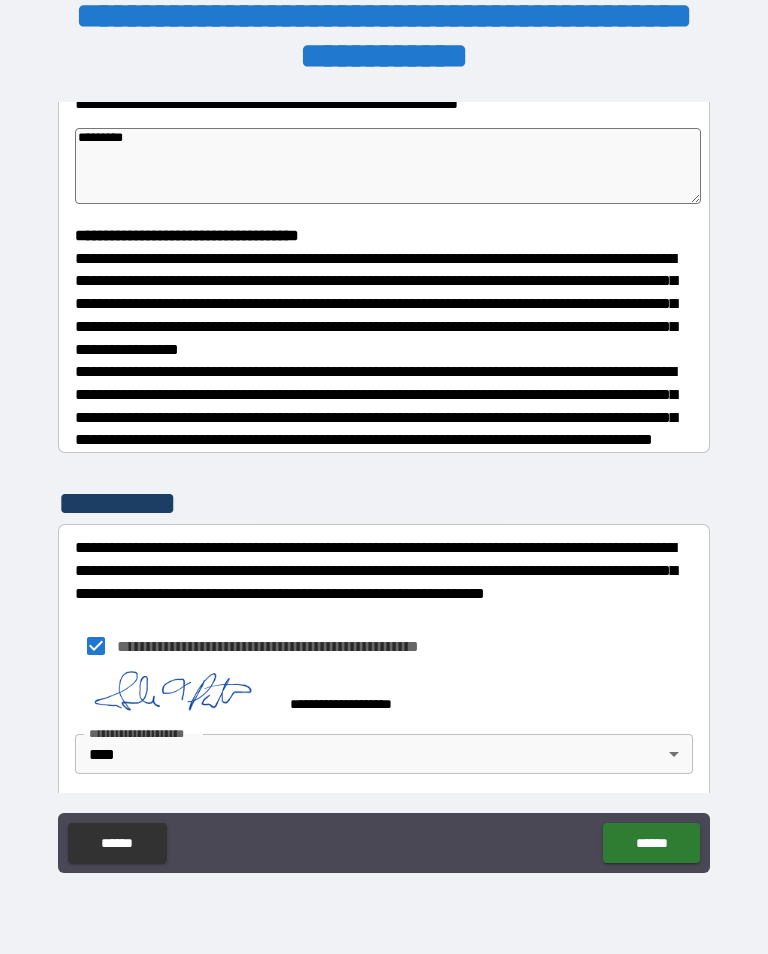 click on "******" at bounding box center (651, 843) 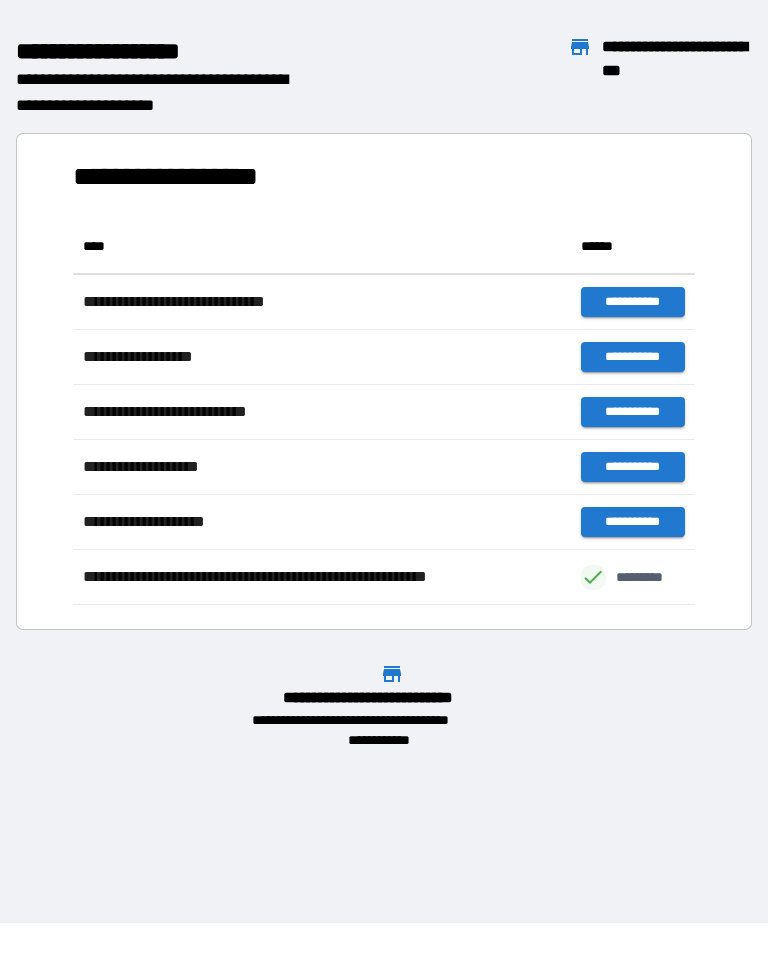 scroll, scrollTop: 386, scrollLeft: 622, axis: both 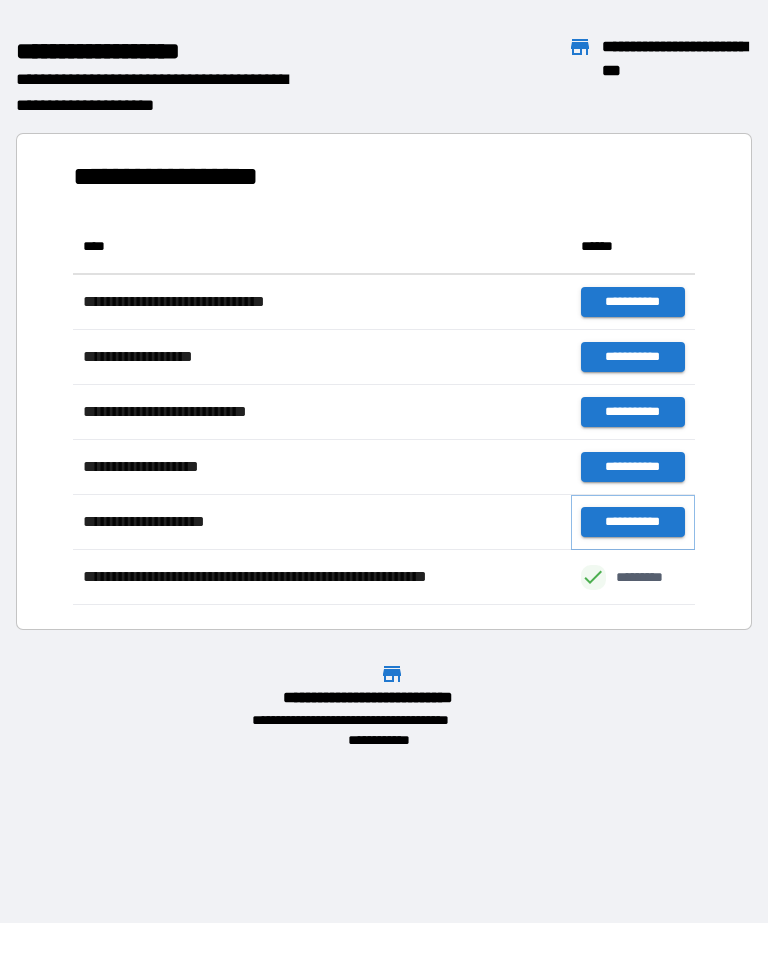 click on "**********" at bounding box center (633, 522) 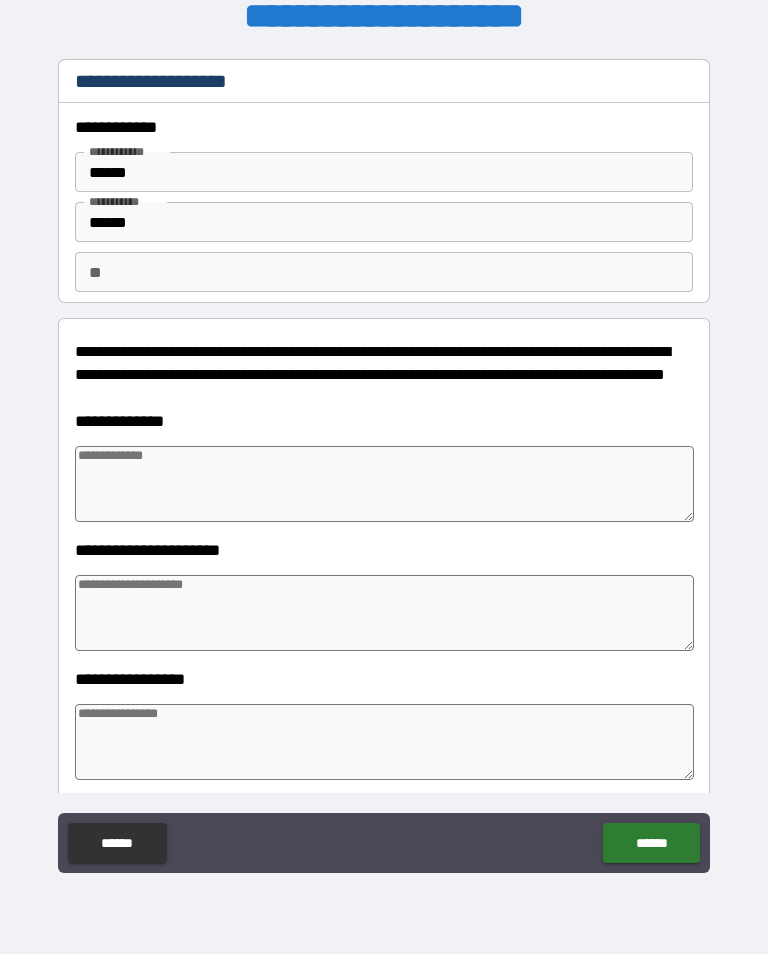 click at bounding box center [384, 484] 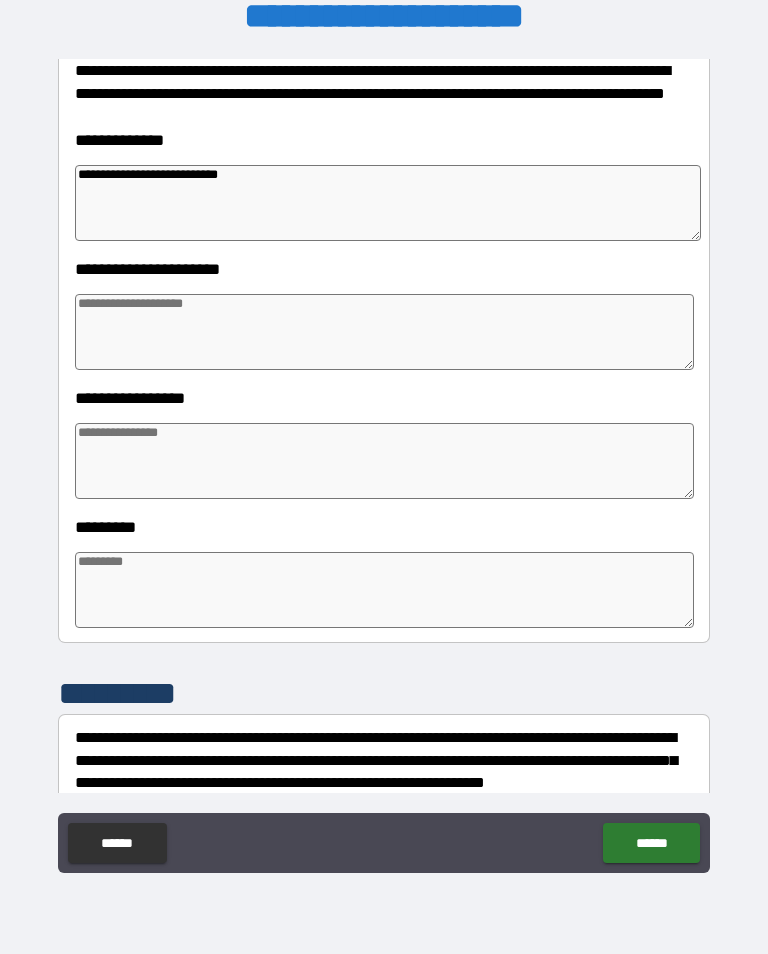 scroll, scrollTop: 289, scrollLeft: 0, axis: vertical 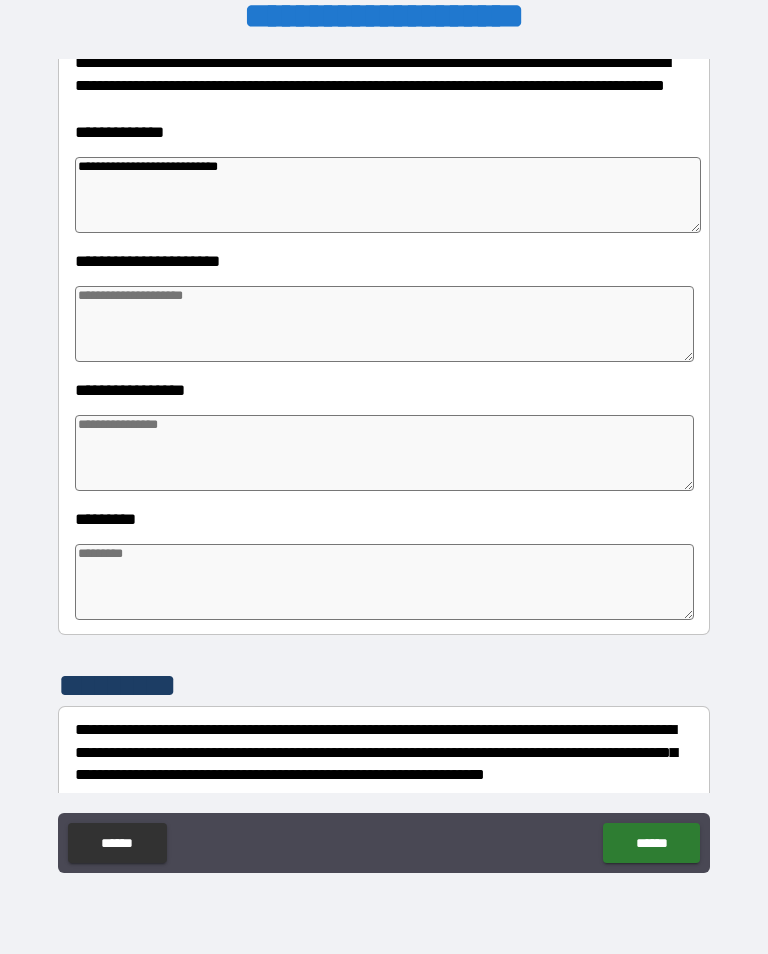 click at bounding box center (384, 324) 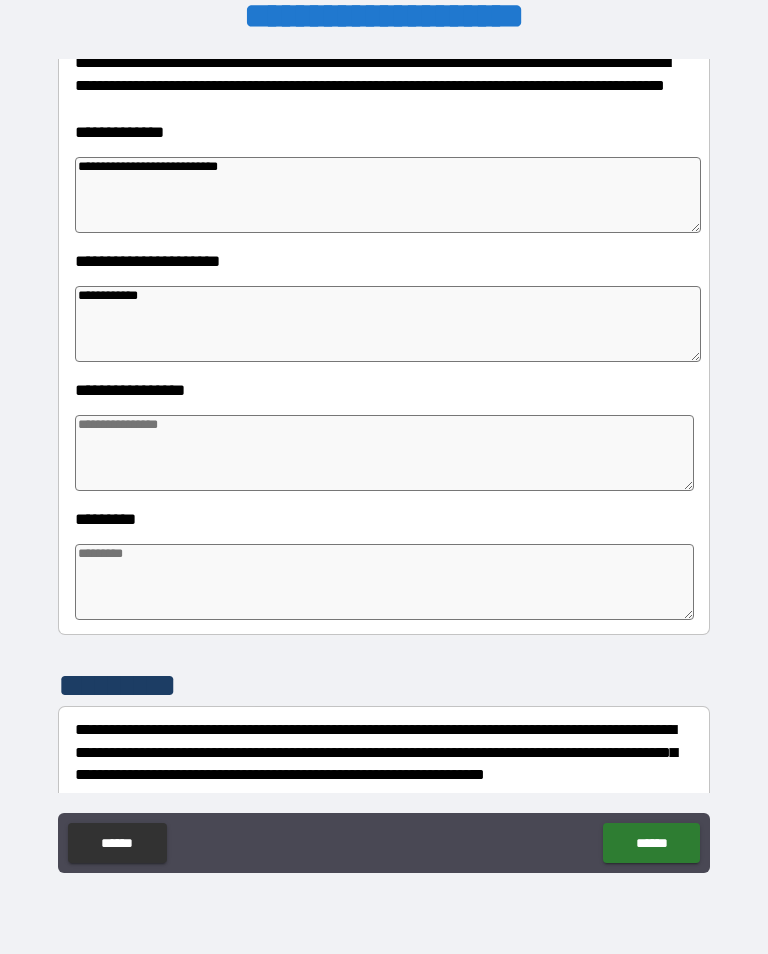 click at bounding box center (384, 453) 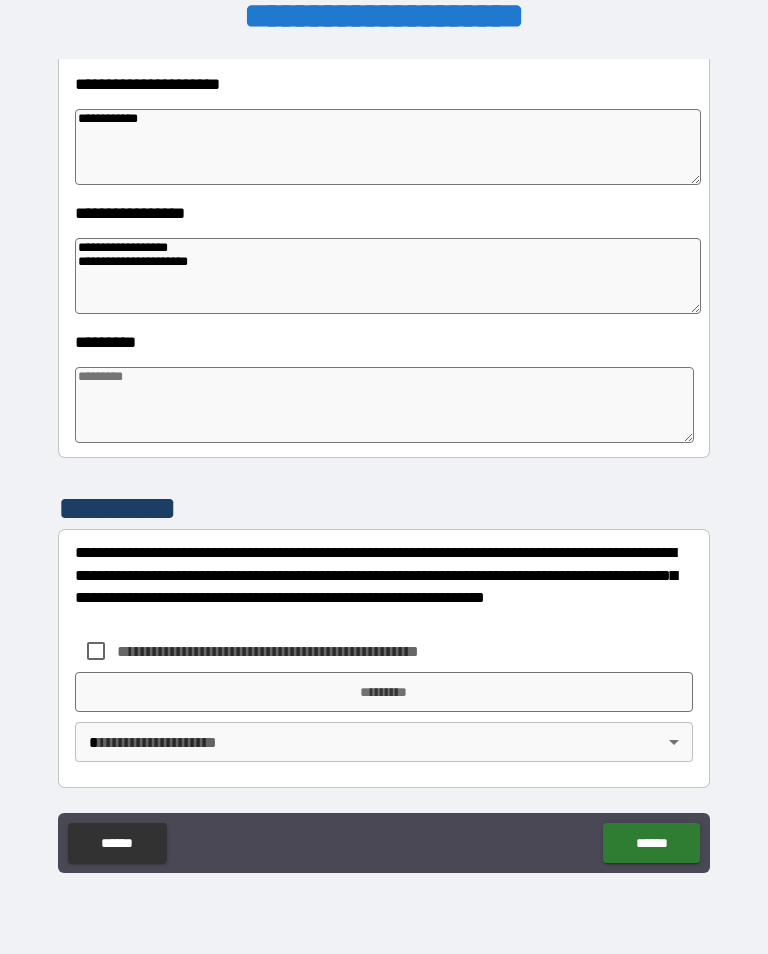 scroll, scrollTop: 466, scrollLeft: 0, axis: vertical 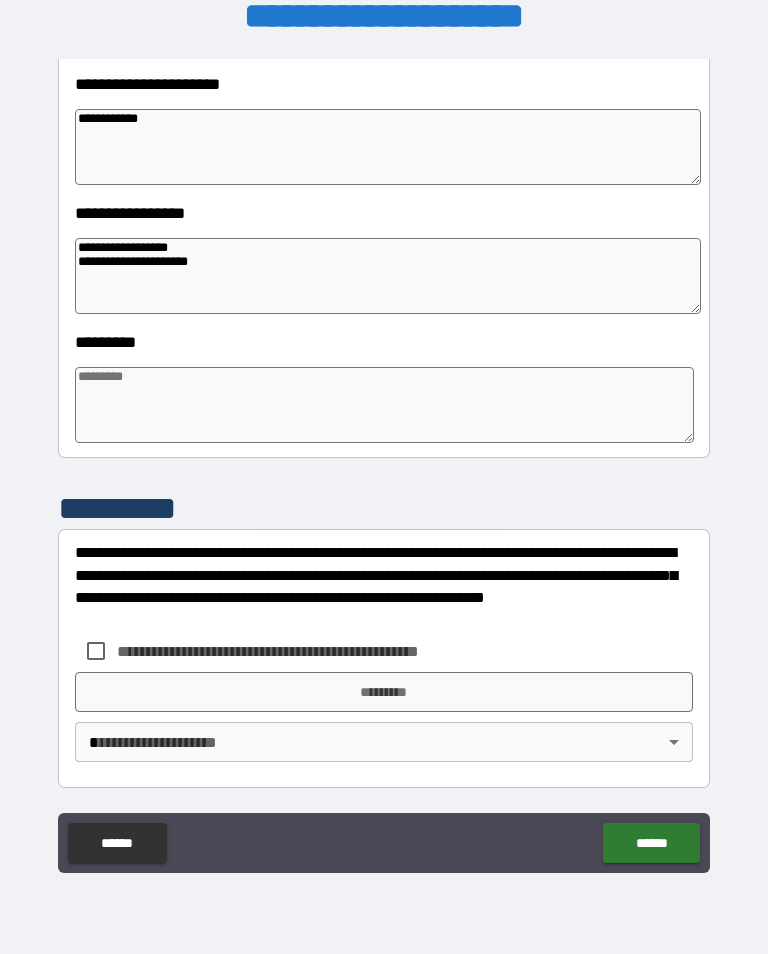 click at bounding box center [384, 405] 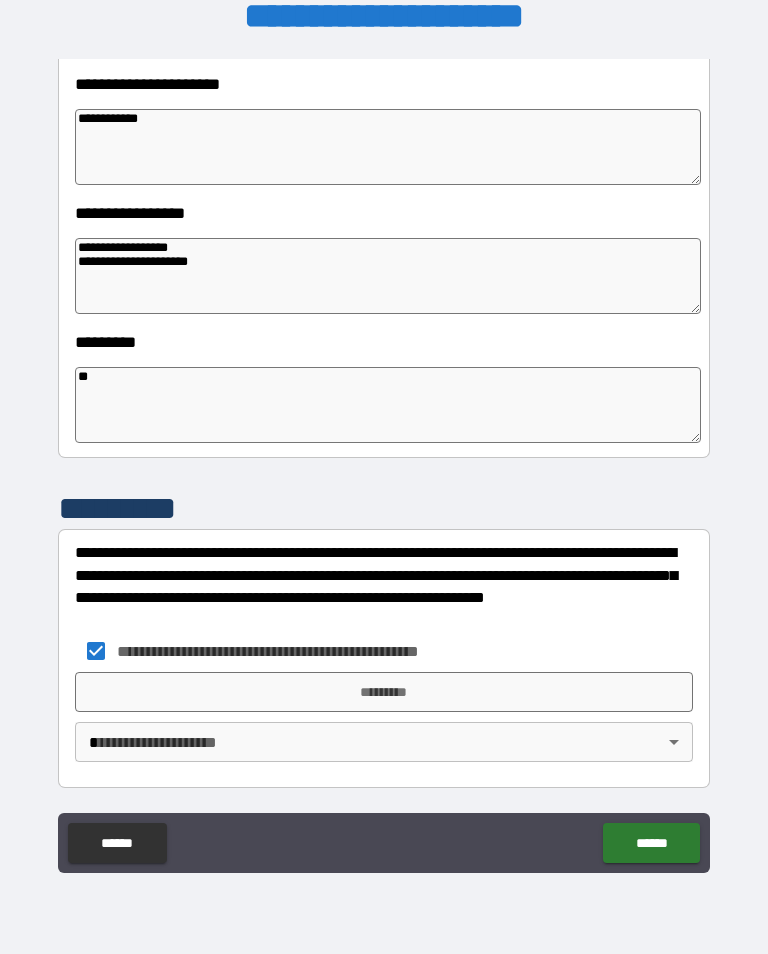 click on "**********" at bounding box center (384, 461) 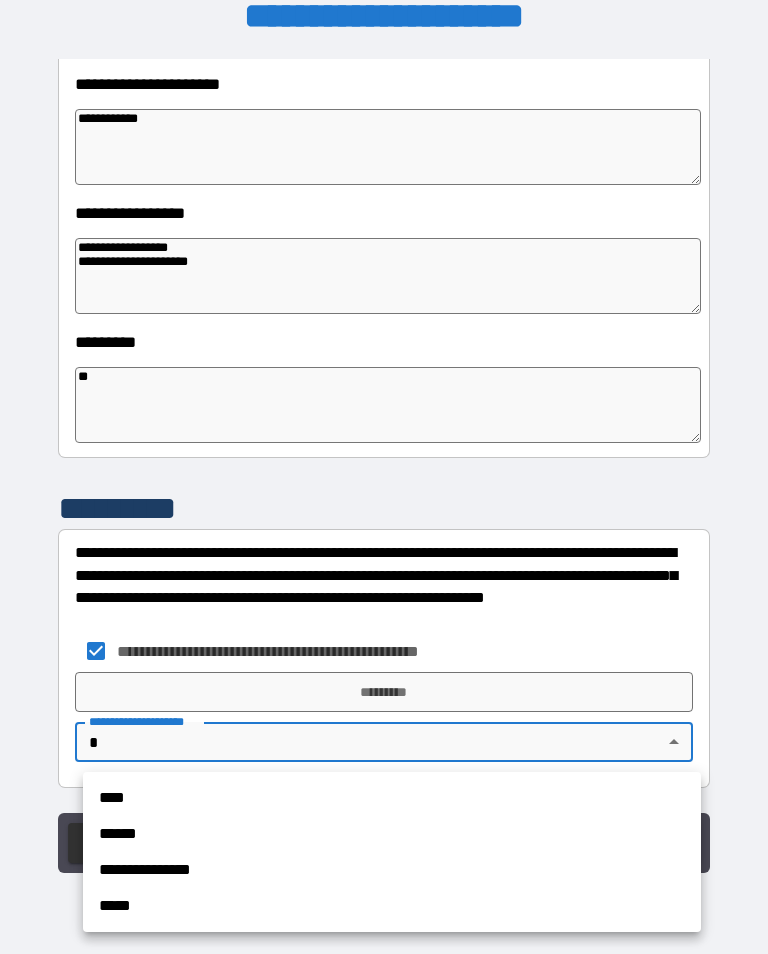 click on "****" at bounding box center [392, 798] 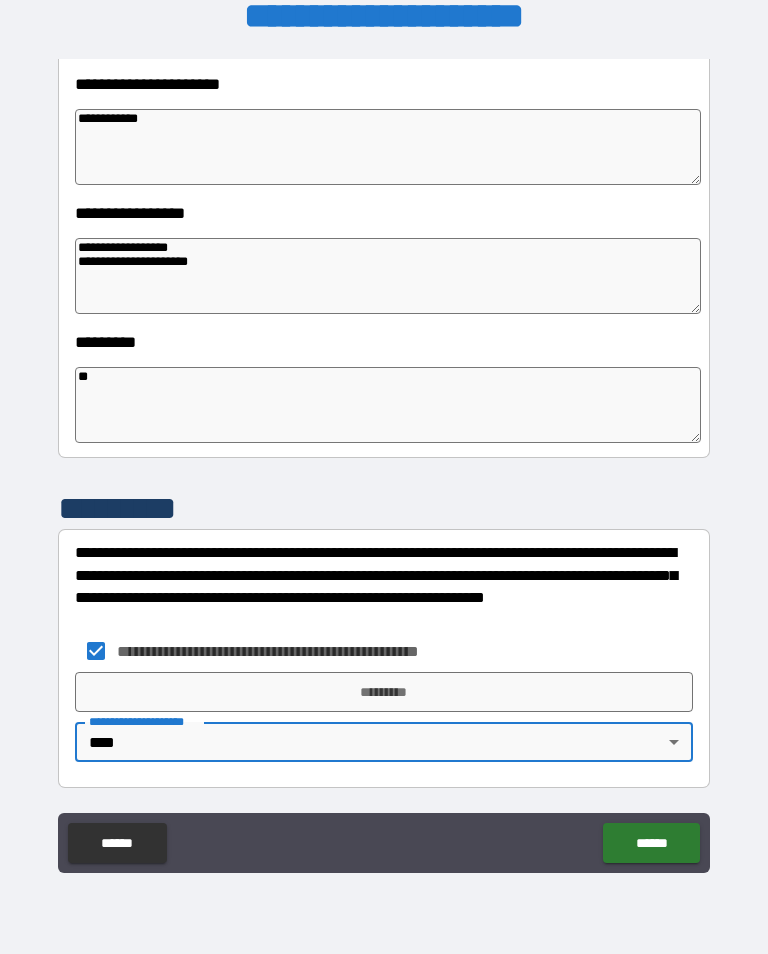 click on "*********" at bounding box center [384, 692] 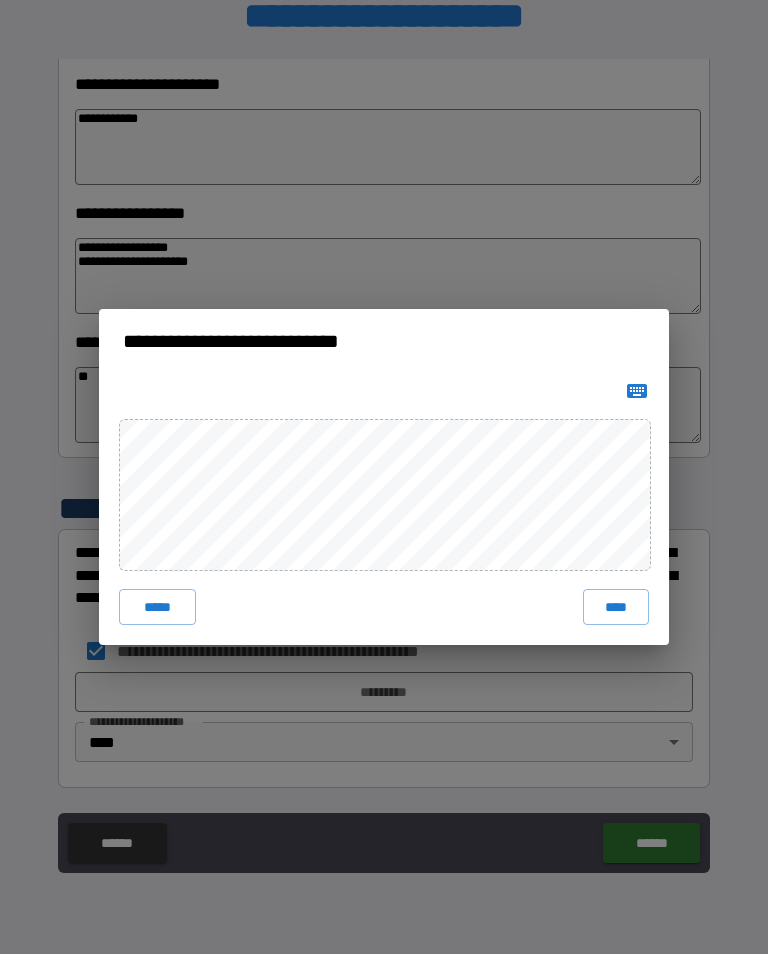 click on "****" at bounding box center (616, 607) 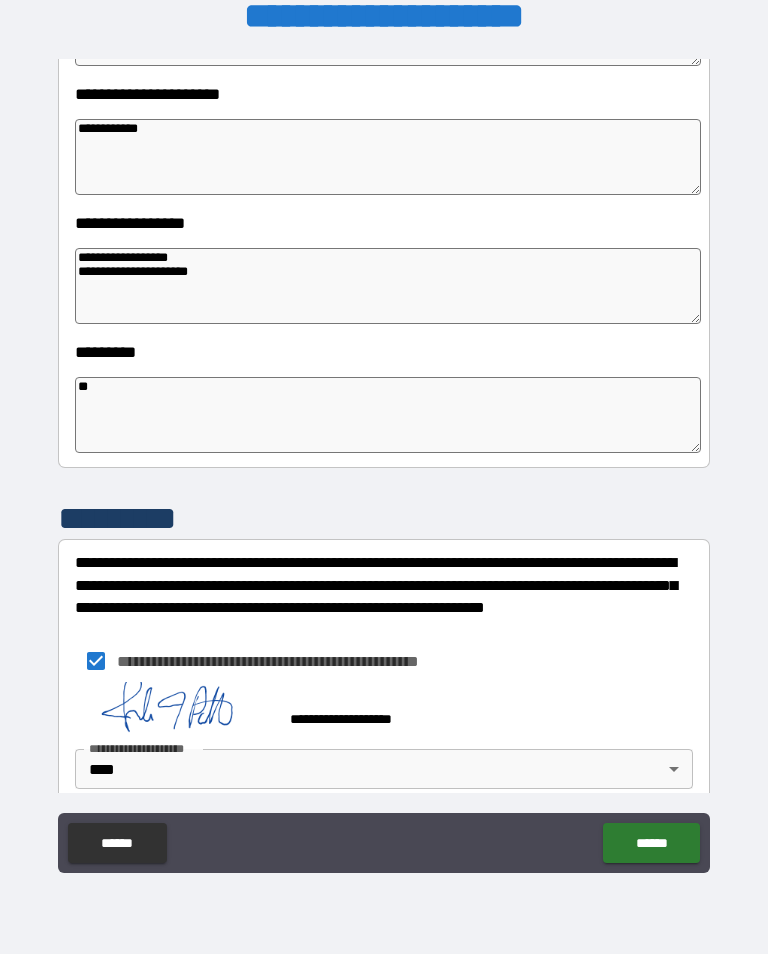 click on "******" at bounding box center (651, 843) 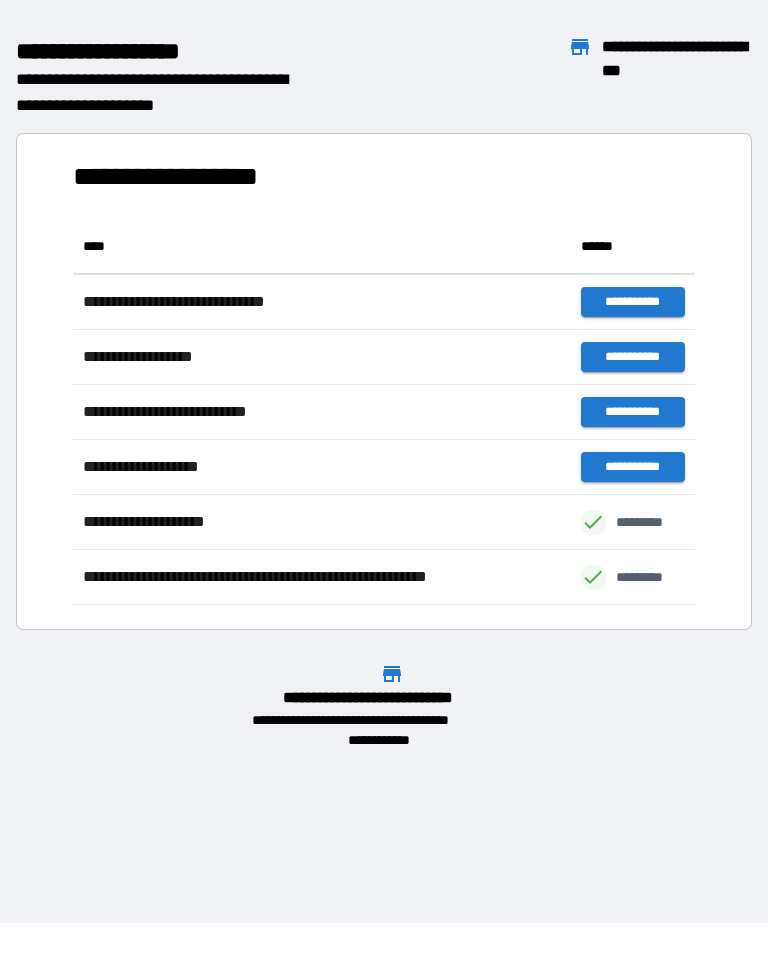 scroll, scrollTop: 1, scrollLeft: 1, axis: both 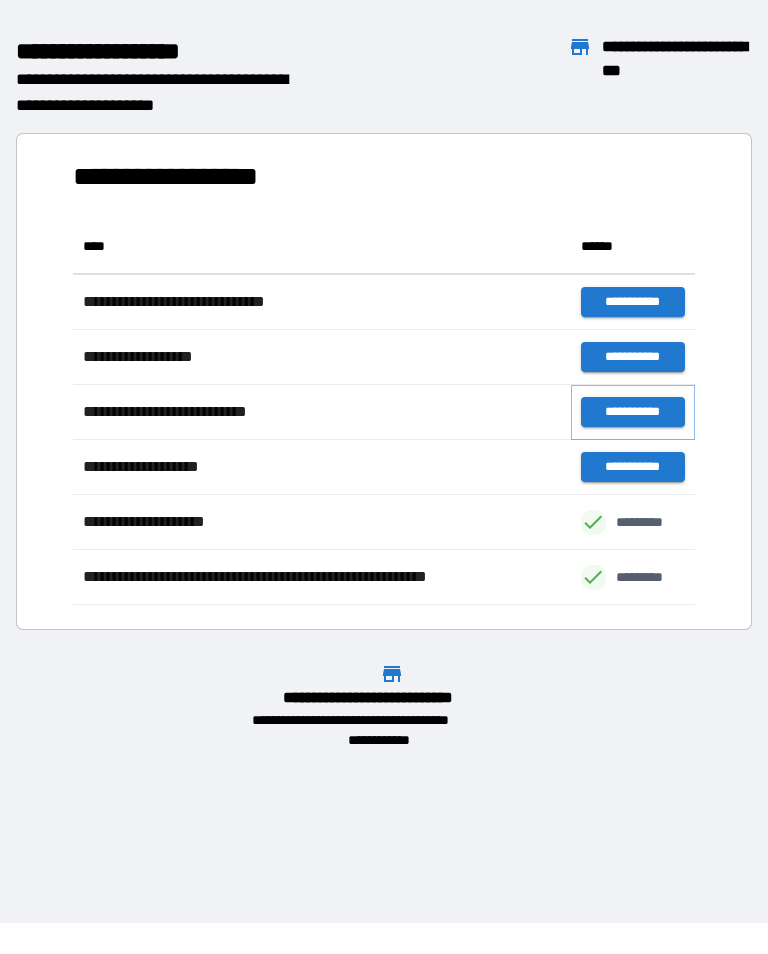 click on "**********" at bounding box center (633, 412) 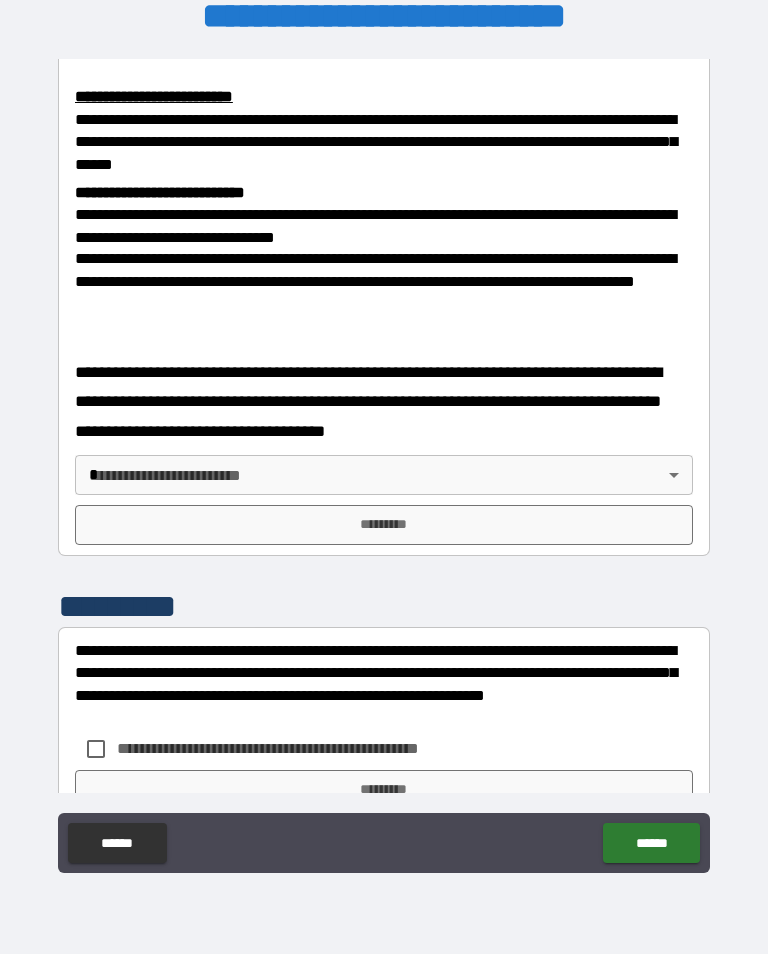 scroll, scrollTop: 660, scrollLeft: 0, axis: vertical 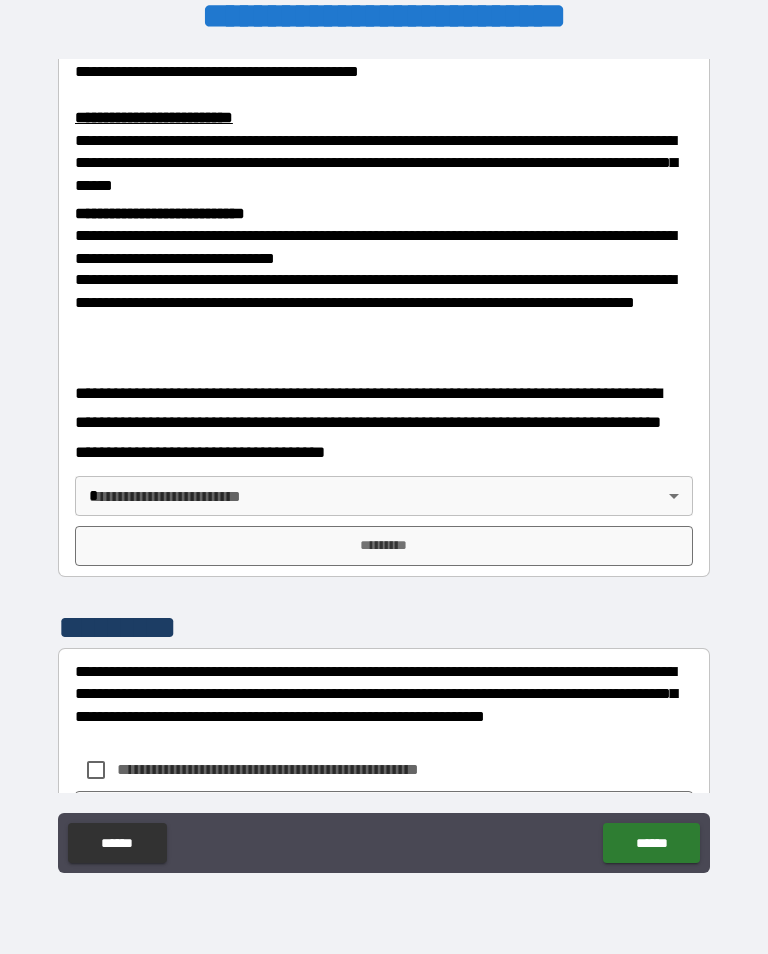 click on "**********" at bounding box center [384, 461] 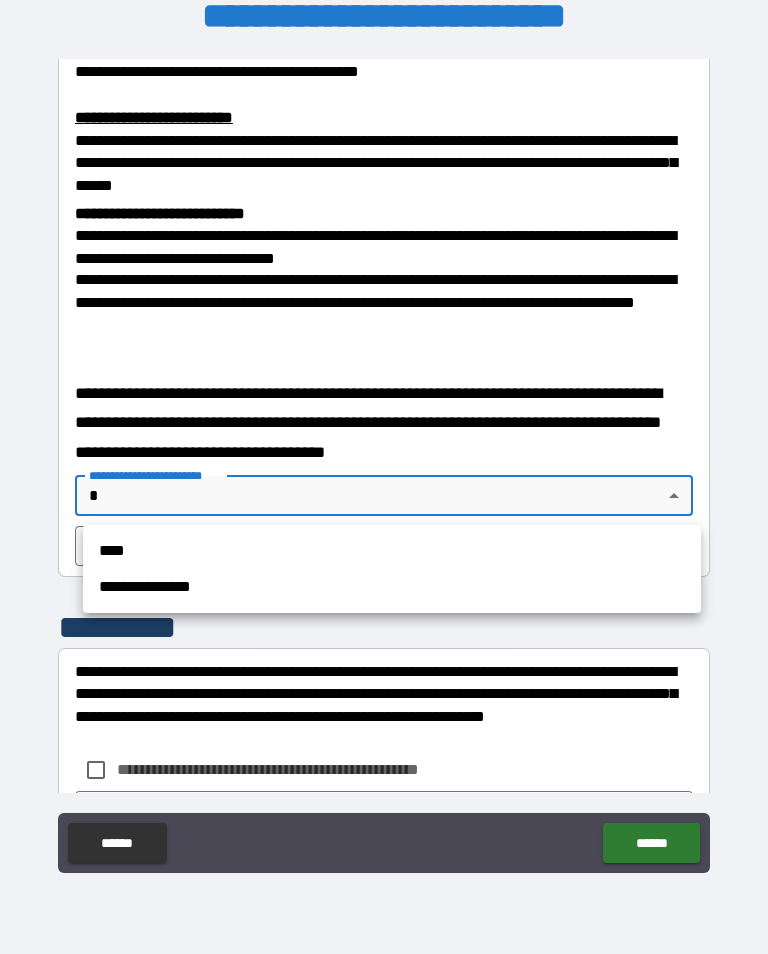 click on "****" at bounding box center (392, 551) 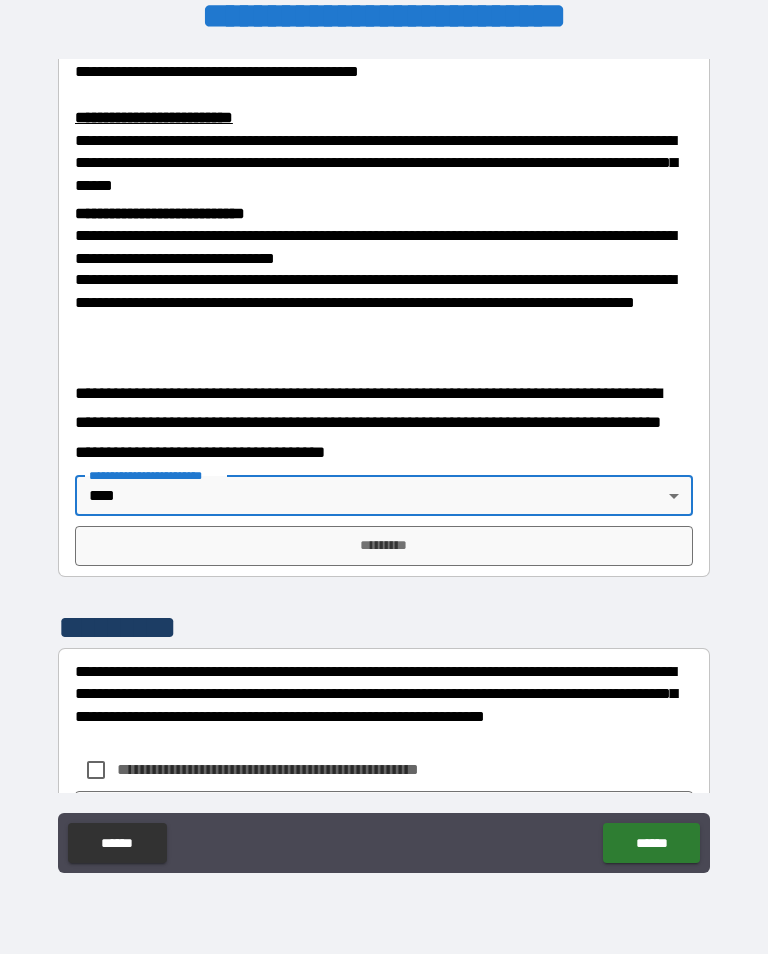 click on "*********" at bounding box center [384, 546] 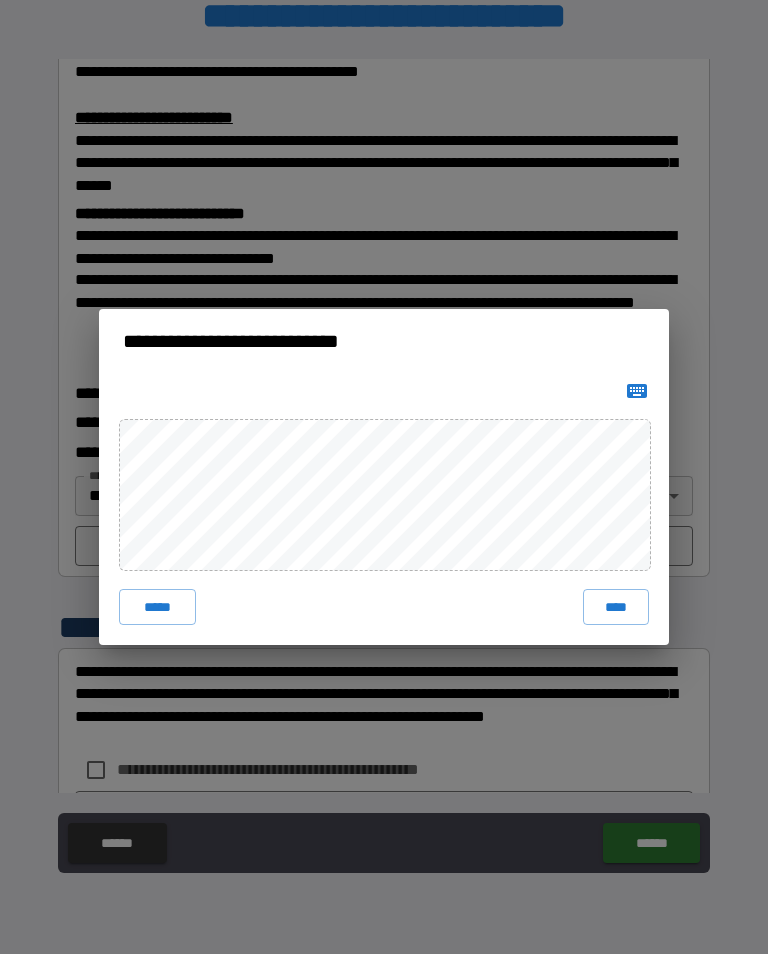 click on "****" at bounding box center (616, 607) 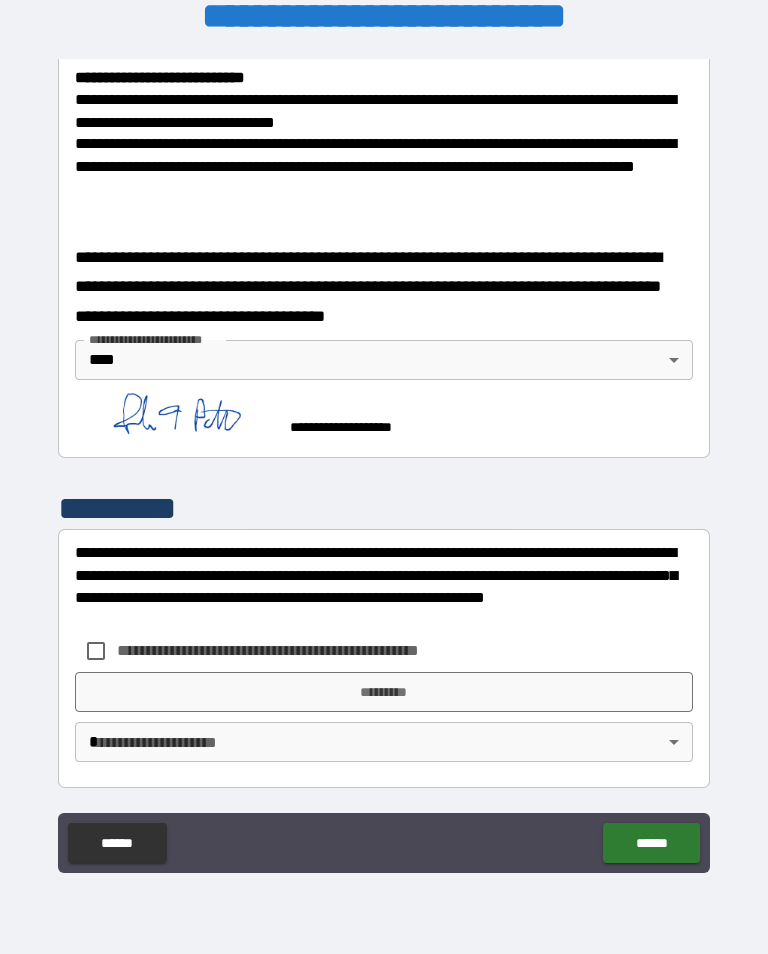 scroll, scrollTop: 795, scrollLeft: 0, axis: vertical 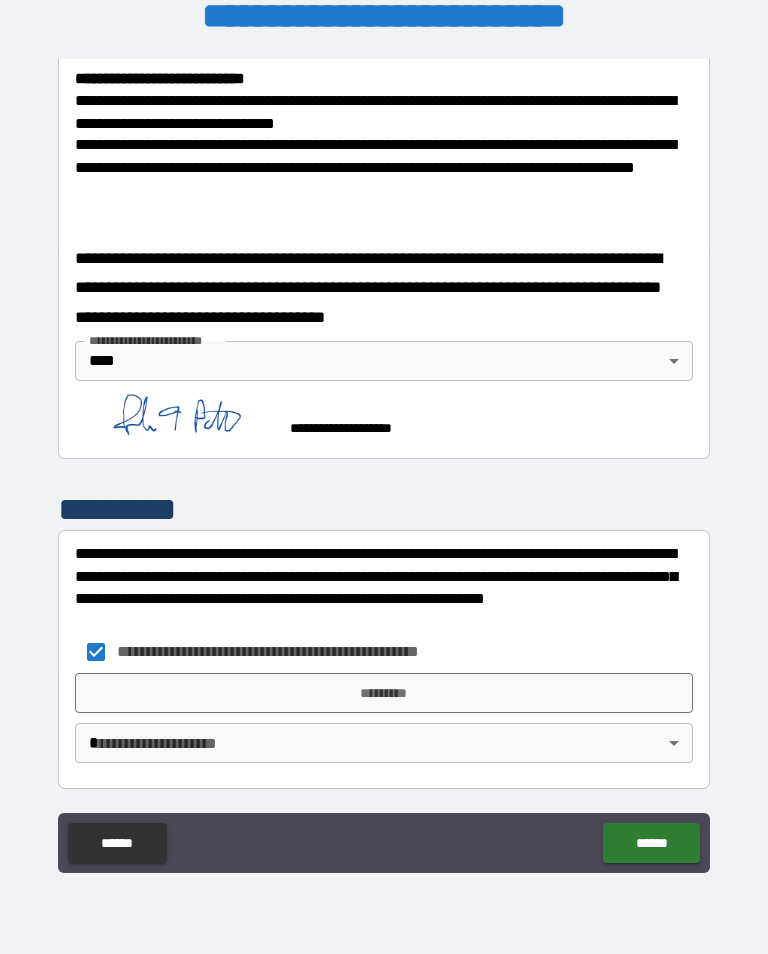 click on "*********" at bounding box center (384, 693) 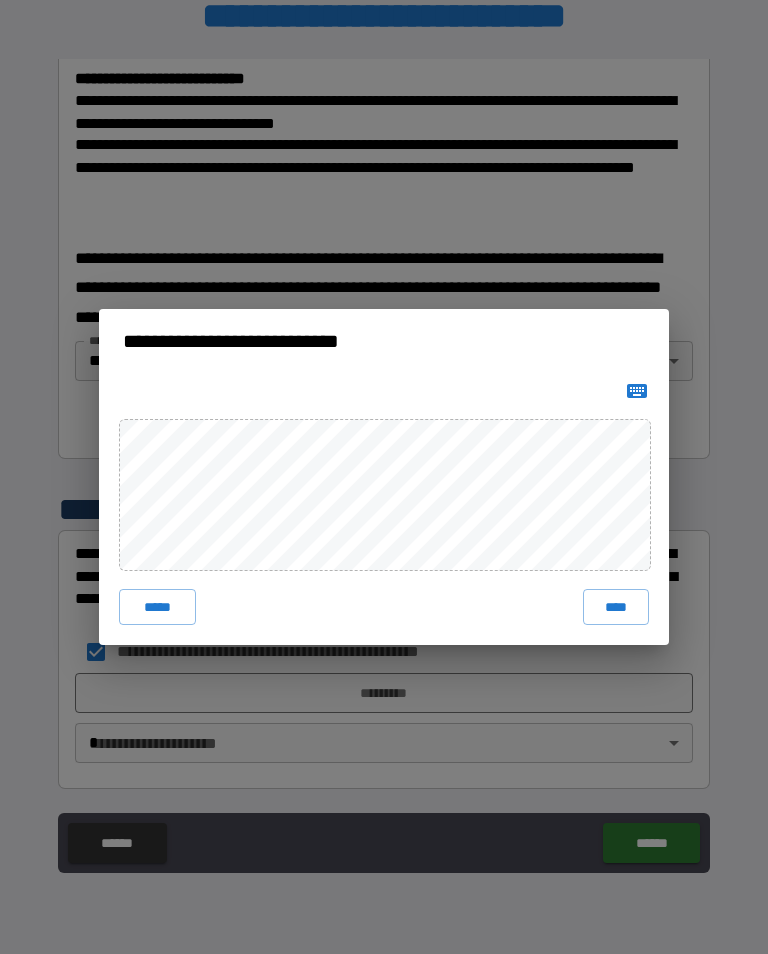 click on "****" at bounding box center (616, 607) 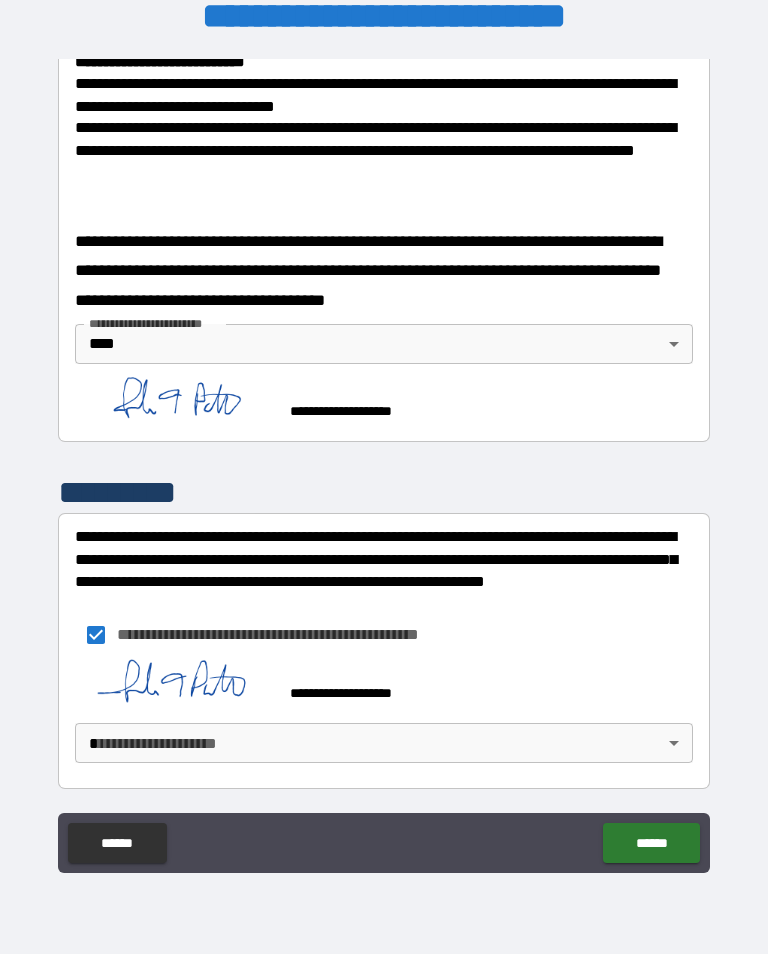 scroll, scrollTop: 812, scrollLeft: 0, axis: vertical 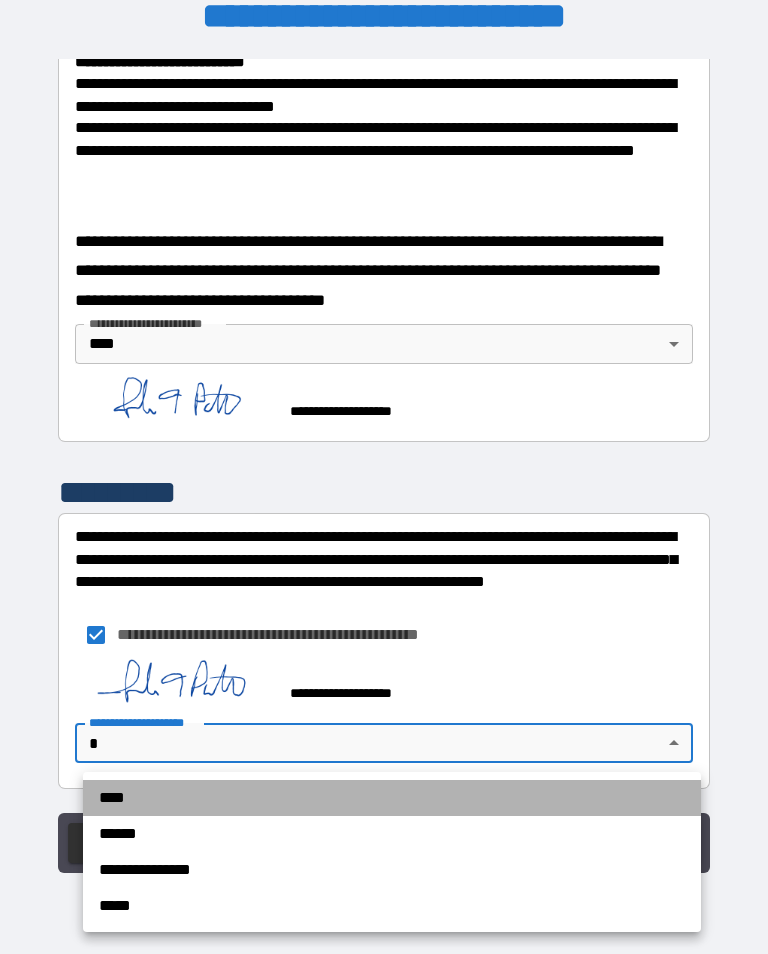 click on "****" at bounding box center [392, 798] 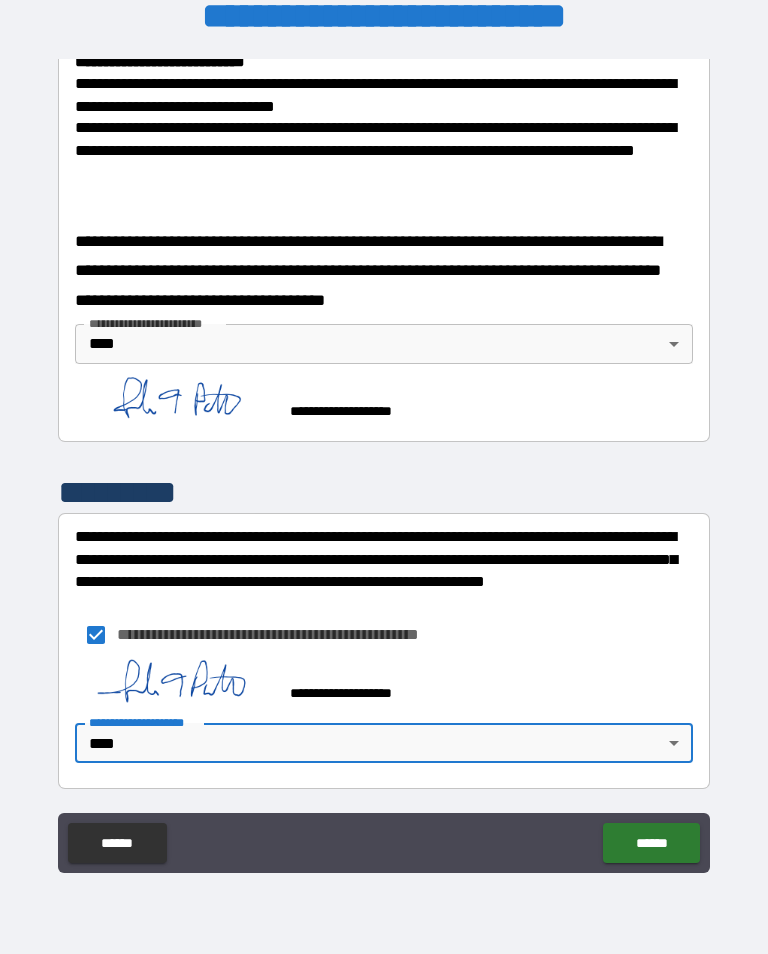 click on "******" at bounding box center [651, 843] 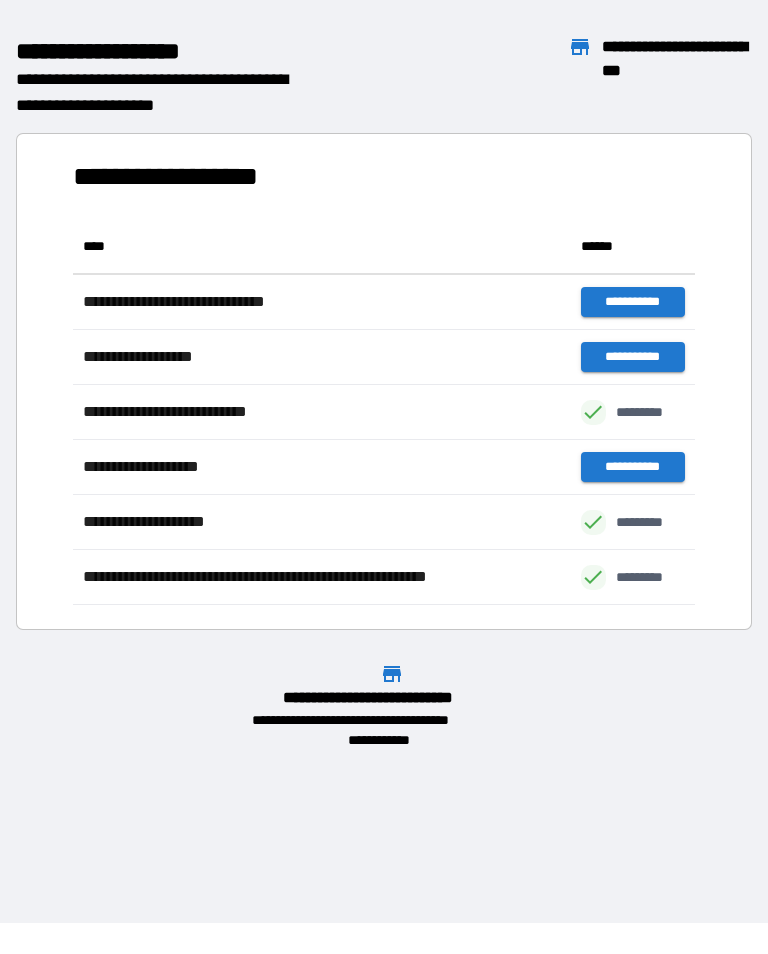 scroll, scrollTop: 1, scrollLeft: 1, axis: both 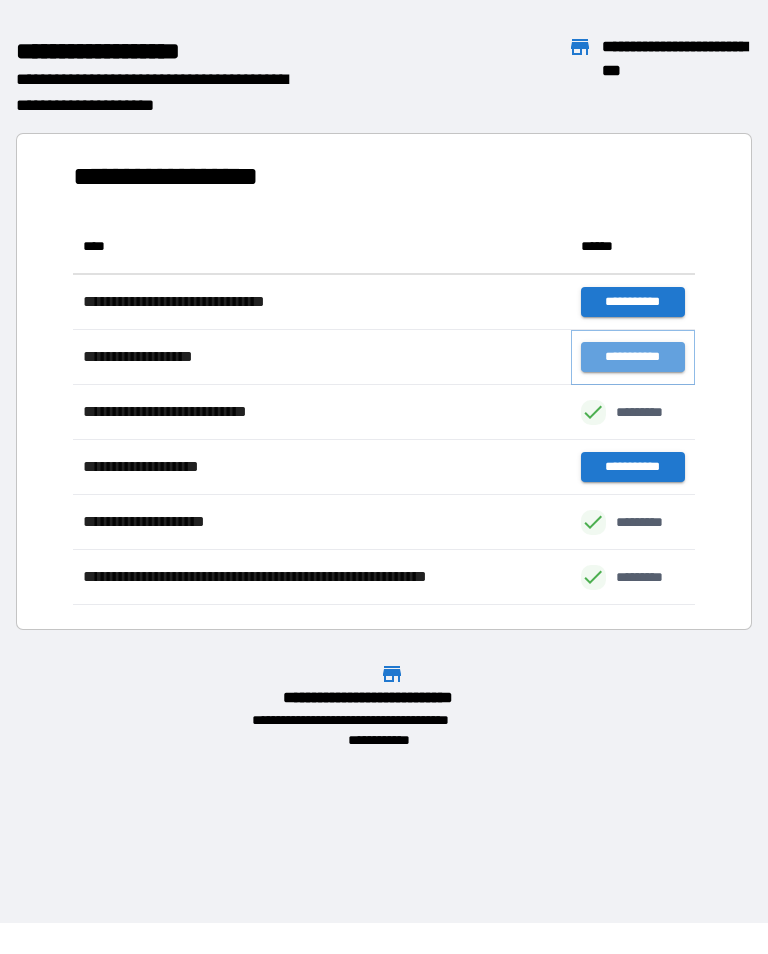 click on "**********" at bounding box center [633, 357] 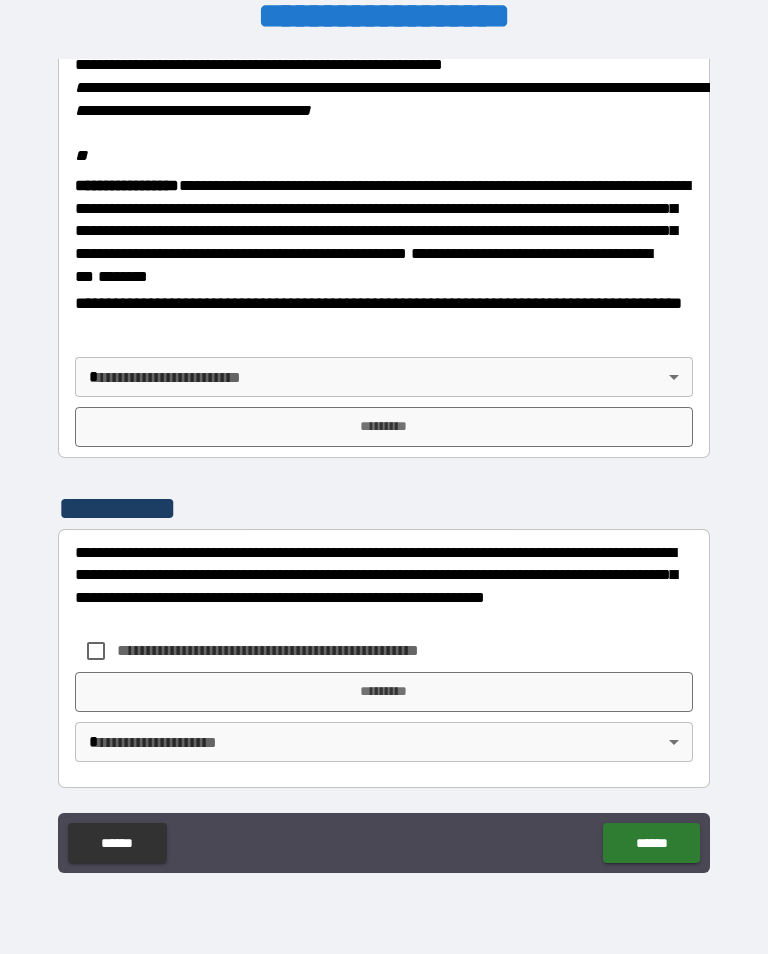 scroll, scrollTop: 2448, scrollLeft: 0, axis: vertical 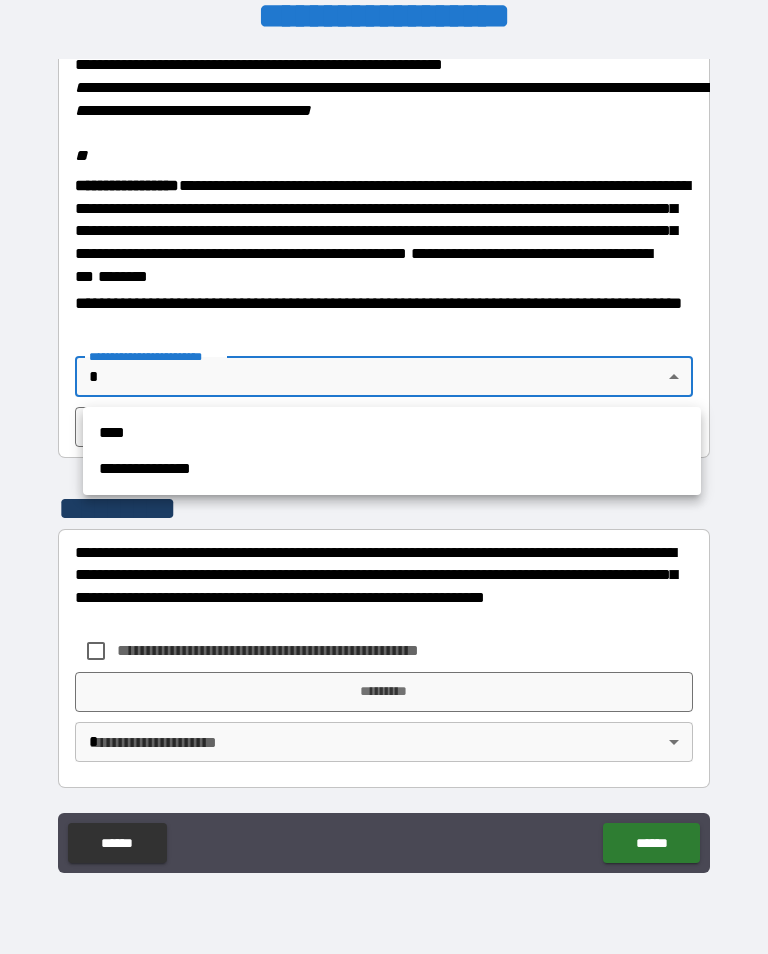 click on "****" at bounding box center (392, 433) 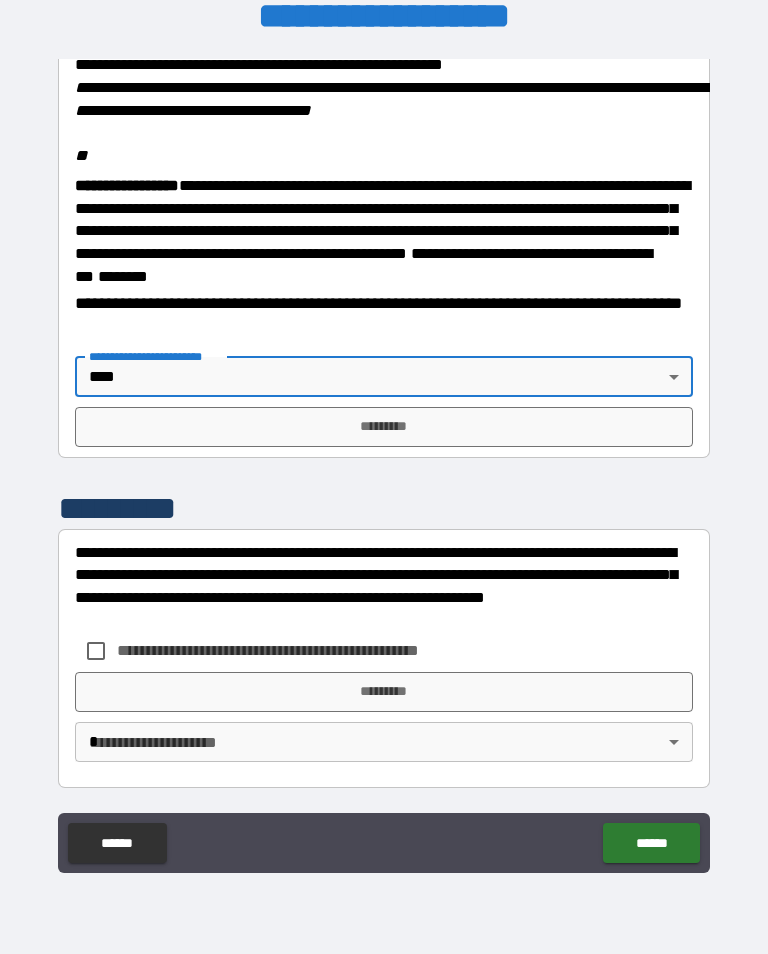 click on "*********" at bounding box center [384, 427] 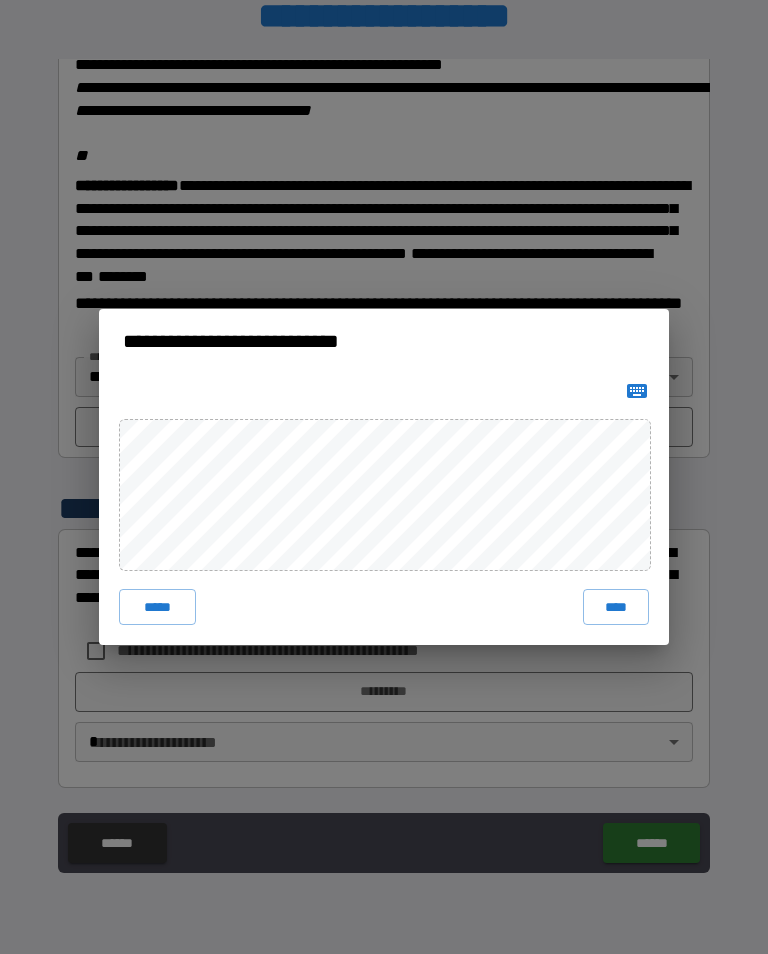 click on "****" at bounding box center (616, 607) 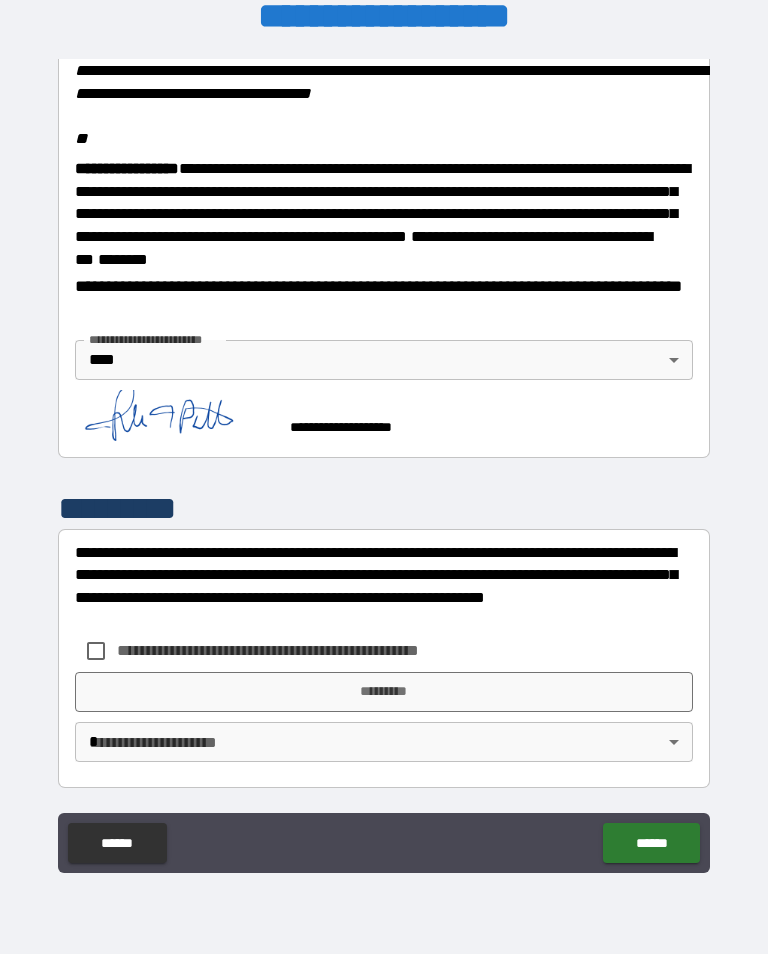 scroll, scrollTop: 2465, scrollLeft: 0, axis: vertical 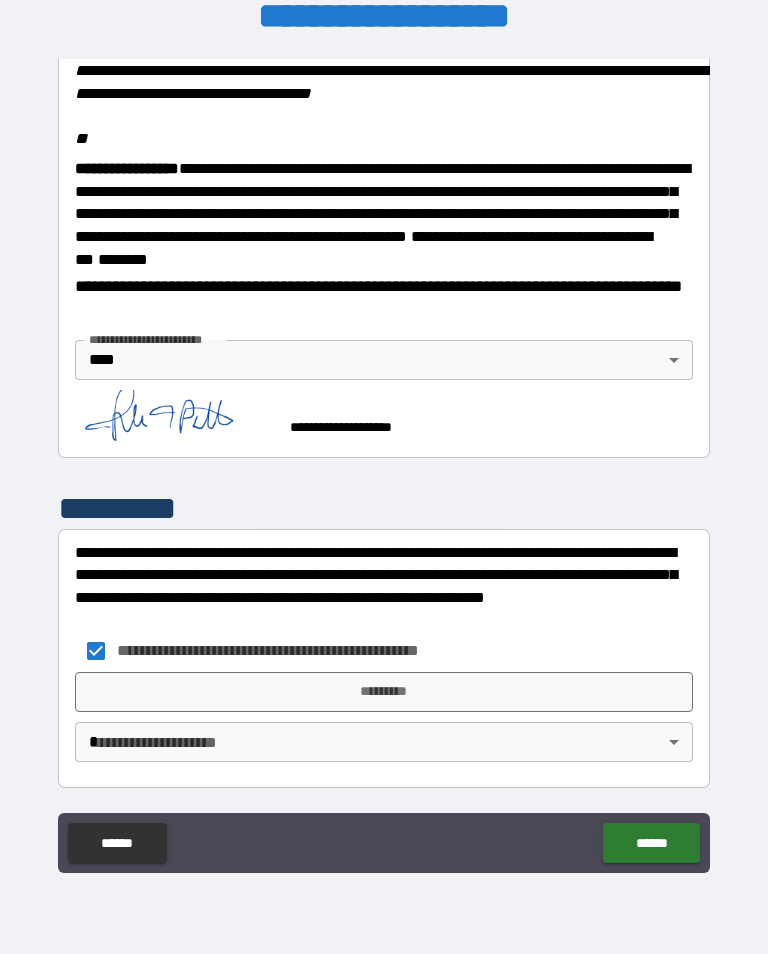 click on "**********" at bounding box center [384, 461] 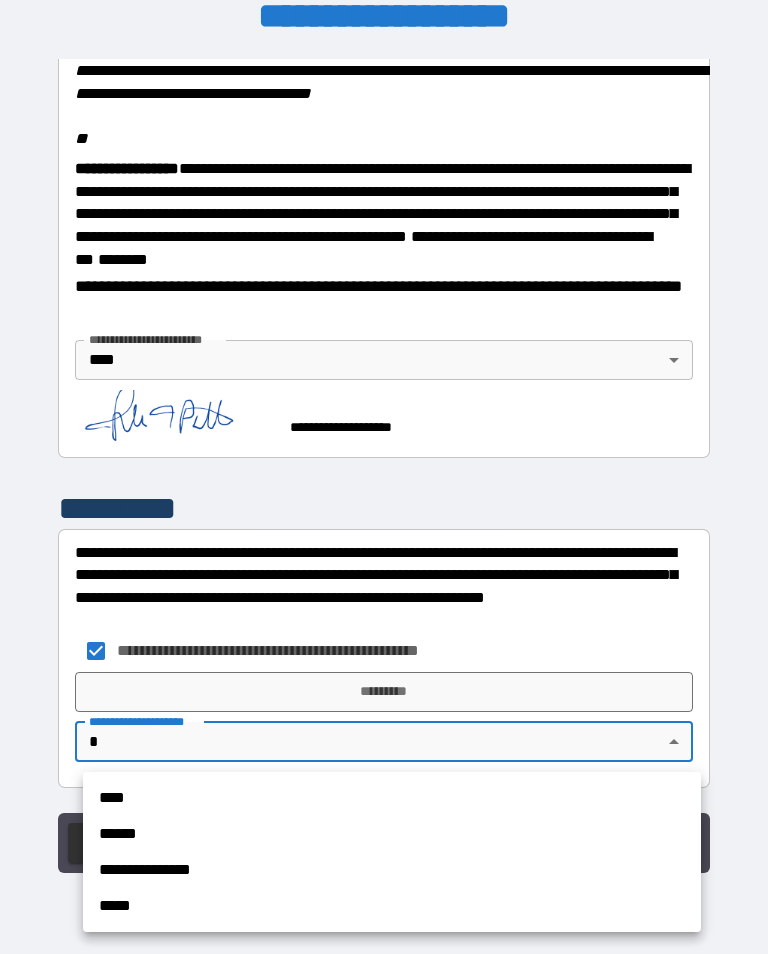click on "****" at bounding box center (392, 798) 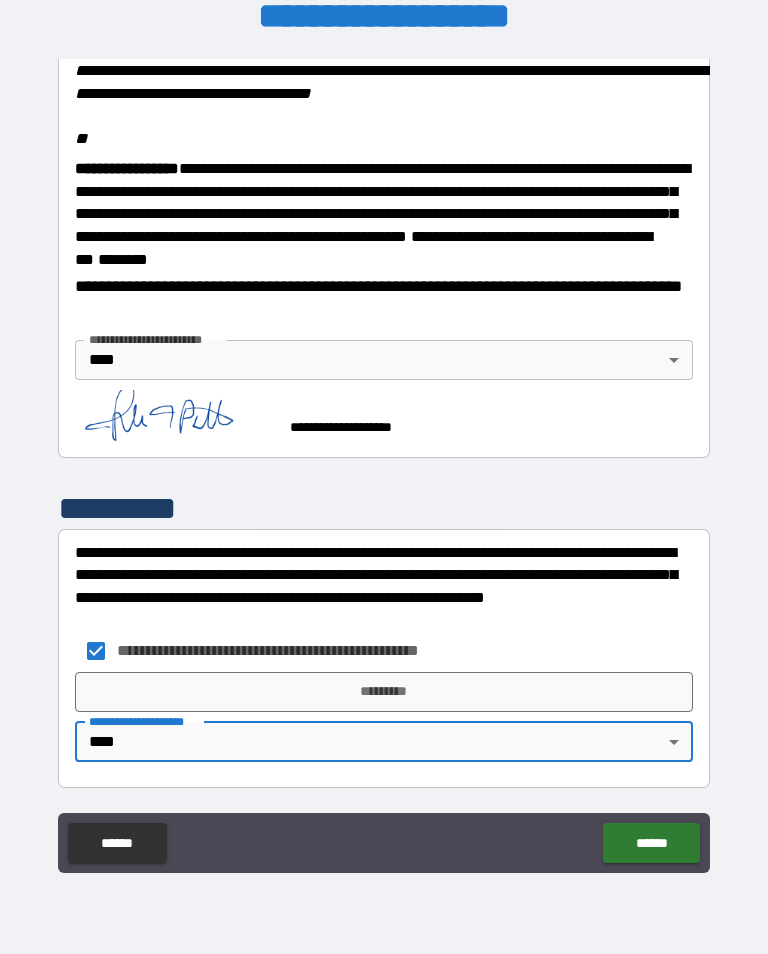 click on "*********" at bounding box center [384, 692] 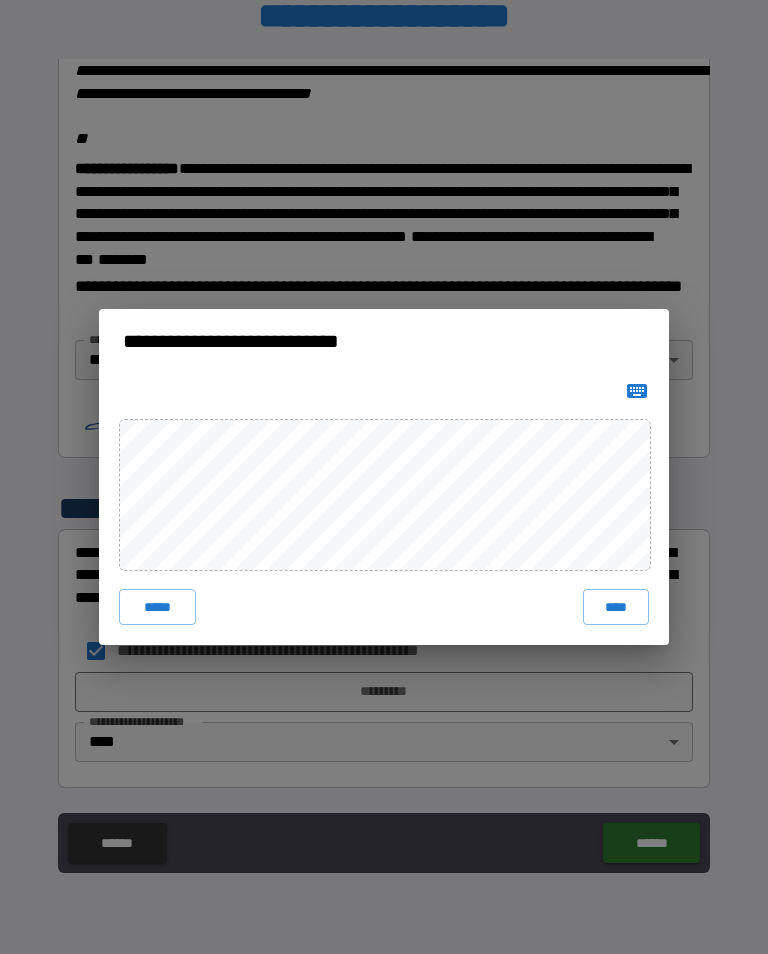 click on "****" at bounding box center (616, 607) 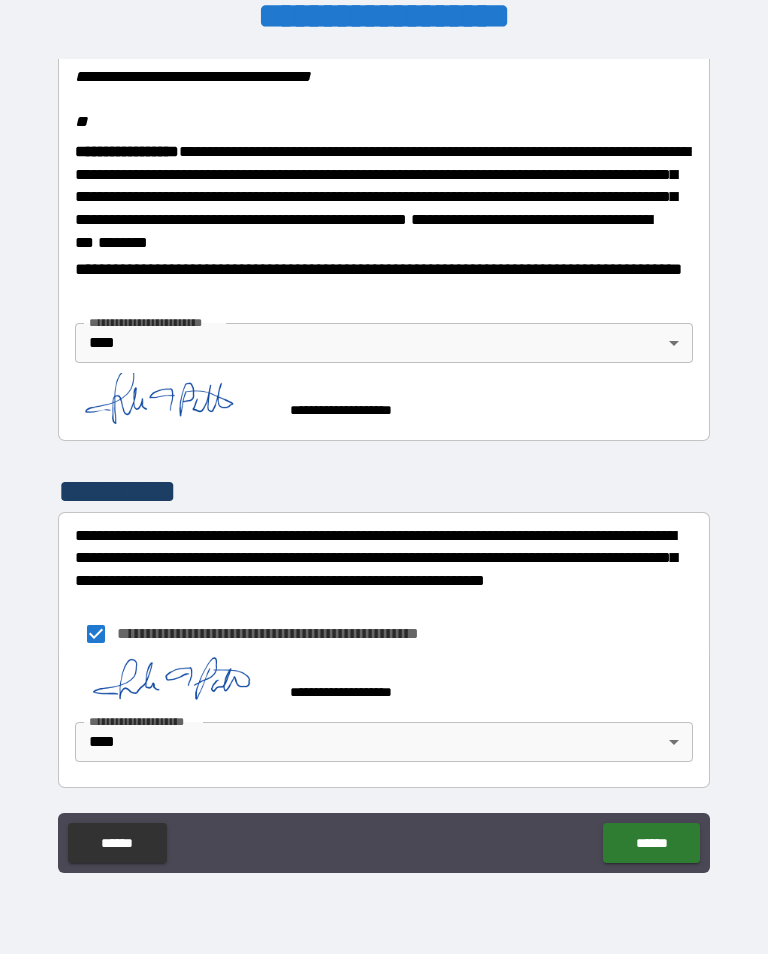 click on "******" at bounding box center (651, 843) 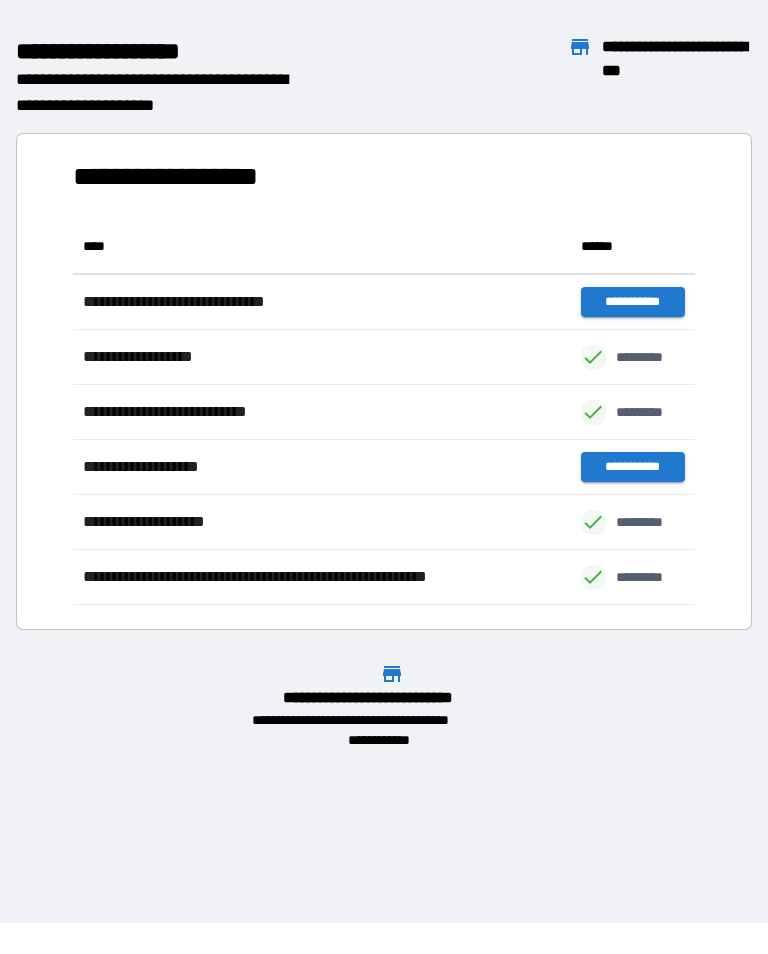 scroll, scrollTop: 1, scrollLeft: 1, axis: both 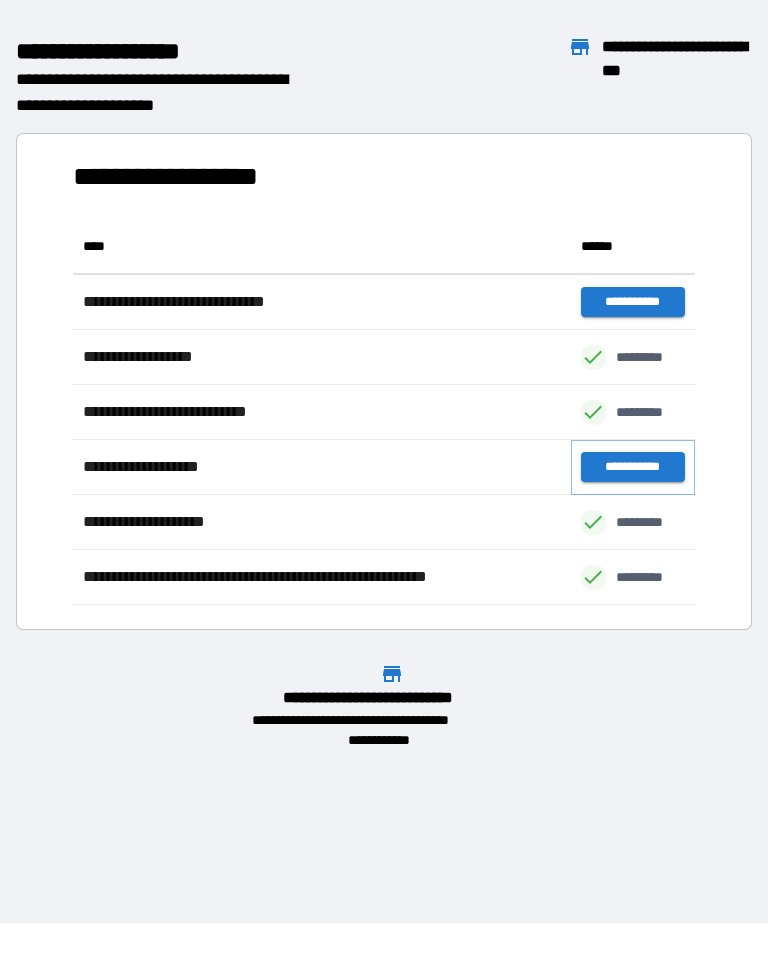 click on "**********" at bounding box center (633, 467) 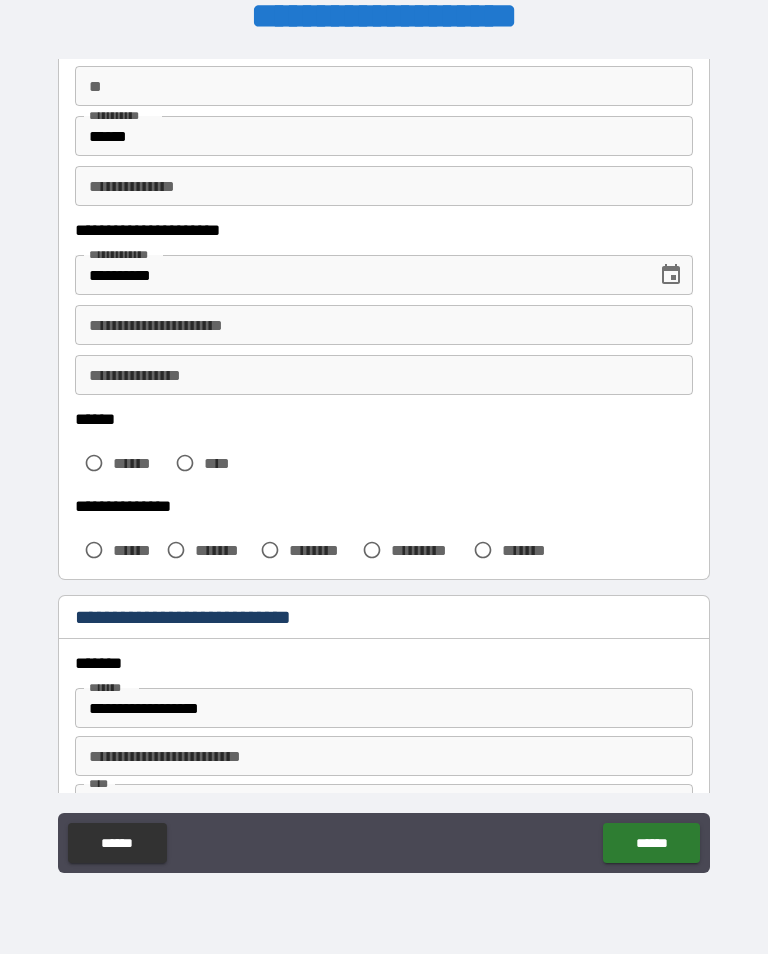 scroll, scrollTop: 191, scrollLeft: 0, axis: vertical 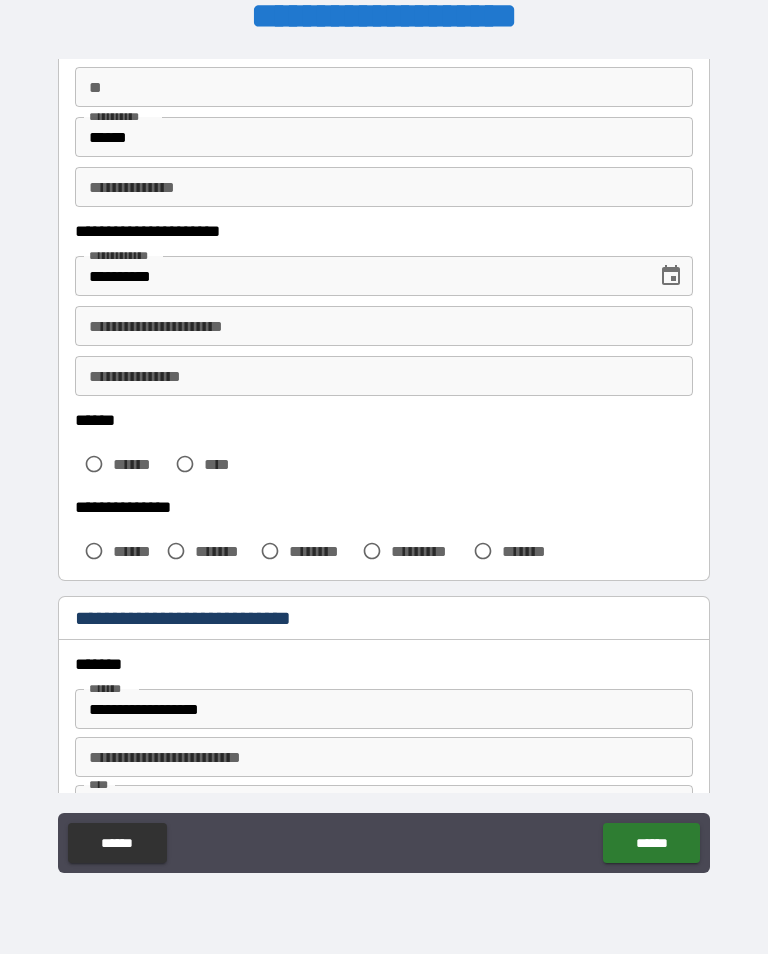 click on "**********" at bounding box center [384, 326] 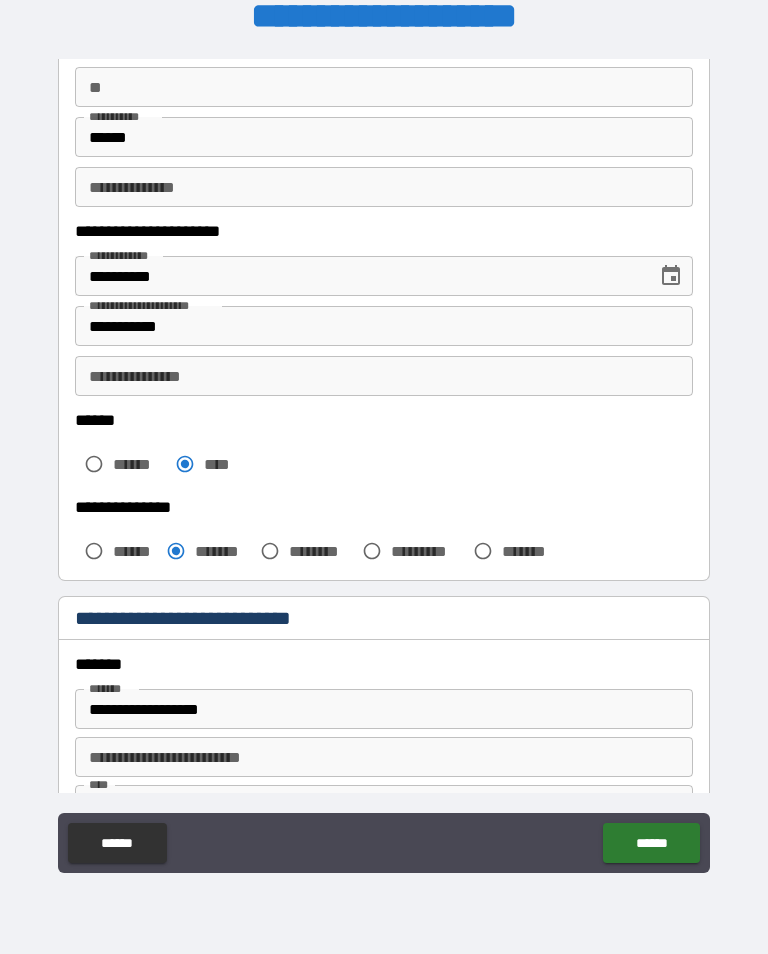 click on "**********" at bounding box center (384, 376) 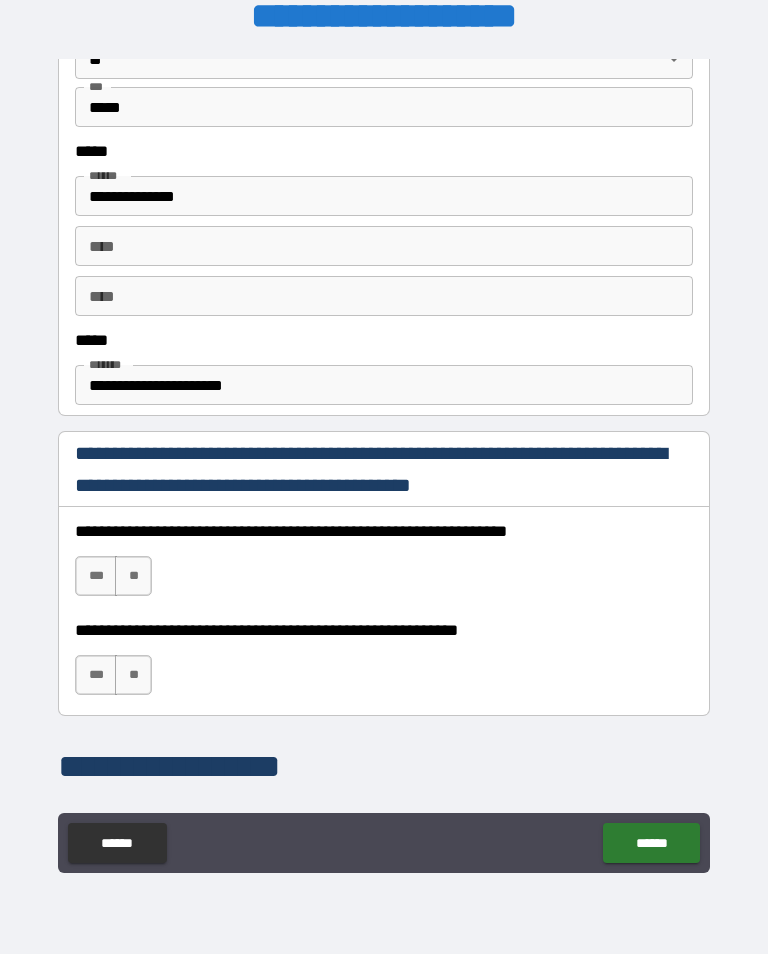 scroll, scrollTop: 987, scrollLeft: 0, axis: vertical 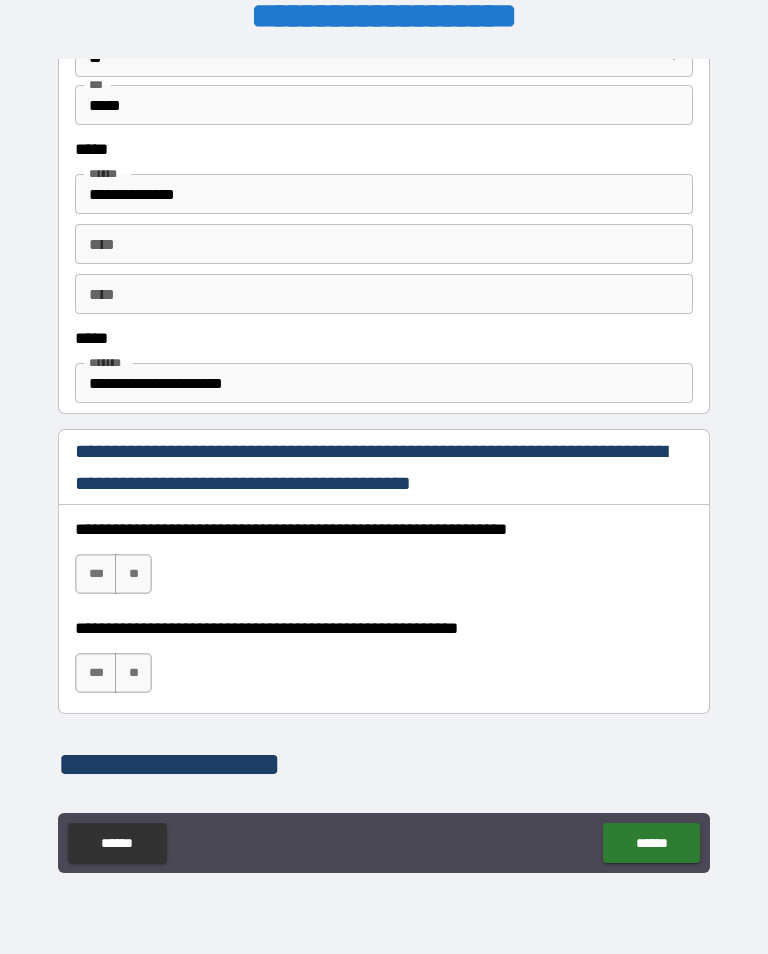 click on "**********" at bounding box center [384, 464] 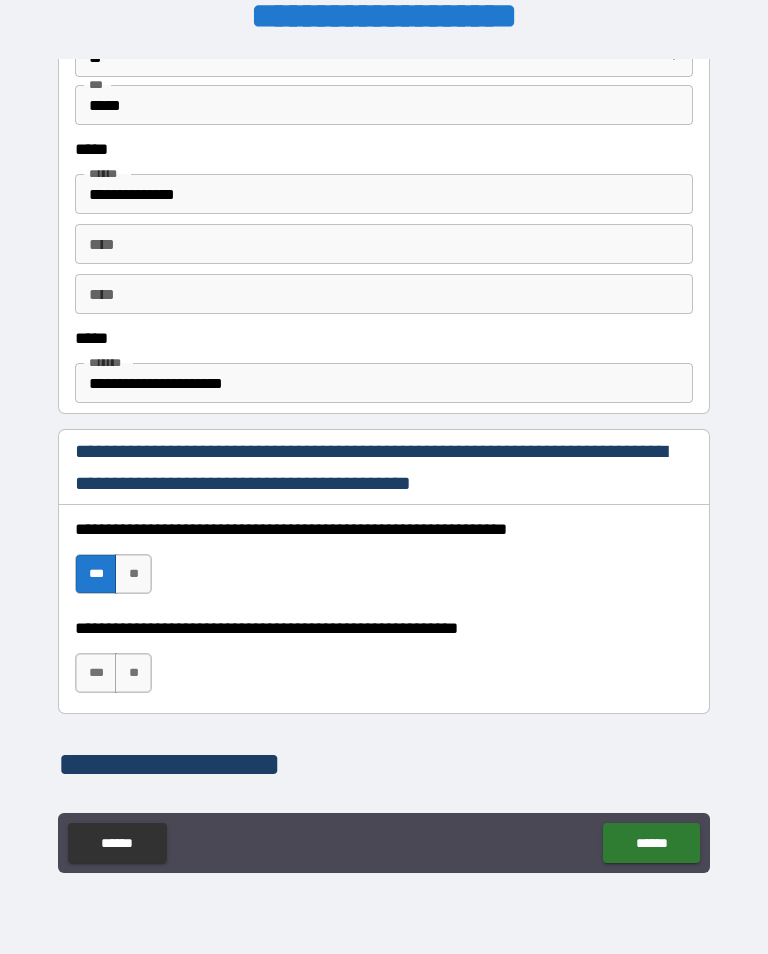 click on "***" at bounding box center (96, 673) 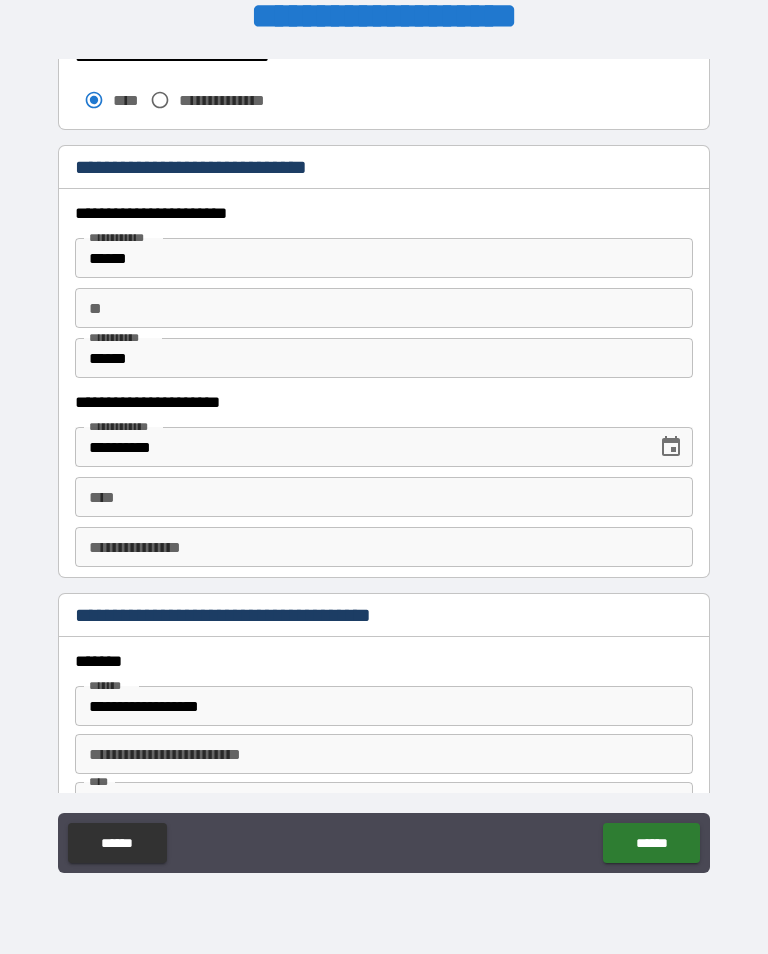 scroll, scrollTop: 1842, scrollLeft: 0, axis: vertical 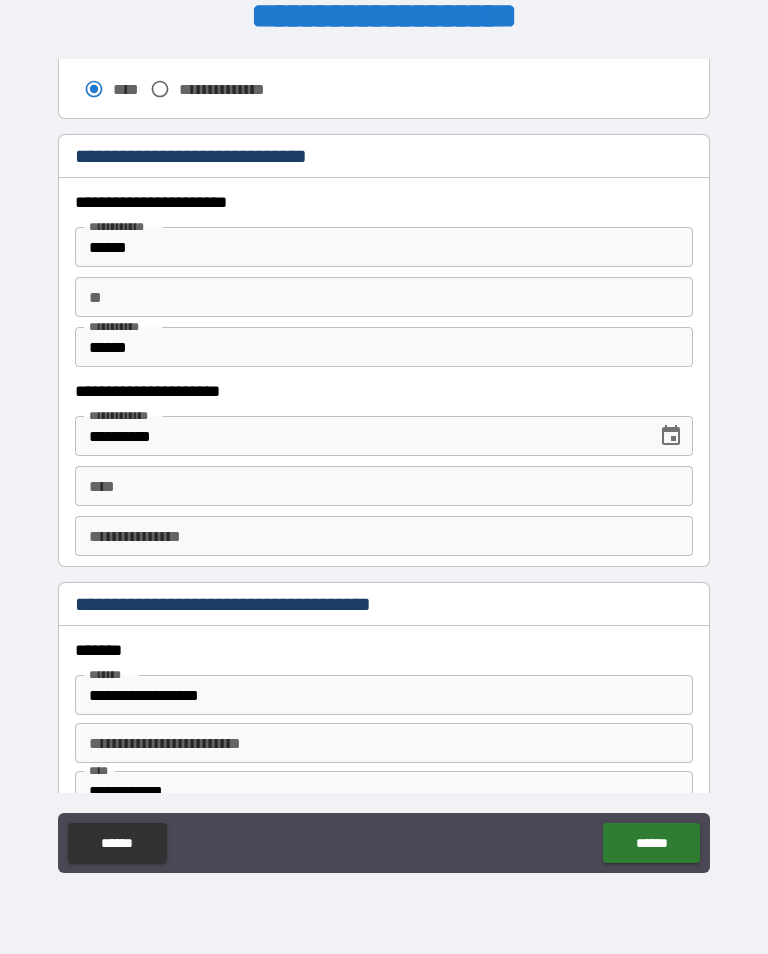 click on "****" at bounding box center [384, 486] 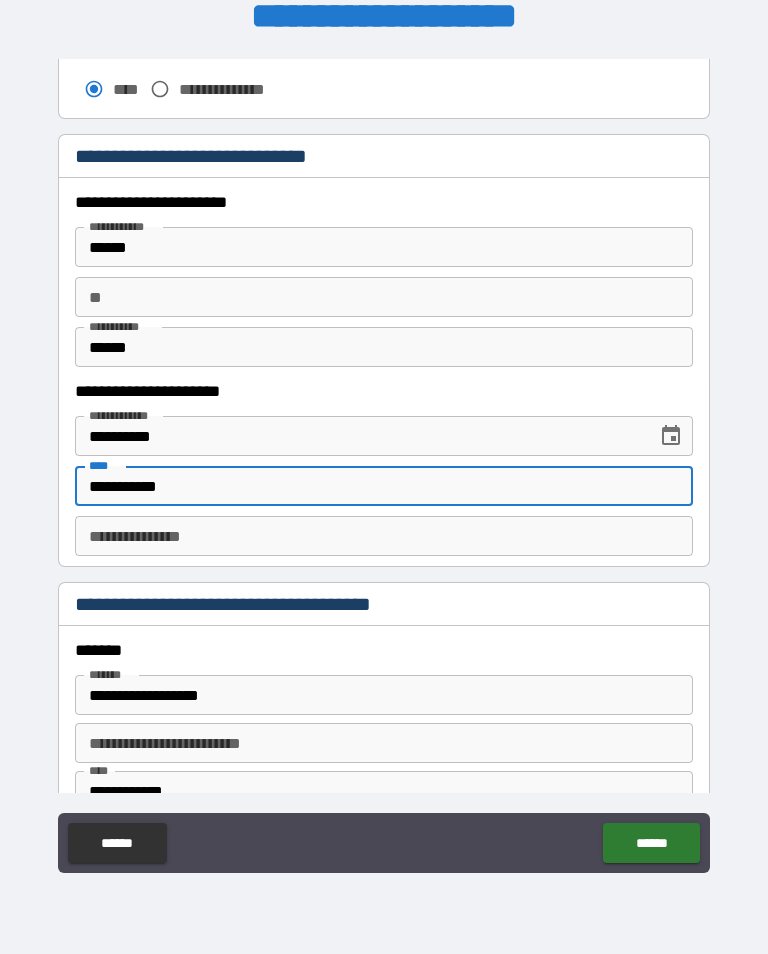 click on "**********" at bounding box center [384, 536] 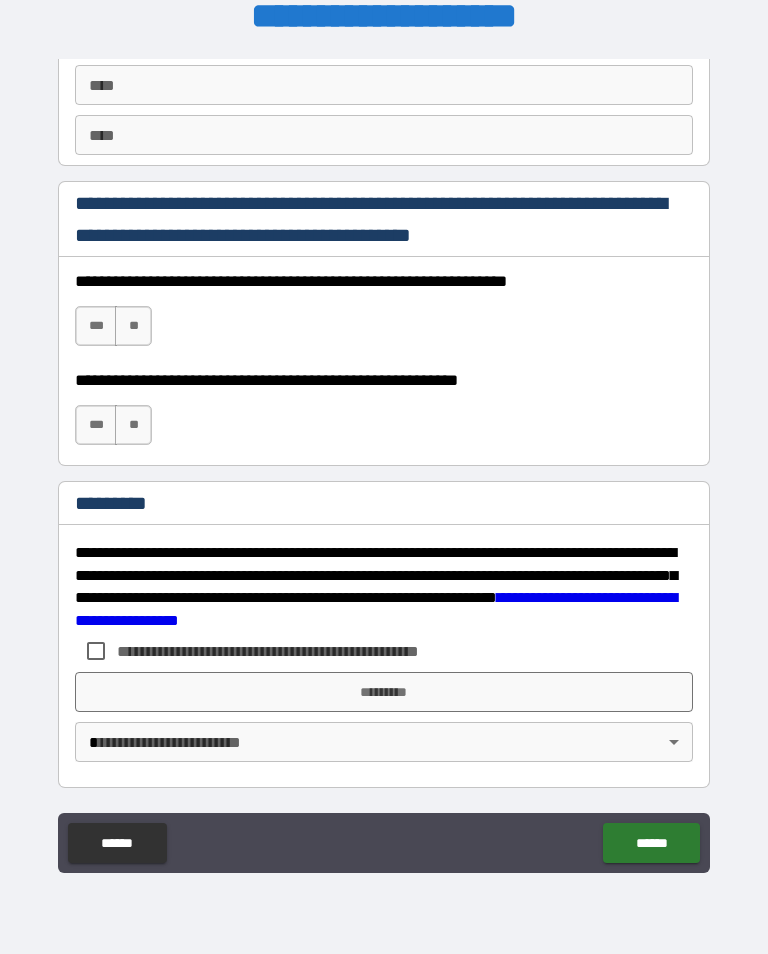scroll, scrollTop: 2872, scrollLeft: 0, axis: vertical 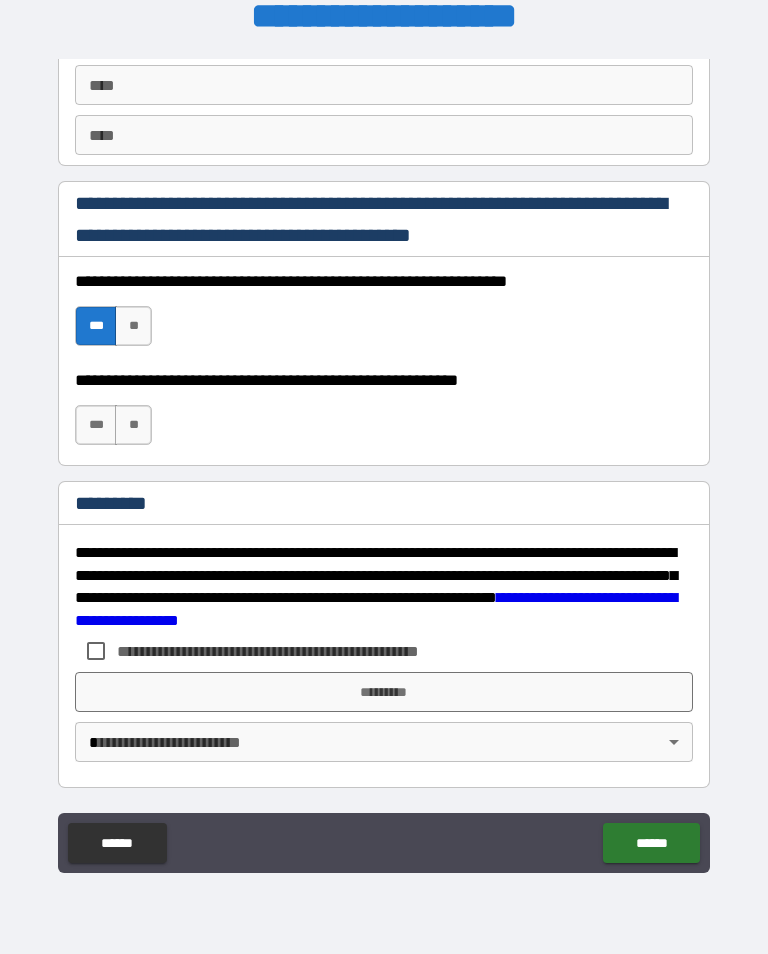 click on "***" at bounding box center [96, 425] 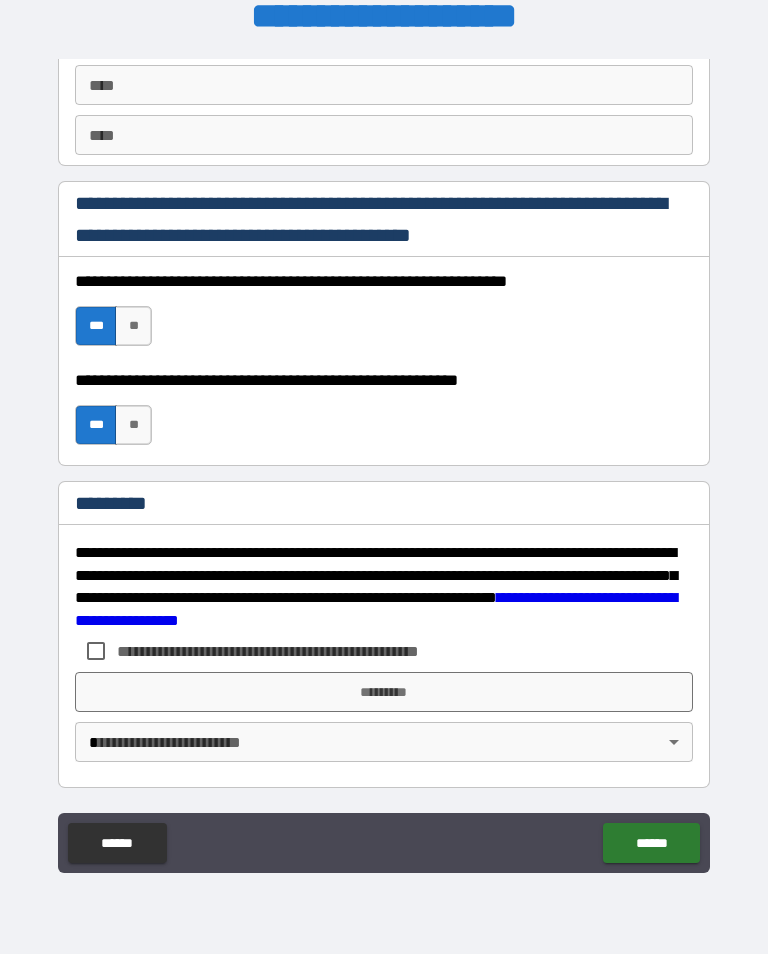 scroll, scrollTop: 2872, scrollLeft: 0, axis: vertical 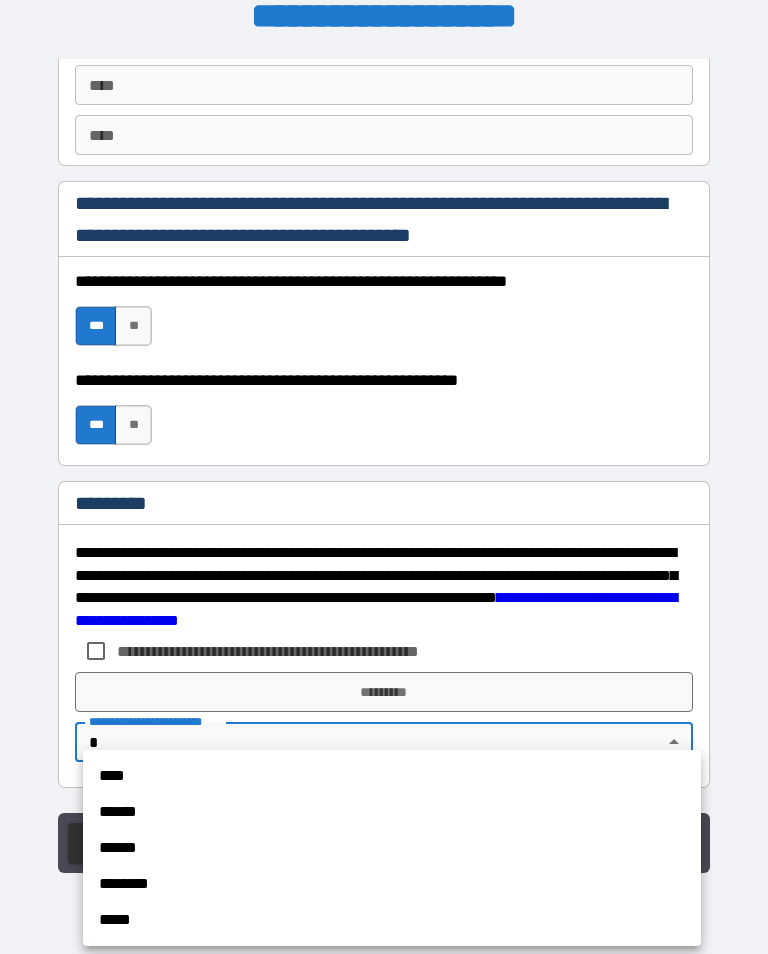 click on "****" at bounding box center [392, 776] 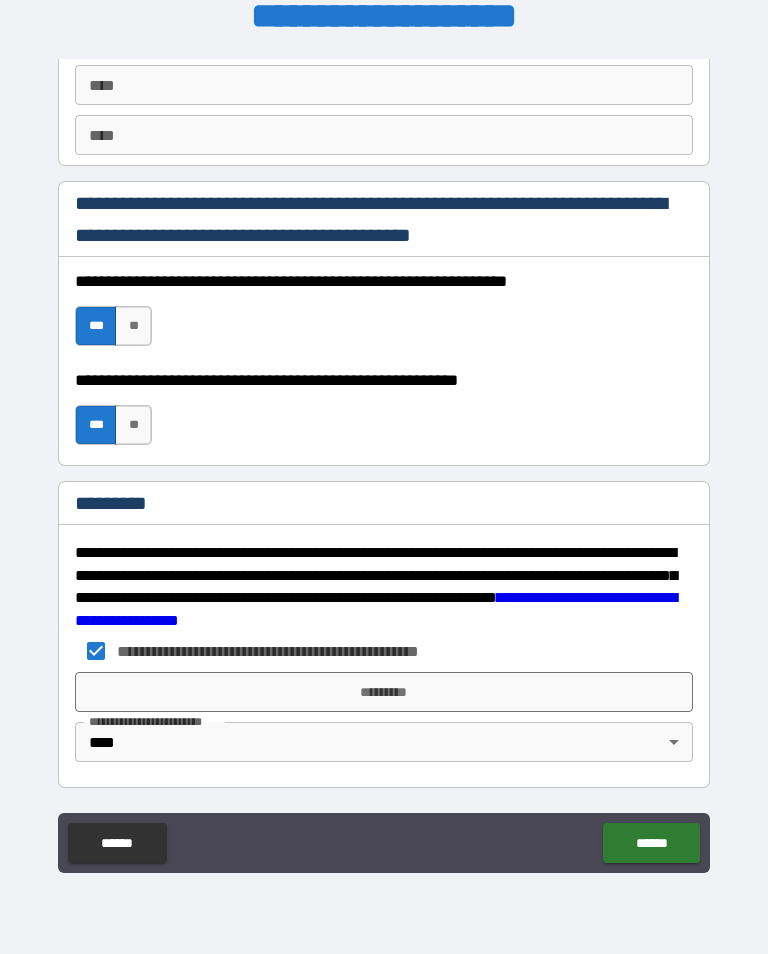 click on "*********" at bounding box center [384, 692] 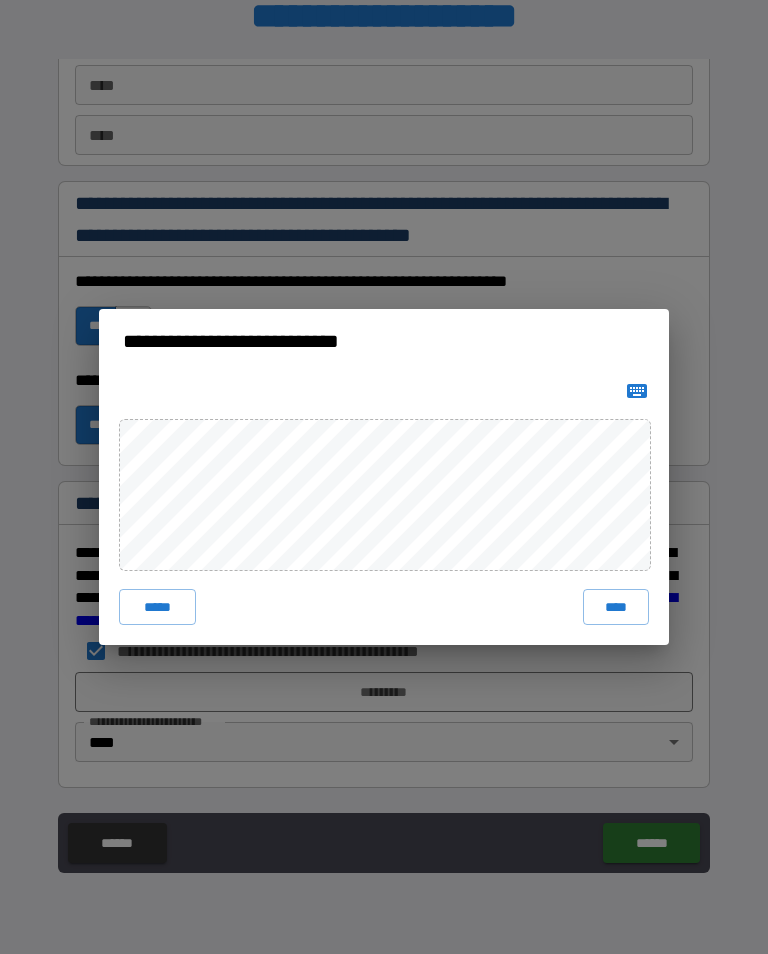 click on "****" at bounding box center (616, 607) 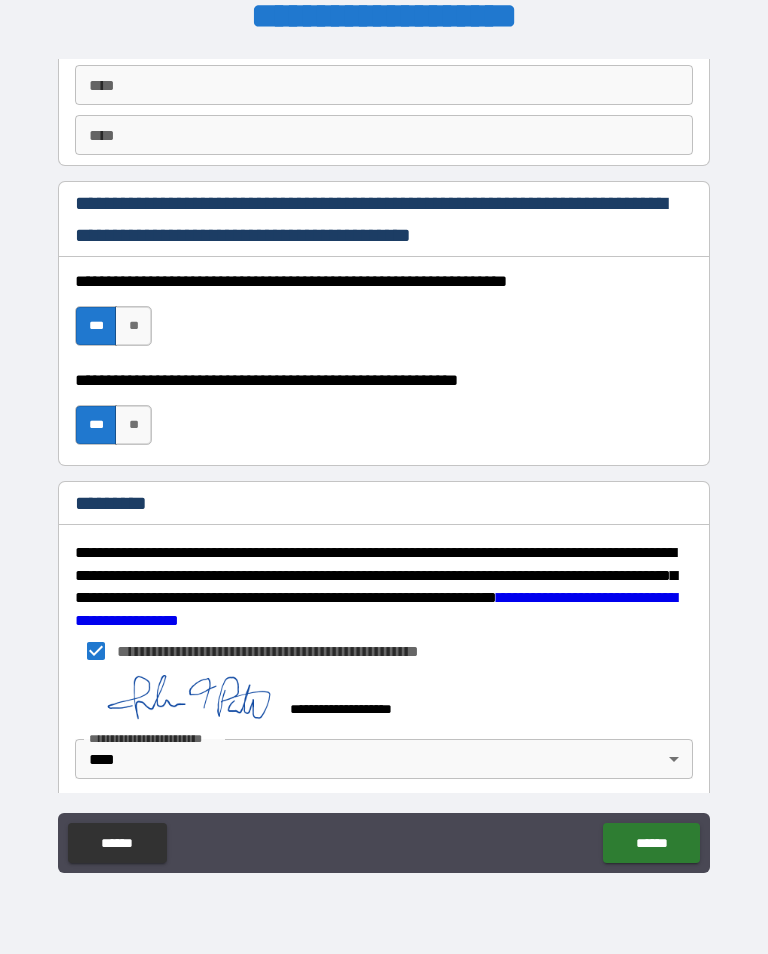 click on "******" at bounding box center (651, 843) 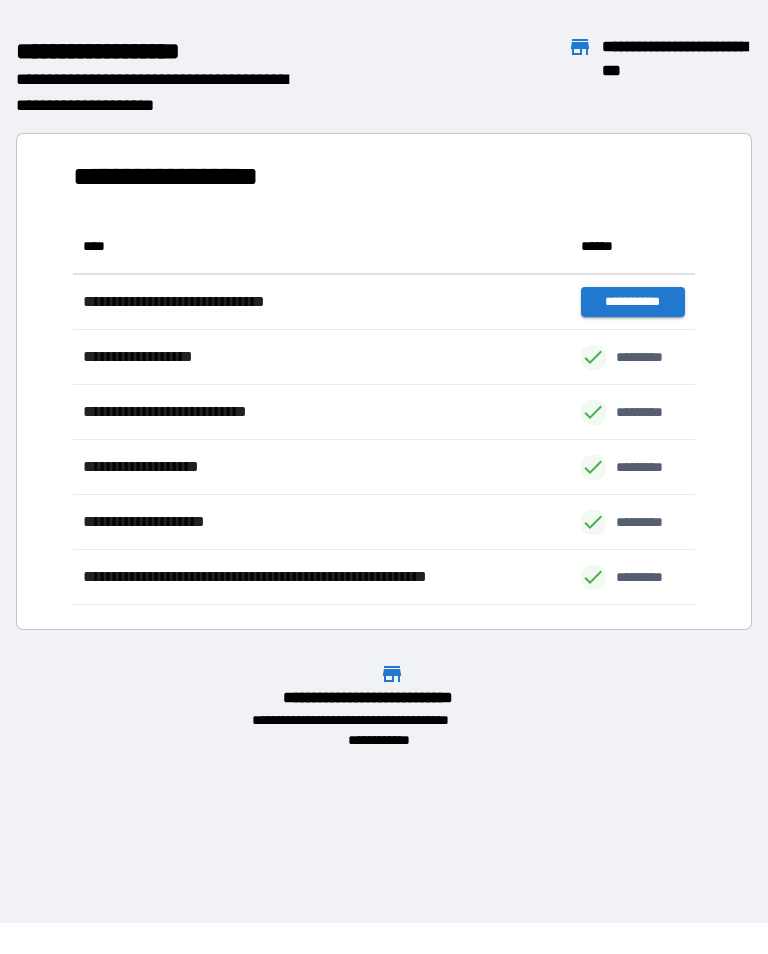 scroll, scrollTop: 1, scrollLeft: 1, axis: both 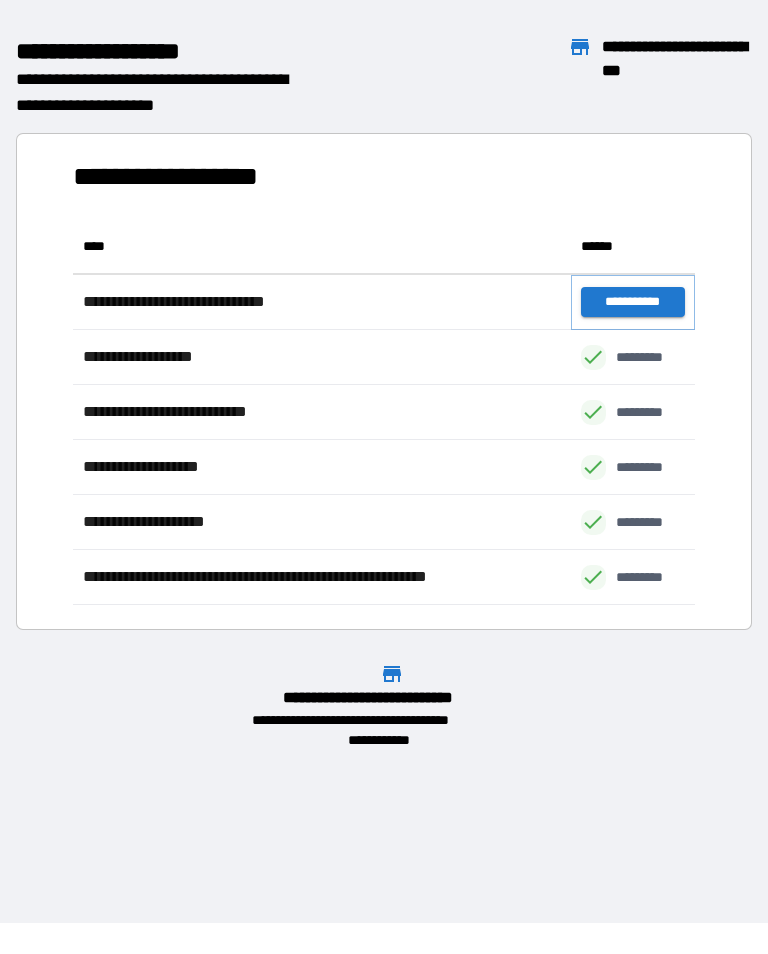 click on "**********" at bounding box center (633, 302) 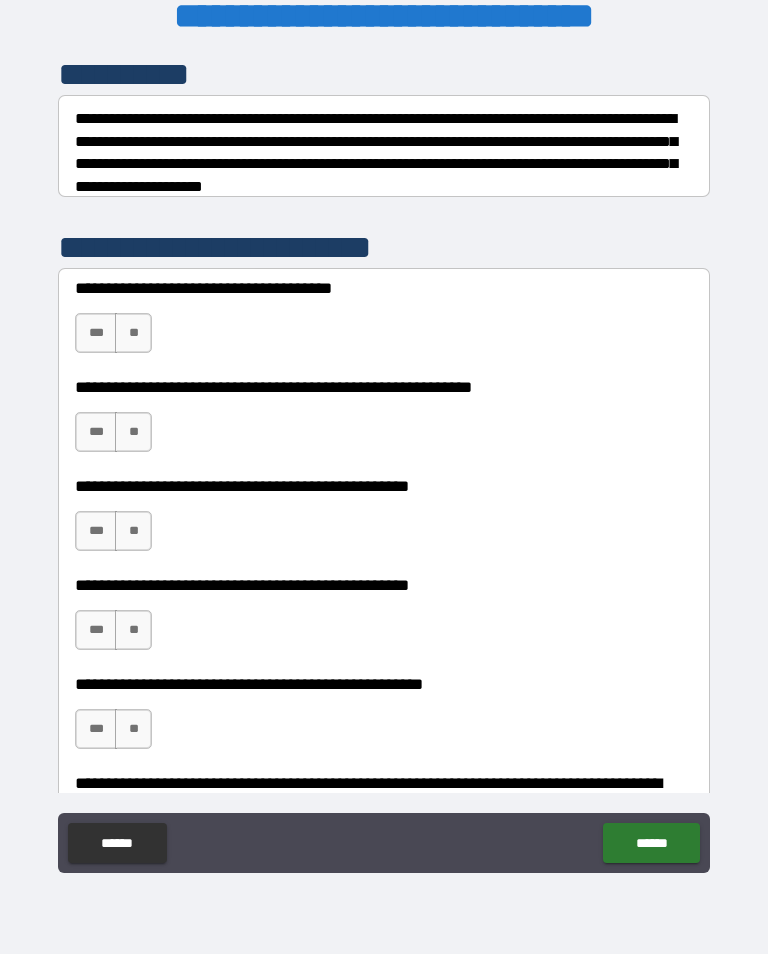 scroll, scrollTop: 293, scrollLeft: 0, axis: vertical 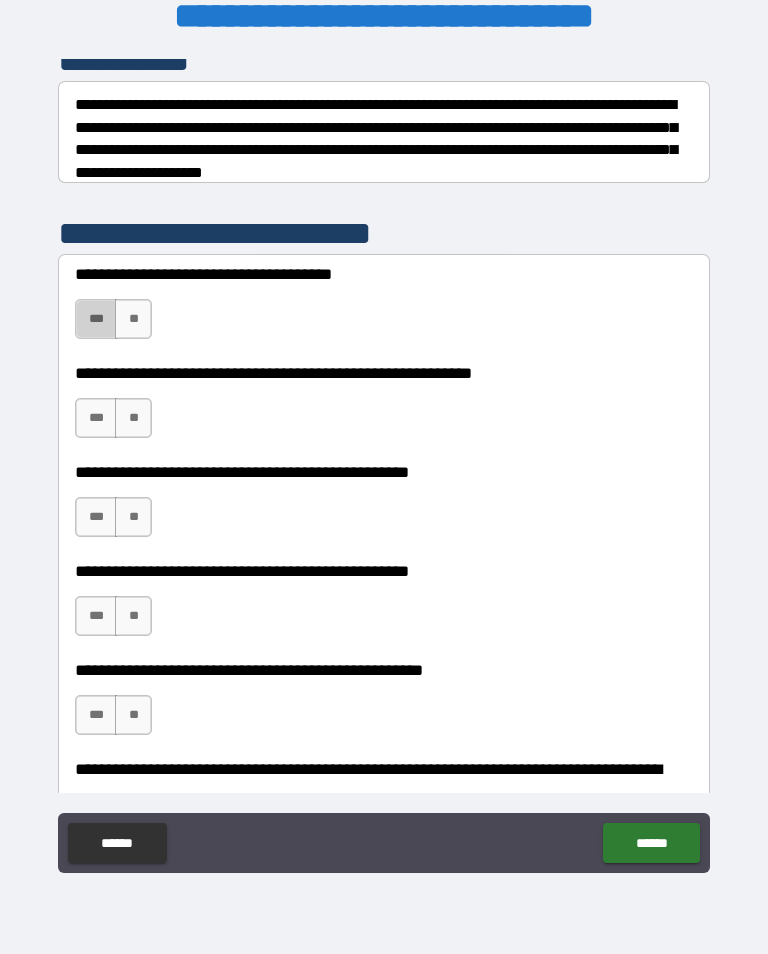click on "***" at bounding box center [96, 319] 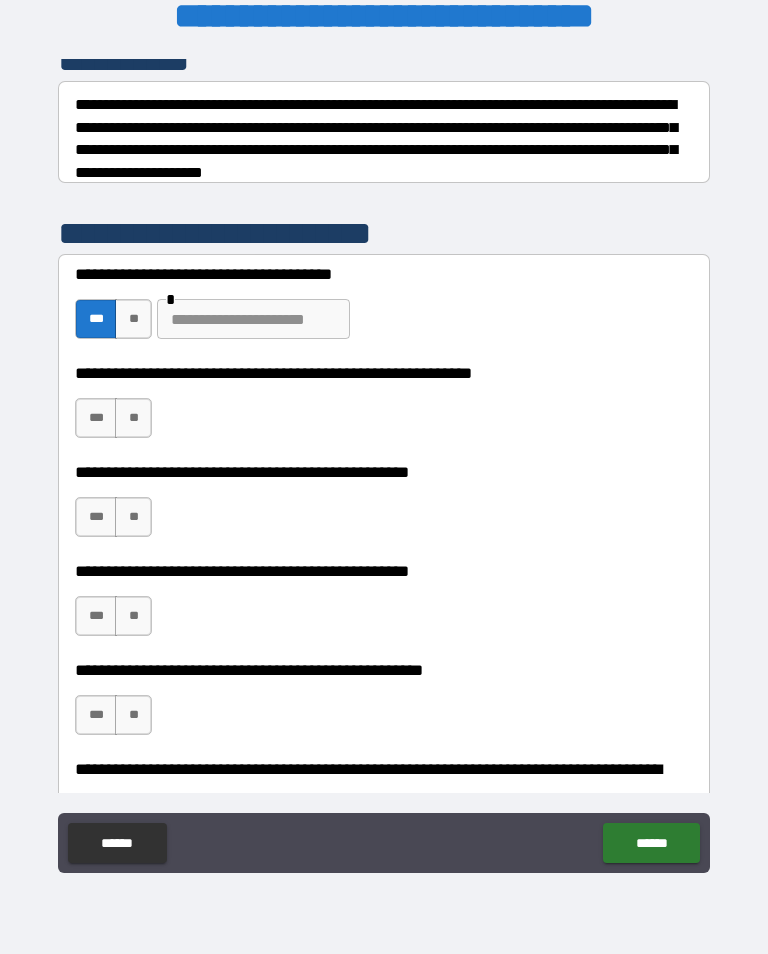 click on "**" at bounding box center (133, 517) 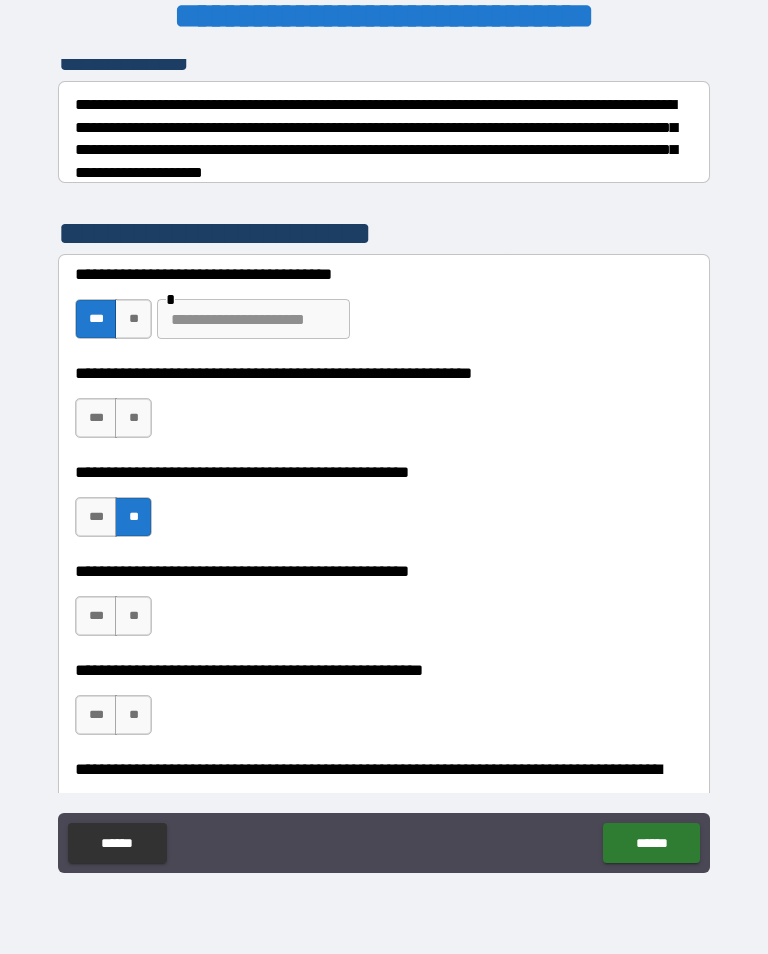 click on "***" at bounding box center [96, 616] 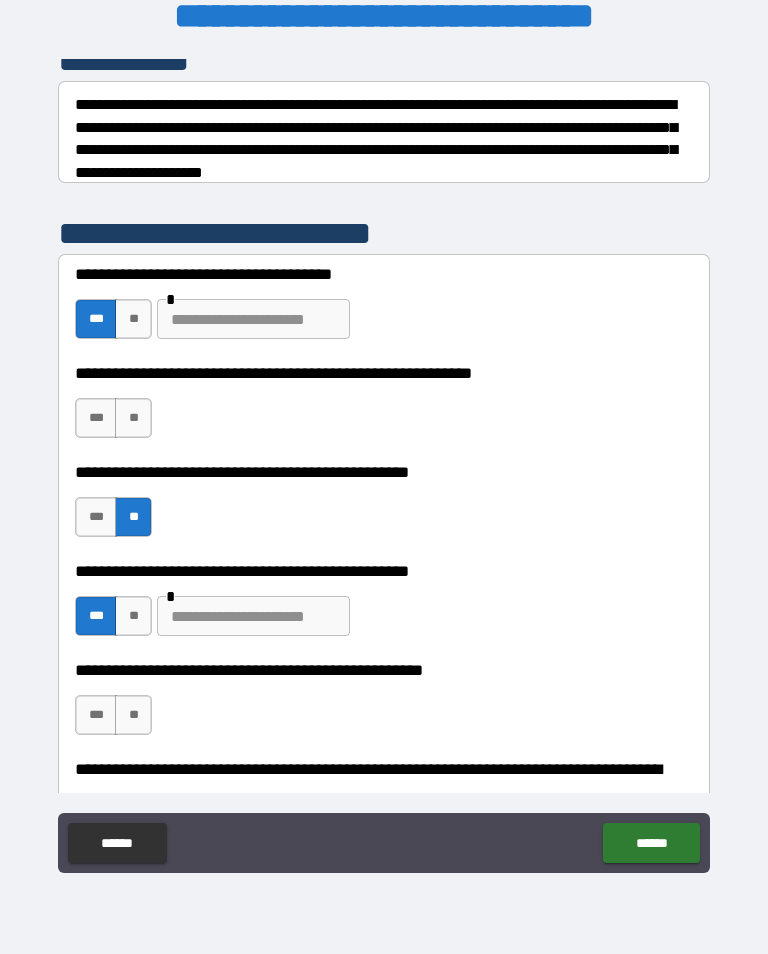 click on "**" at bounding box center [133, 715] 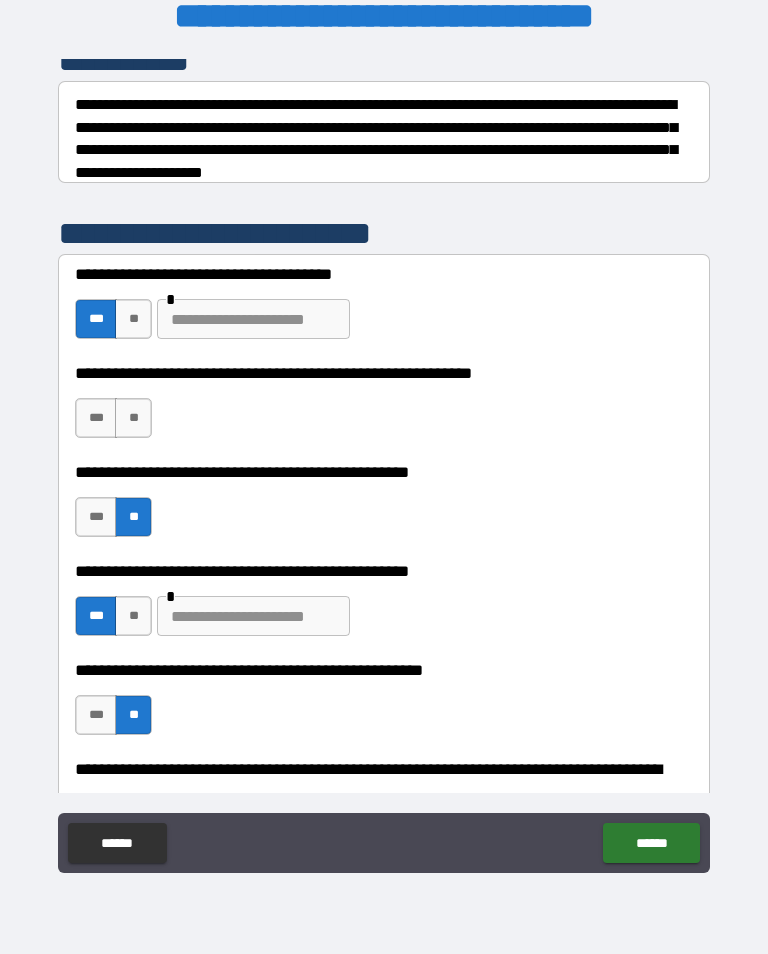 click at bounding box center (253, 616) 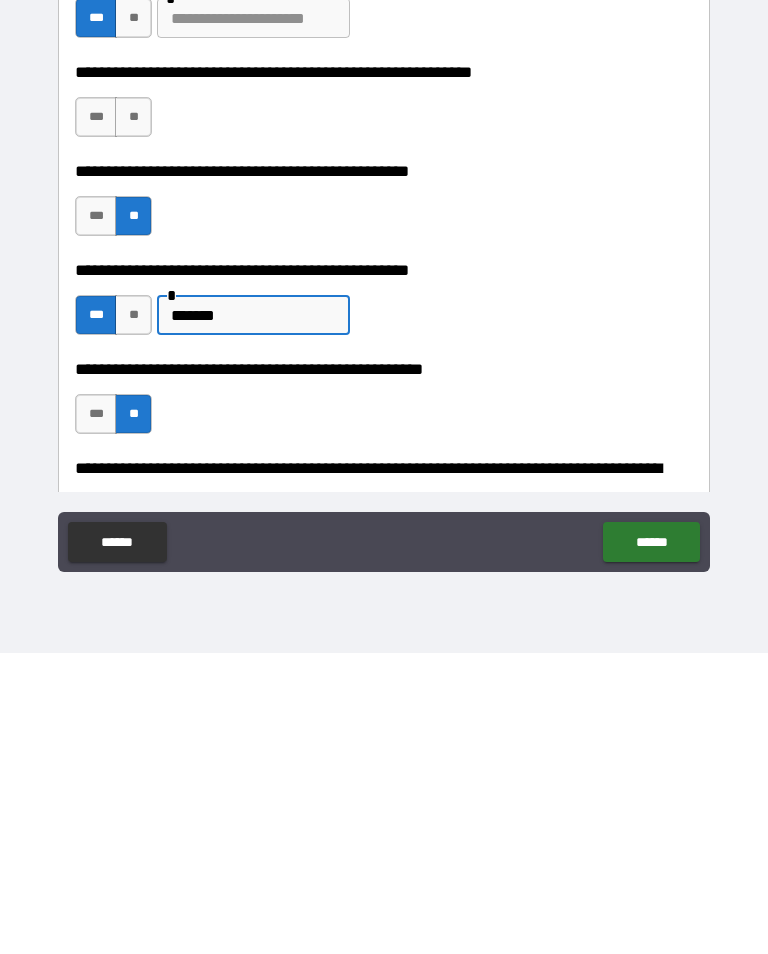 click on "**********" at bounding box center [384, 606] 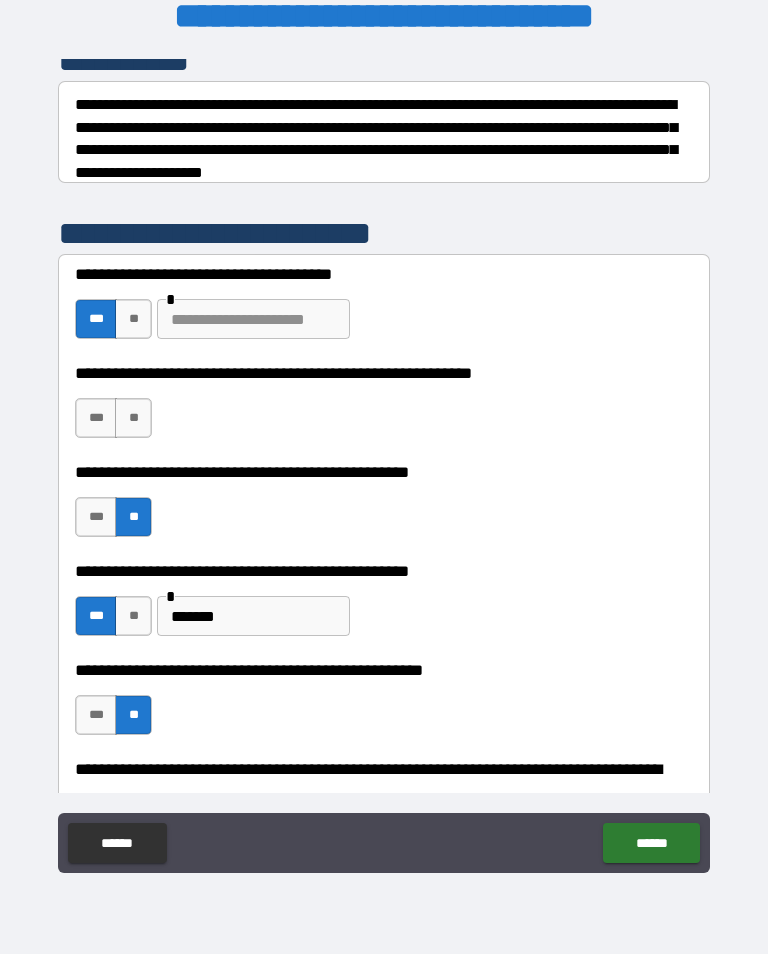 click on "**" at bounding box center (133, 418) 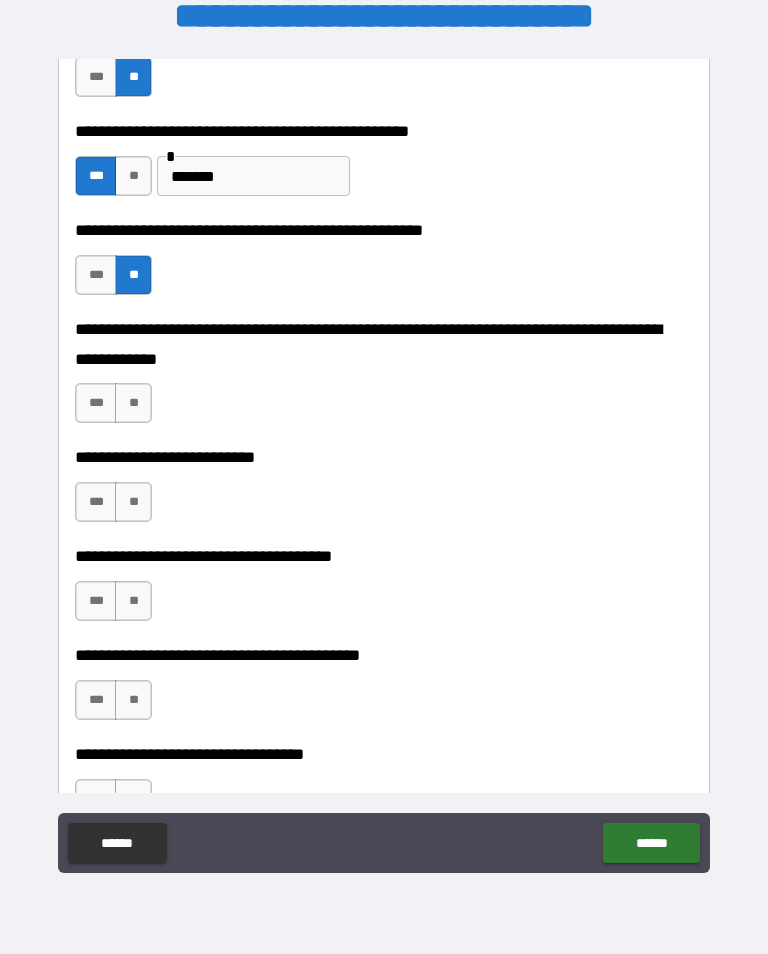 scroll, scrollTop: 735, scrollLeft: 0, axis: vertical 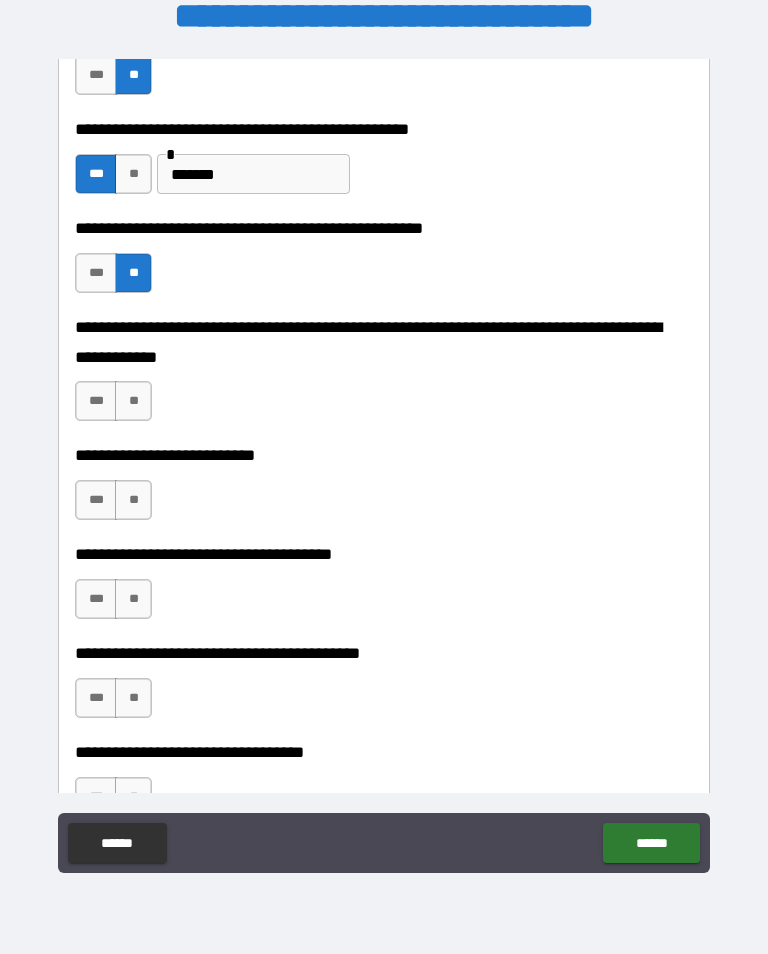click on "**" at bounding box center (133, 401) 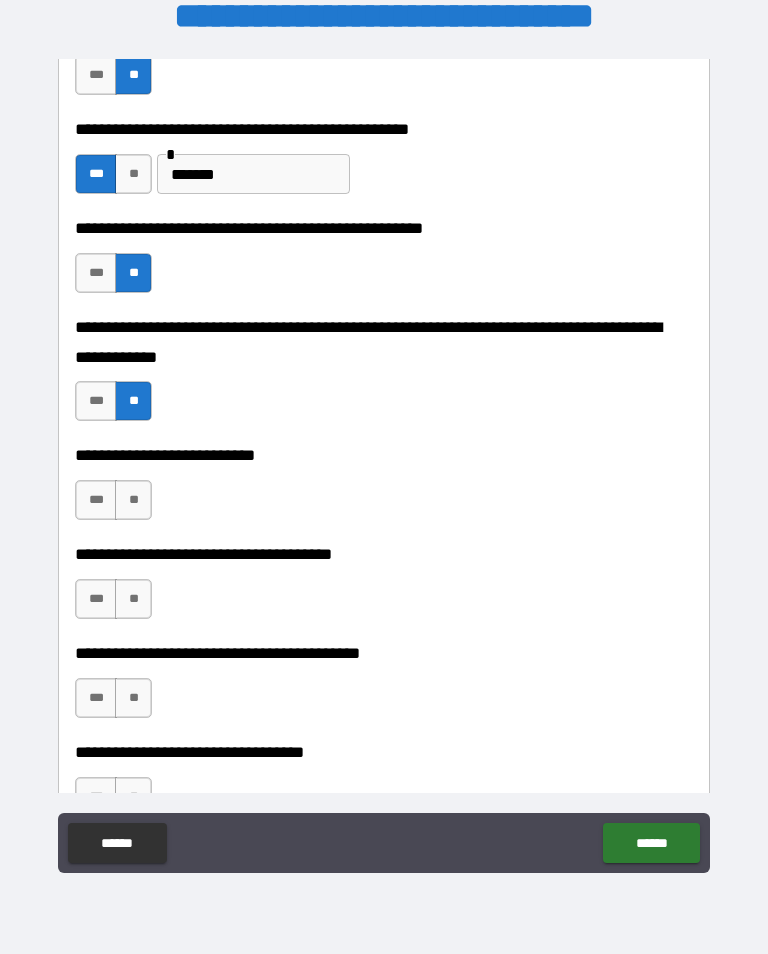 click on "**" at bounding box center (133, 500) 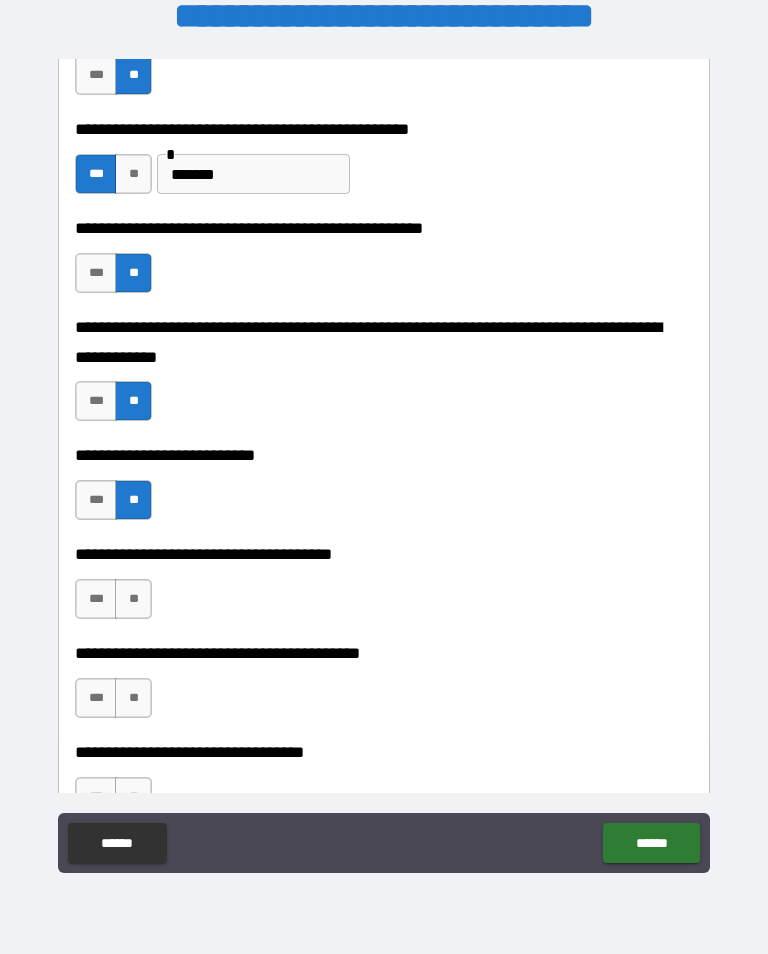 click on "**" at bounding box center [133, 599] 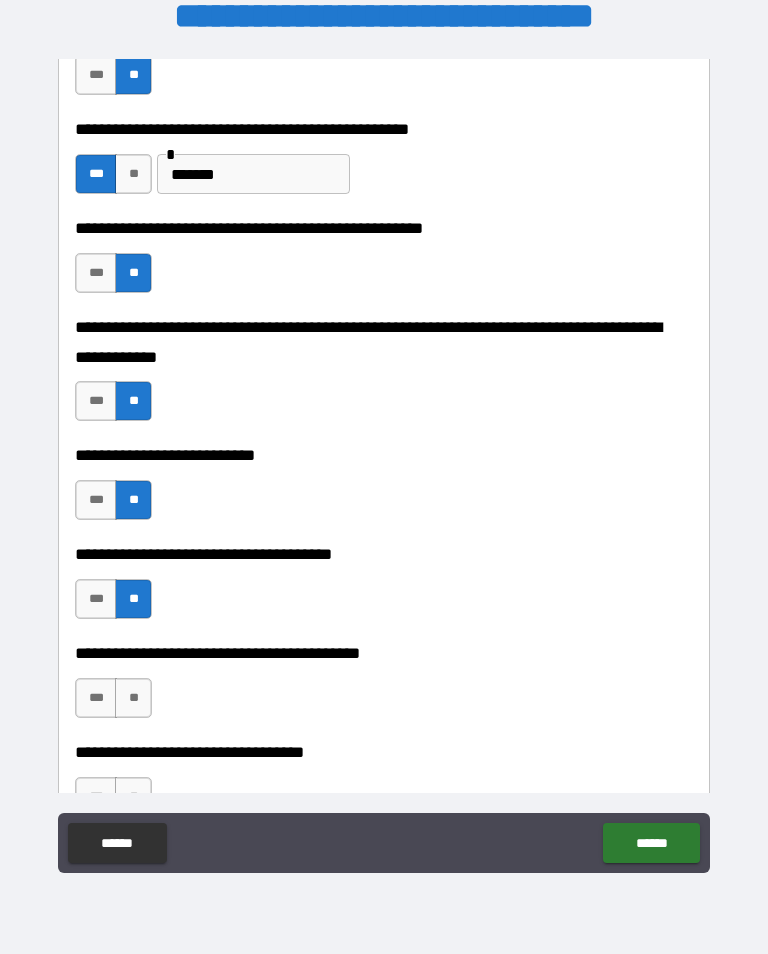 click on "**" at bounding box center (133, 698) 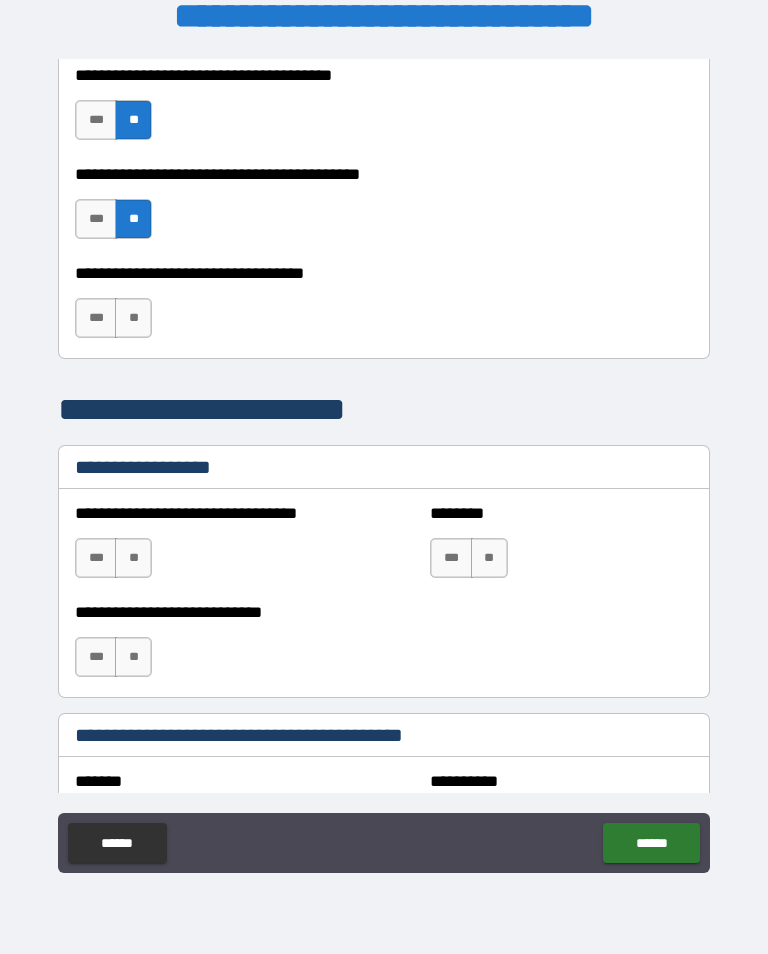 scroll, scrollTop: 1215, scrollLeft: 0, axis: vertical 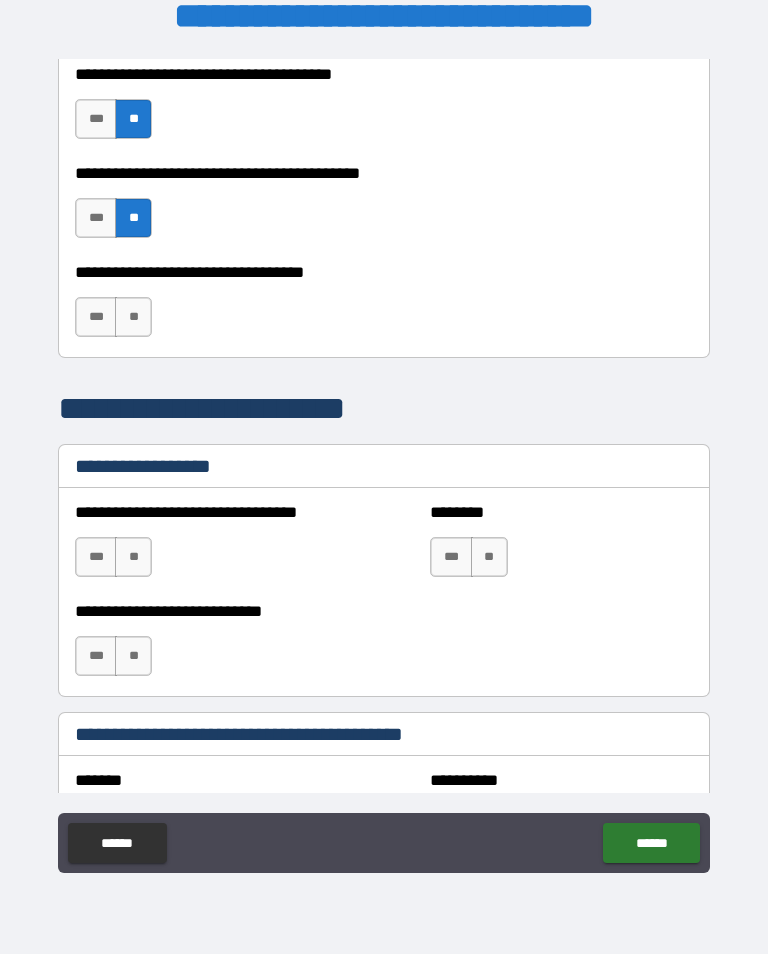 click on "**" at bounding box center (133, 317) 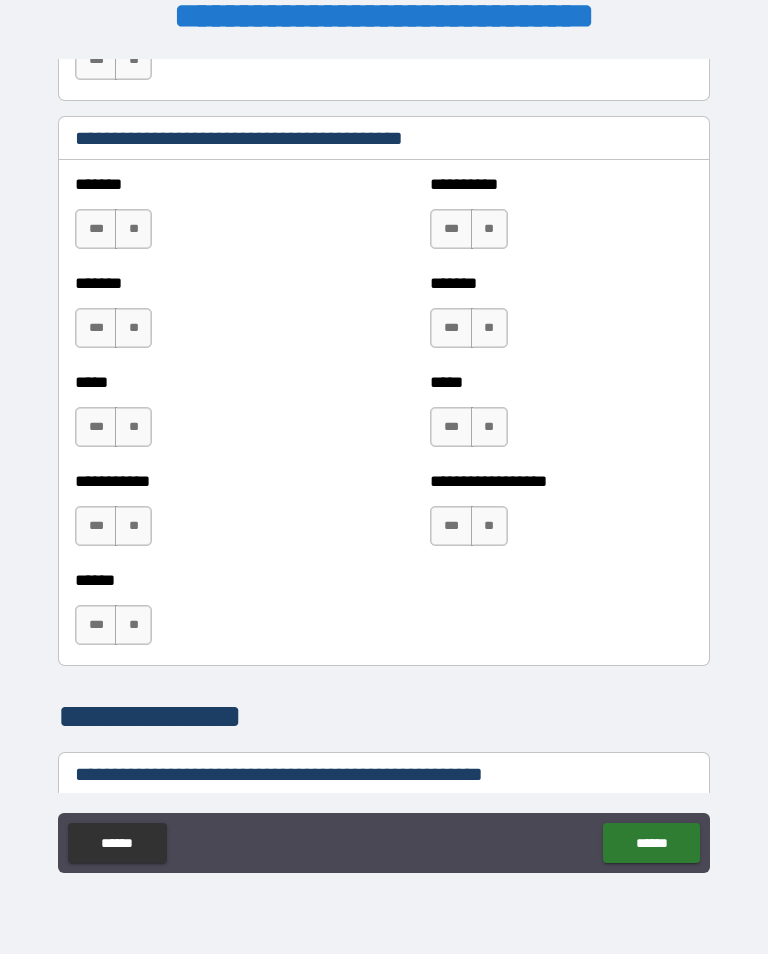 scroll, scrollTop: 1813, scrollLeft: 0, axis: vertical 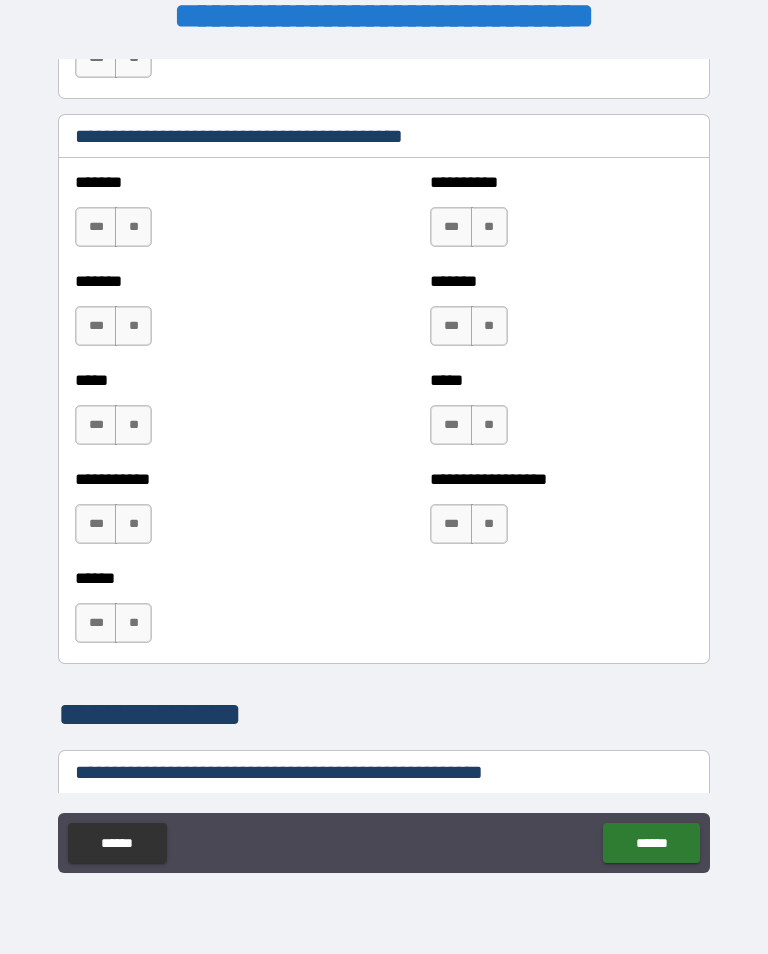 click on "**" at bounding box center [489, 524] 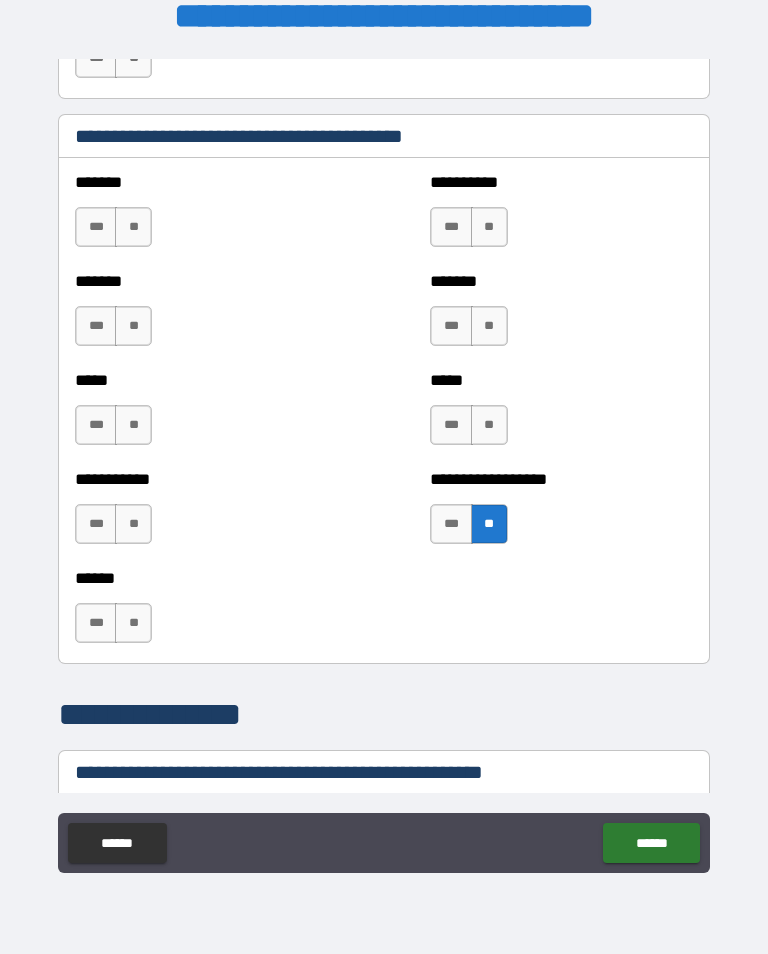 click on "**" at bounding box center (489, 425) 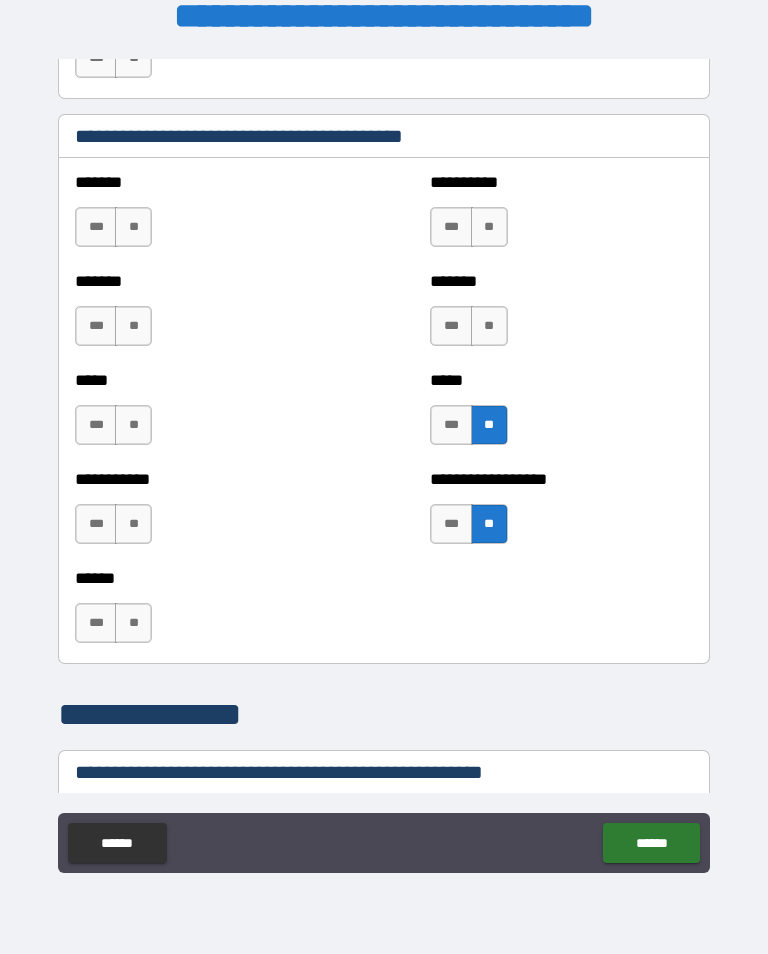 click on "**" at bounding box center (489, 326) 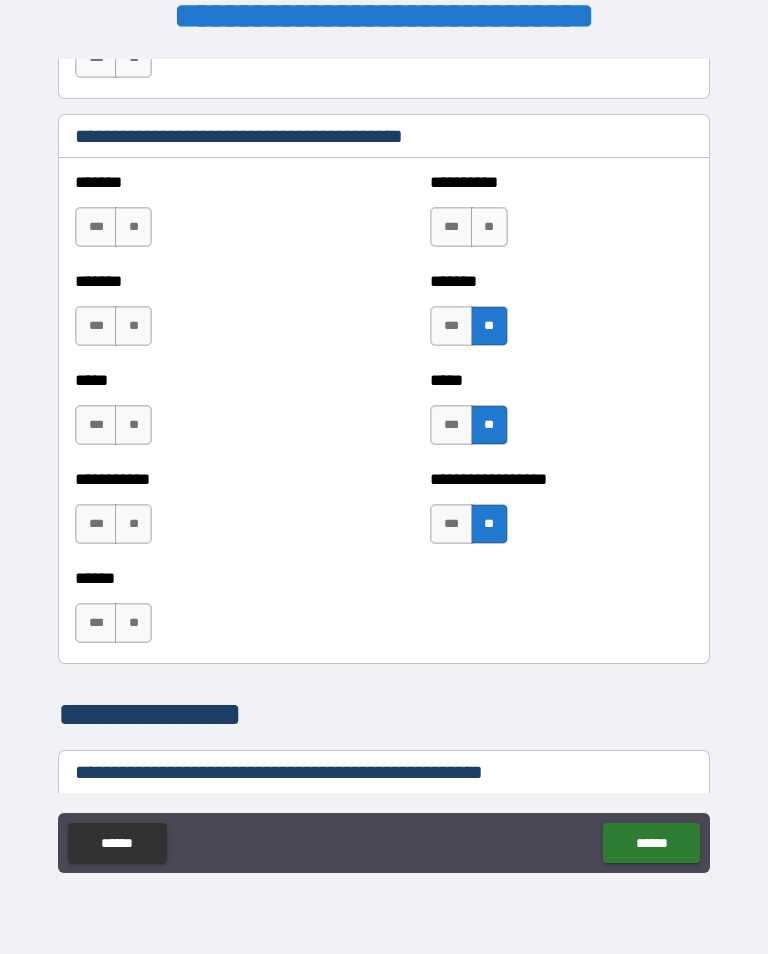 click on "**" at bounding box center (489, 227) 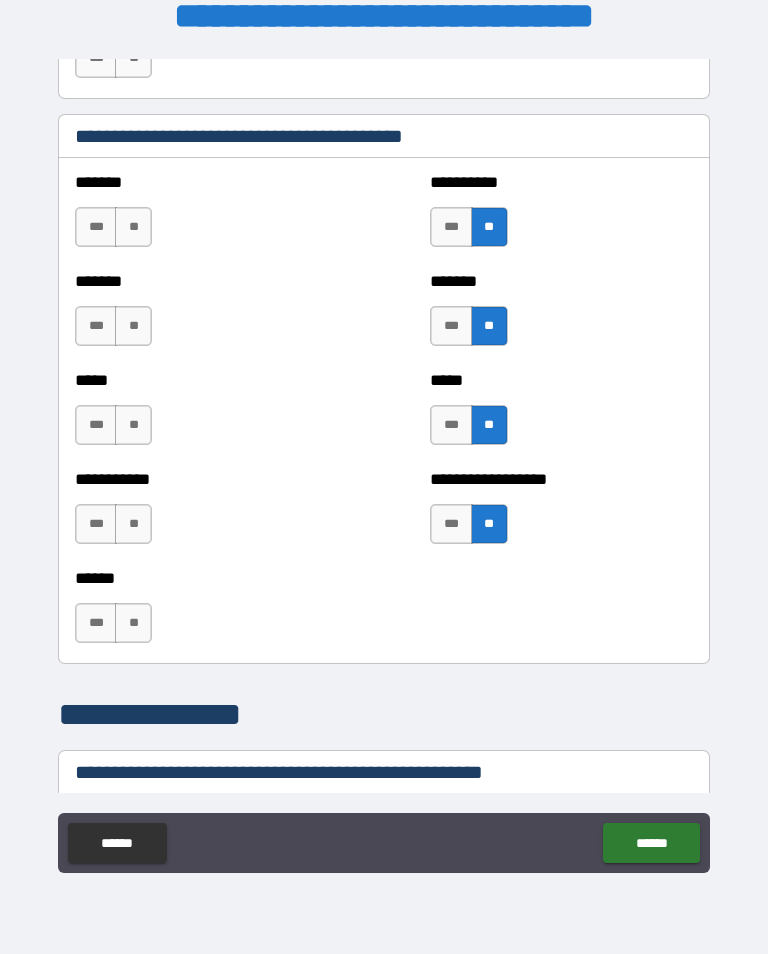 click on "**" at bounding box center (133, 227) 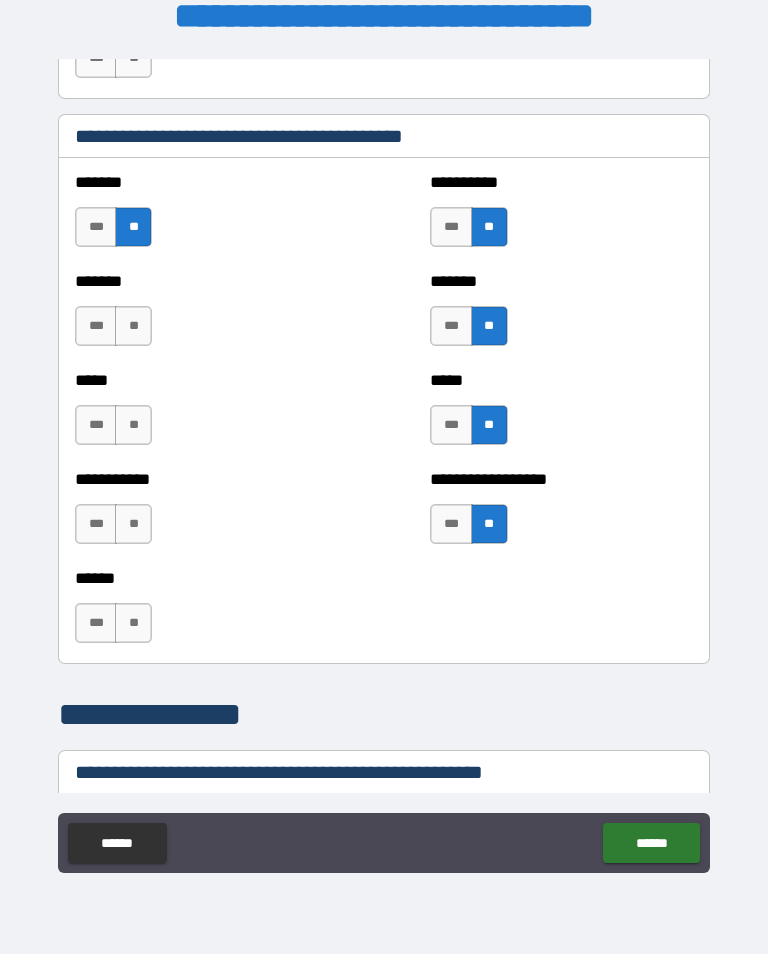 click on "**" at bounding box center [133, 326] 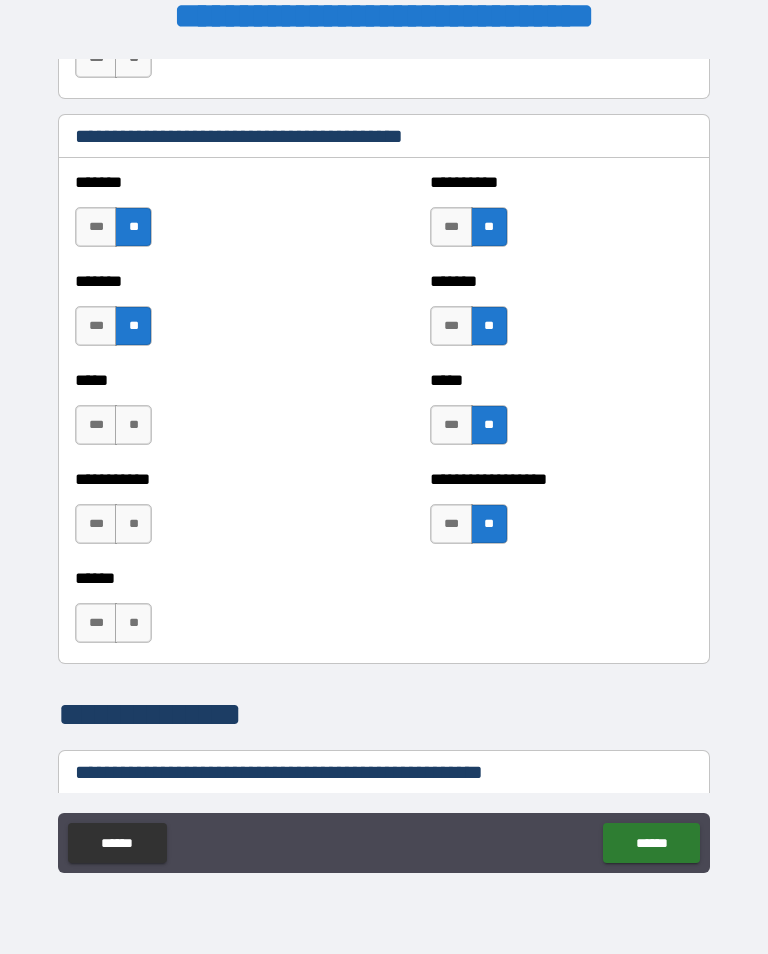 click on "**" at bounding box center [133, 425] 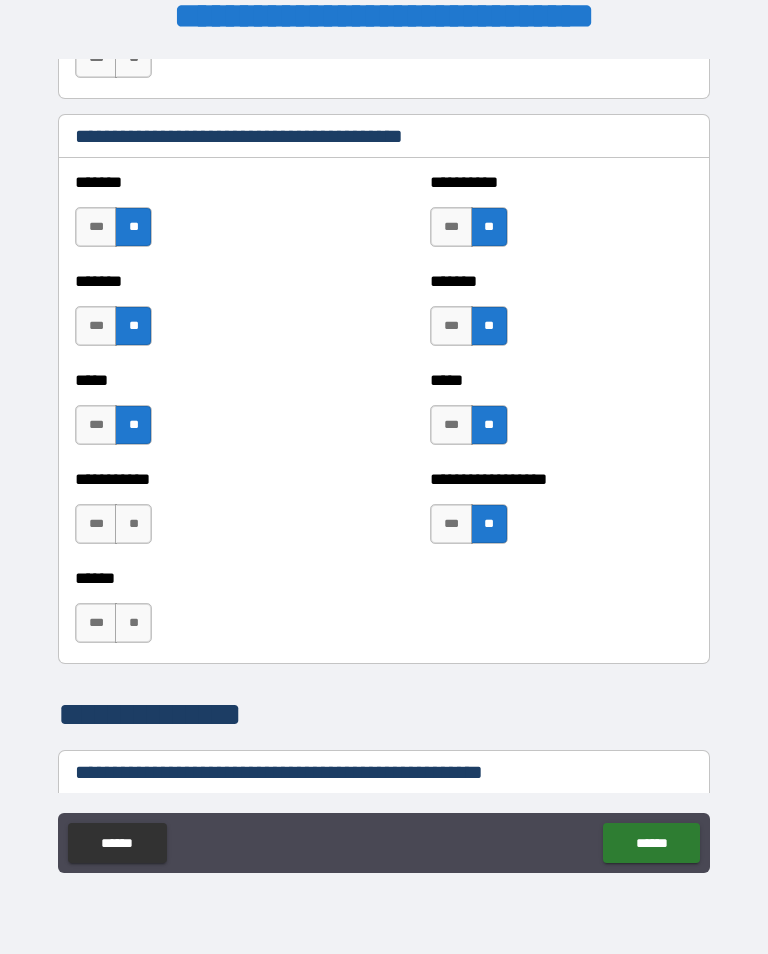 click on "**" at bounding box center [133, 524] 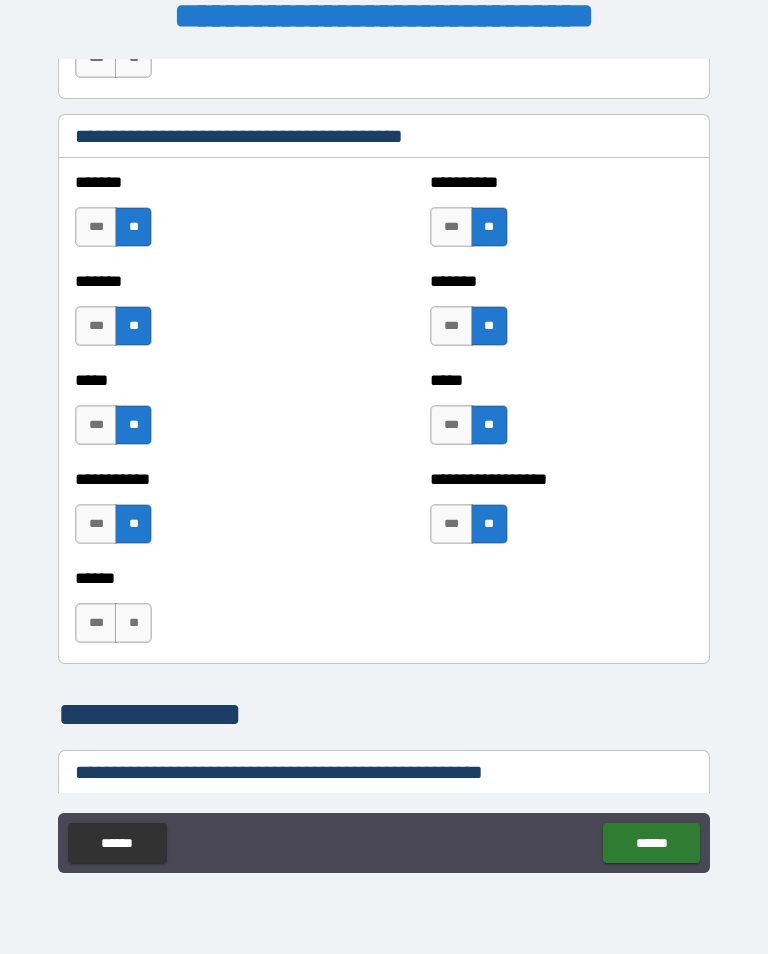 click on "**" at bounding box center (133, 623) 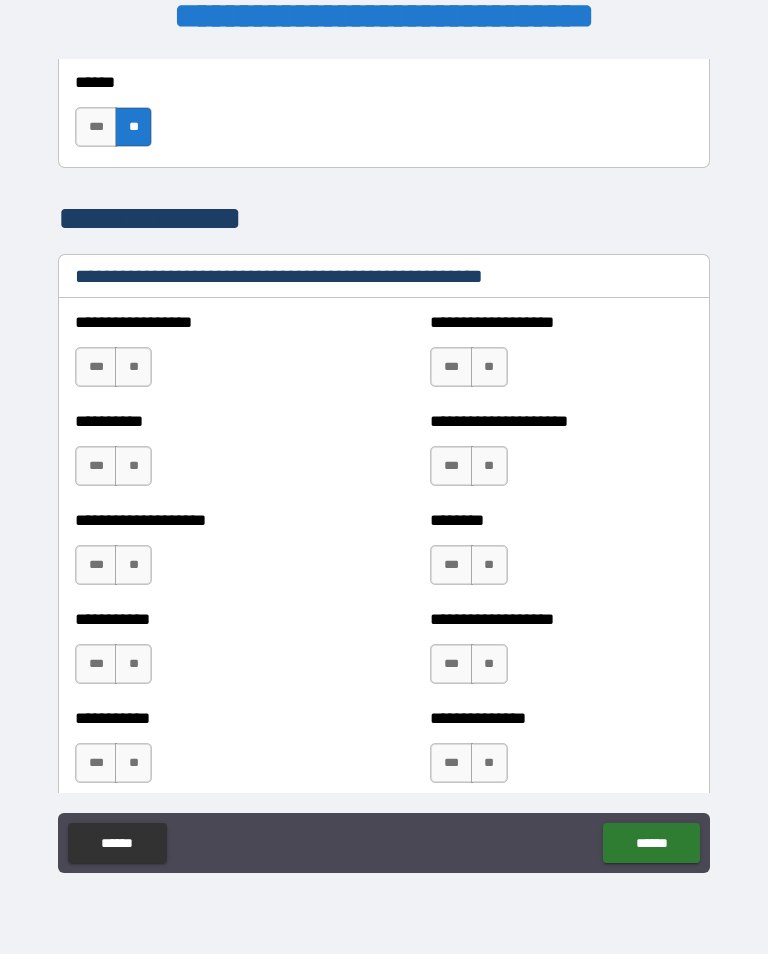 scroll, scrollTop: 2338, scrollLeft: 0, axis: vertical 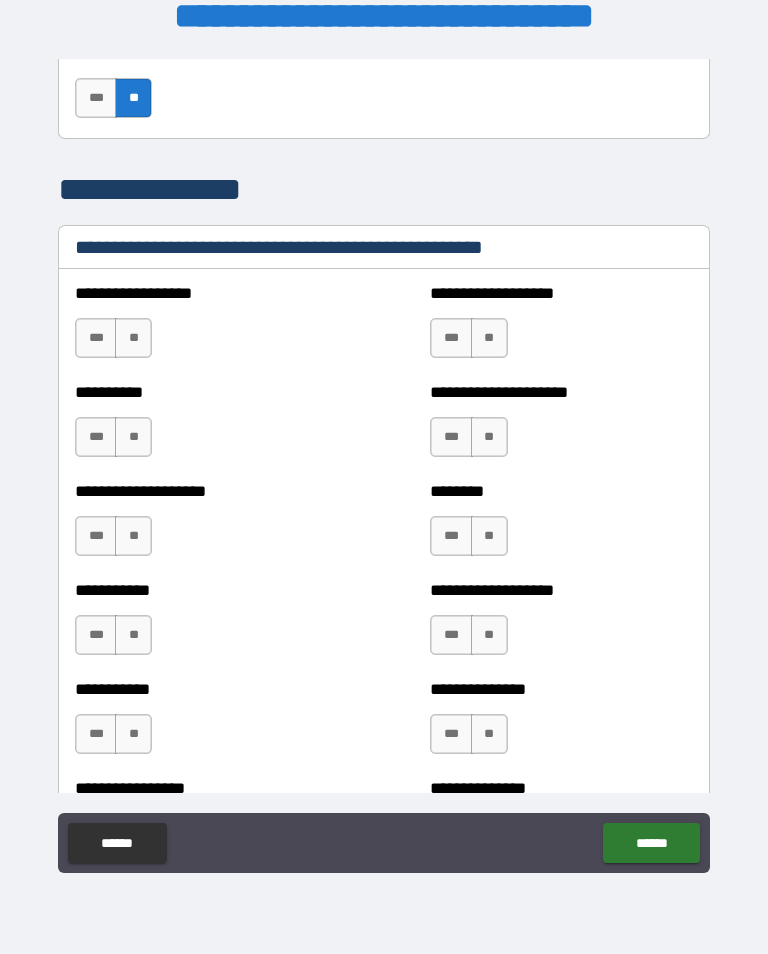 click on "**" at bounding box center [133, 338] 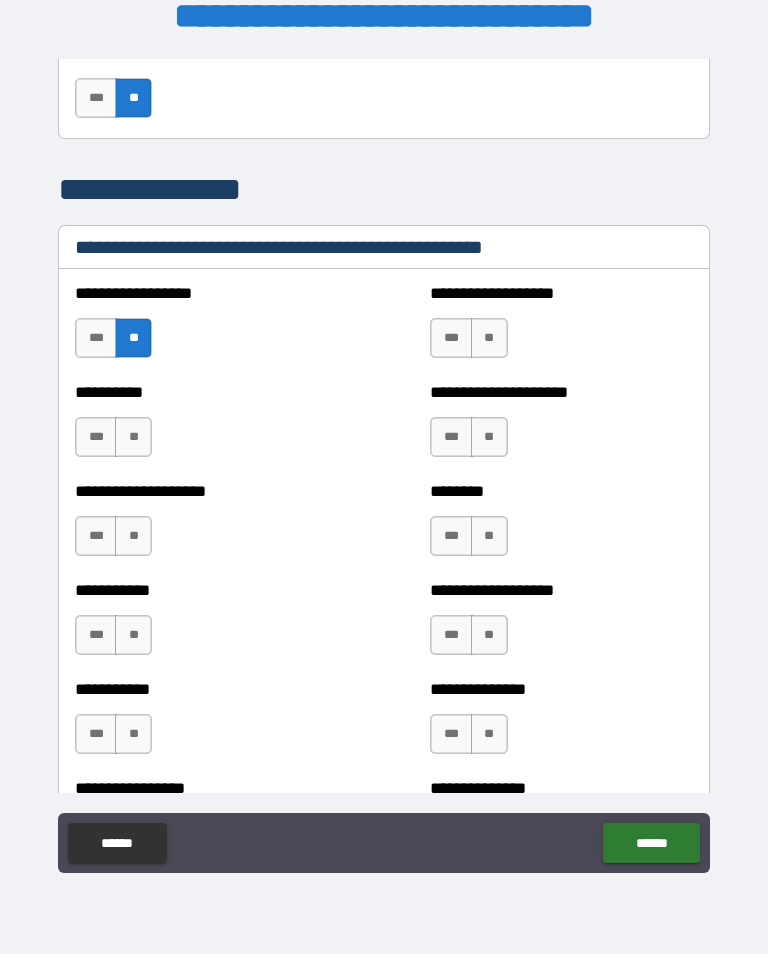 click on "**" at bounding box center [133, 437] 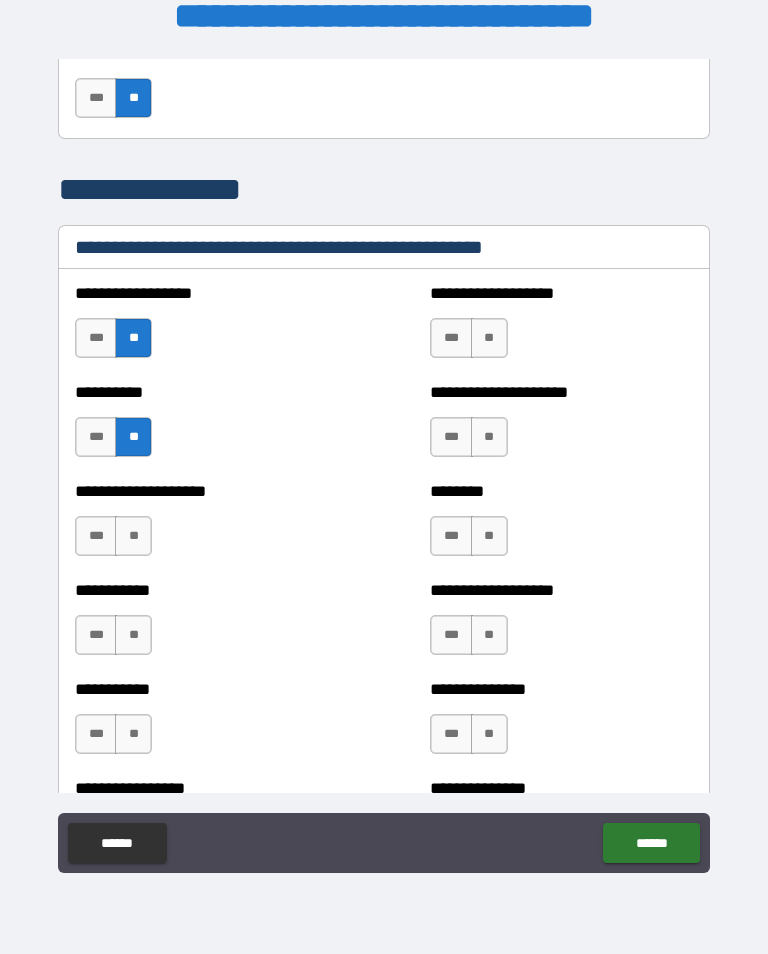 click on "**" at bounding box center (133, 536) 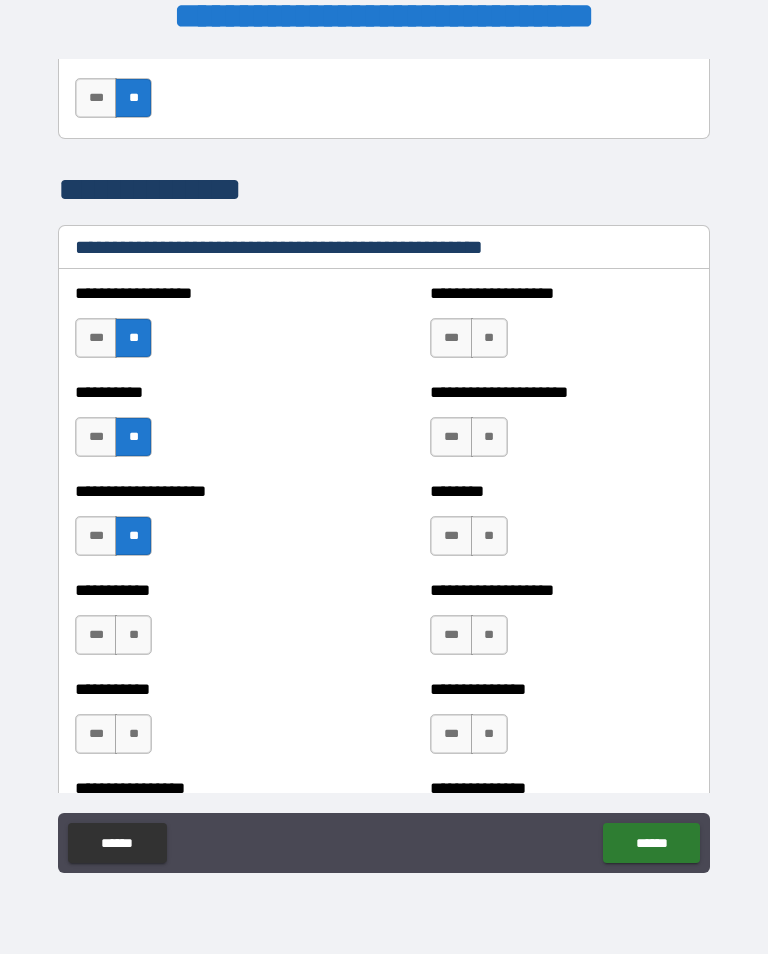 click on "**" at bounding box center (133, 635) 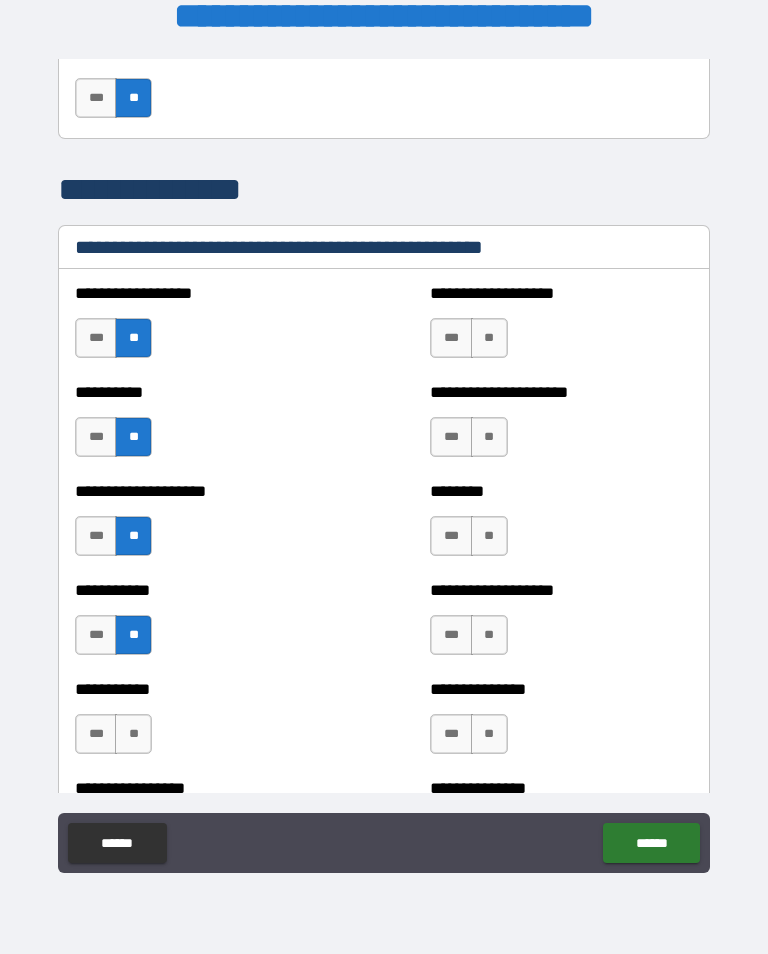click on "**" at bounding box center [133, 734] 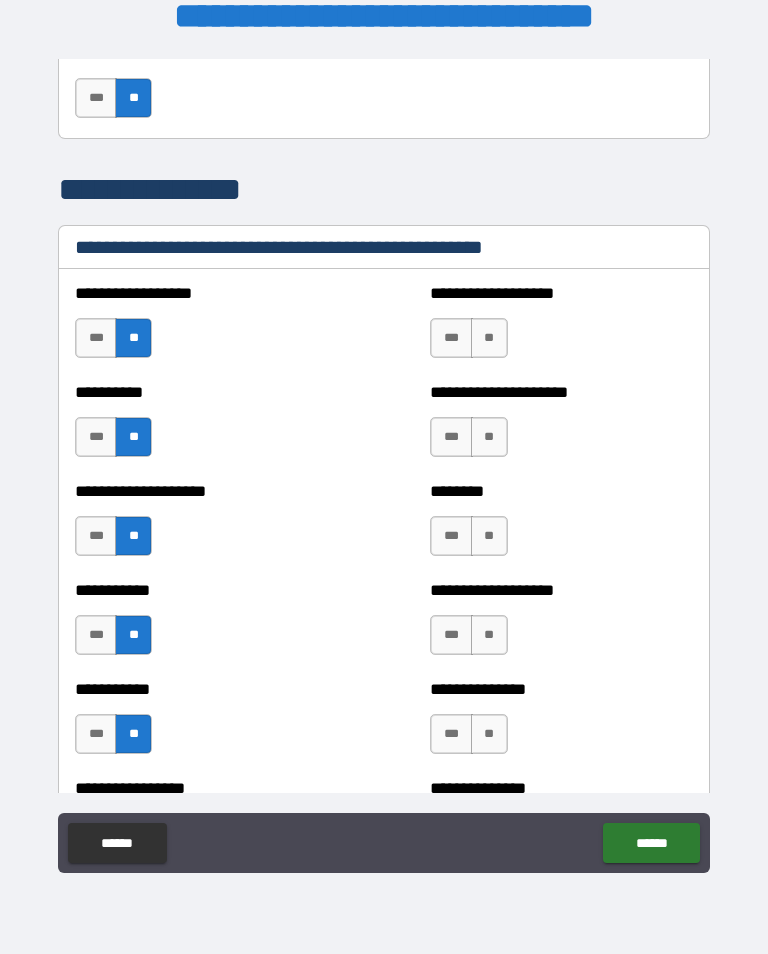 click on "**" at bounding box center [489, 338] 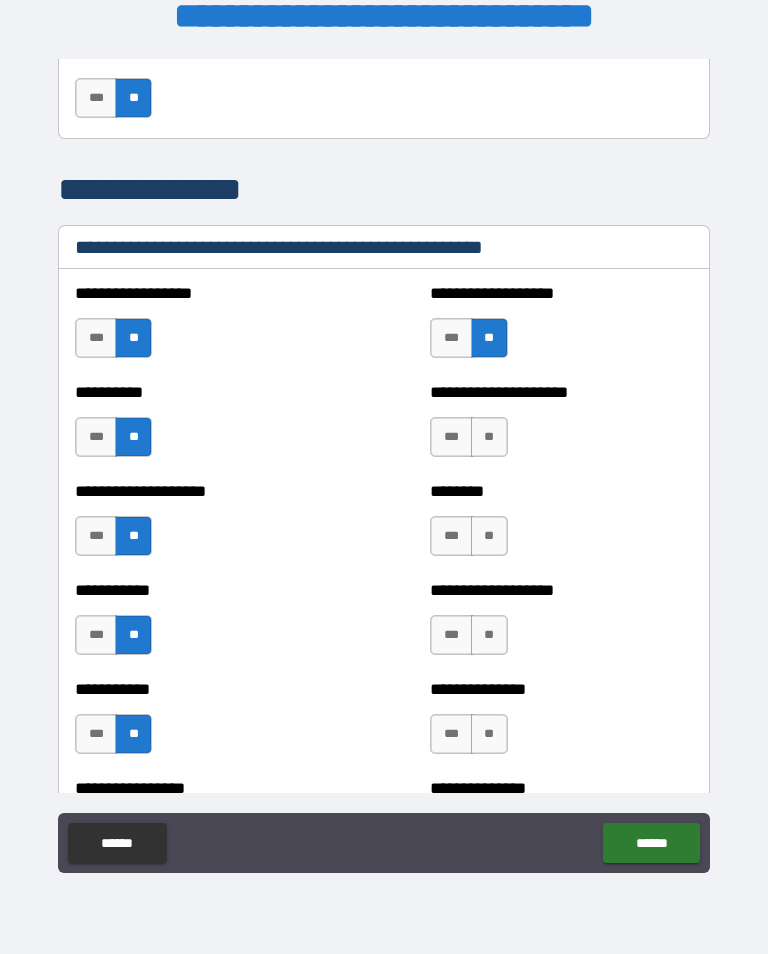 click on "**" at bounding box center [489, 437] 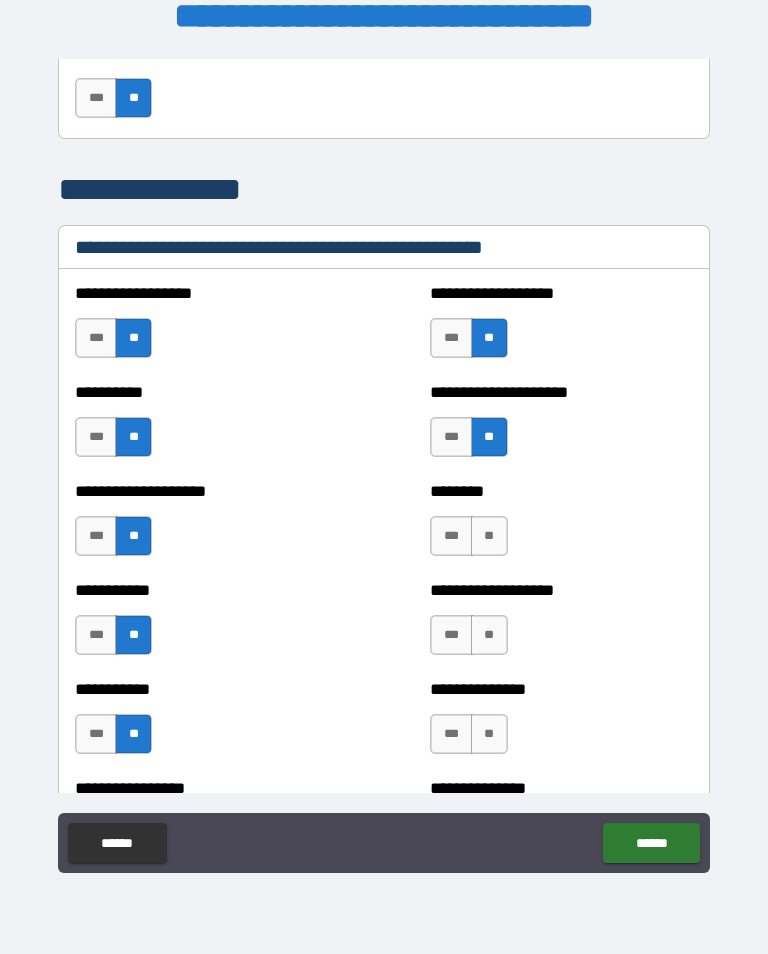 click on "***" at bounding box center (451, 536) 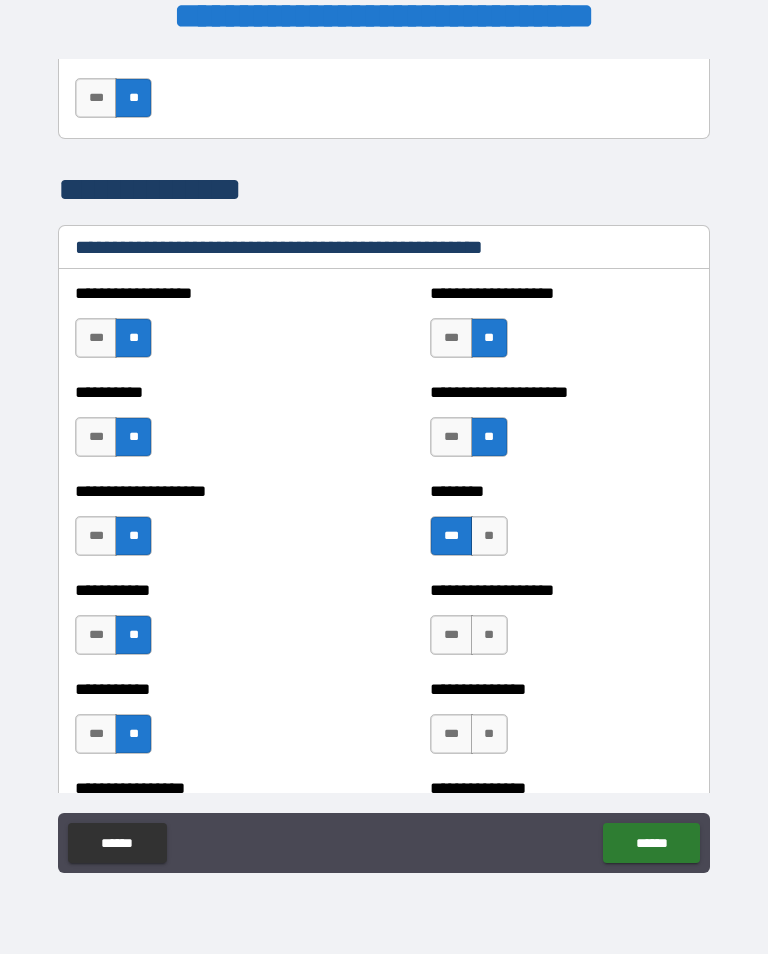 click on "**" at bounding box center (489, 635) 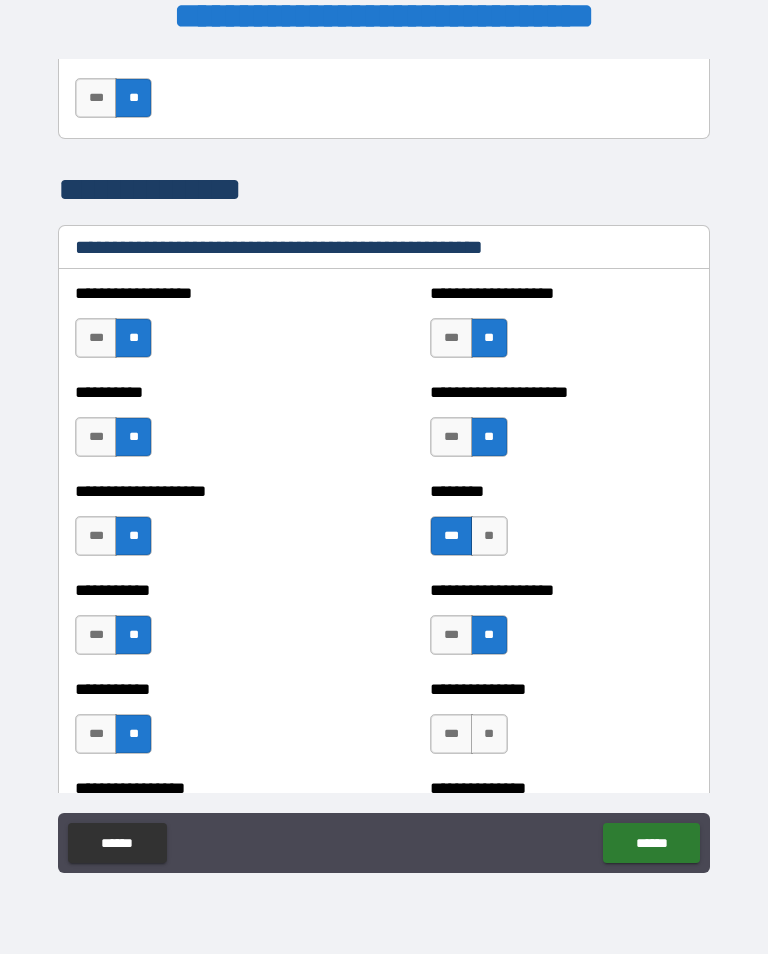 click on "**" at bounding box center (489, 734) 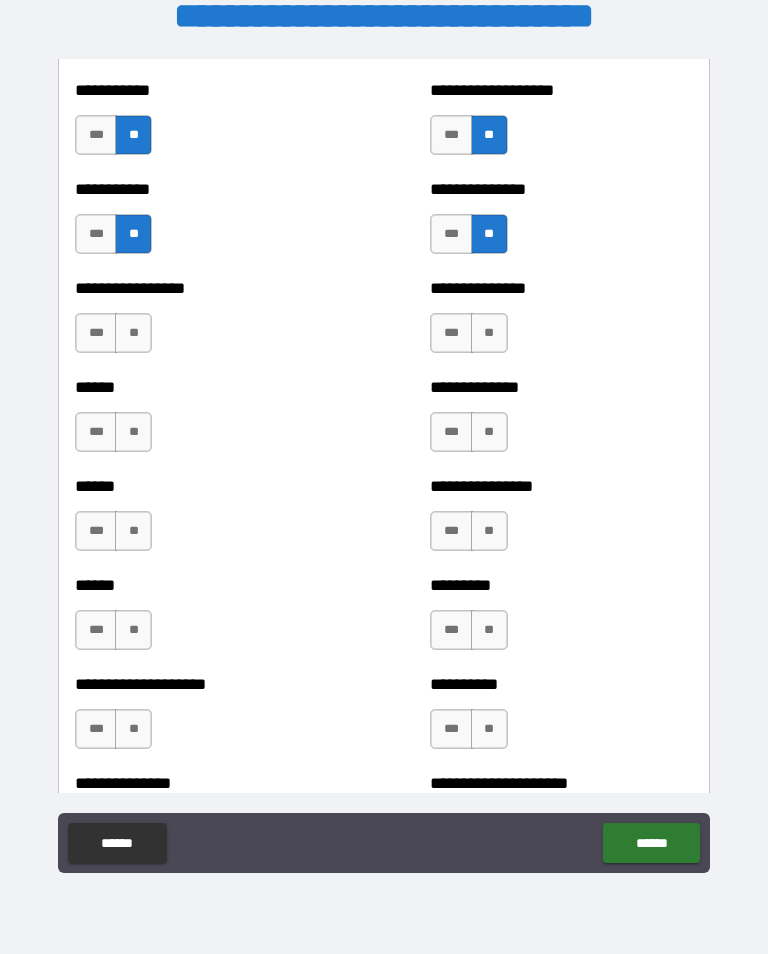 scroll, scrollTop: 2852, scrollLeft: 0, axis: vertical 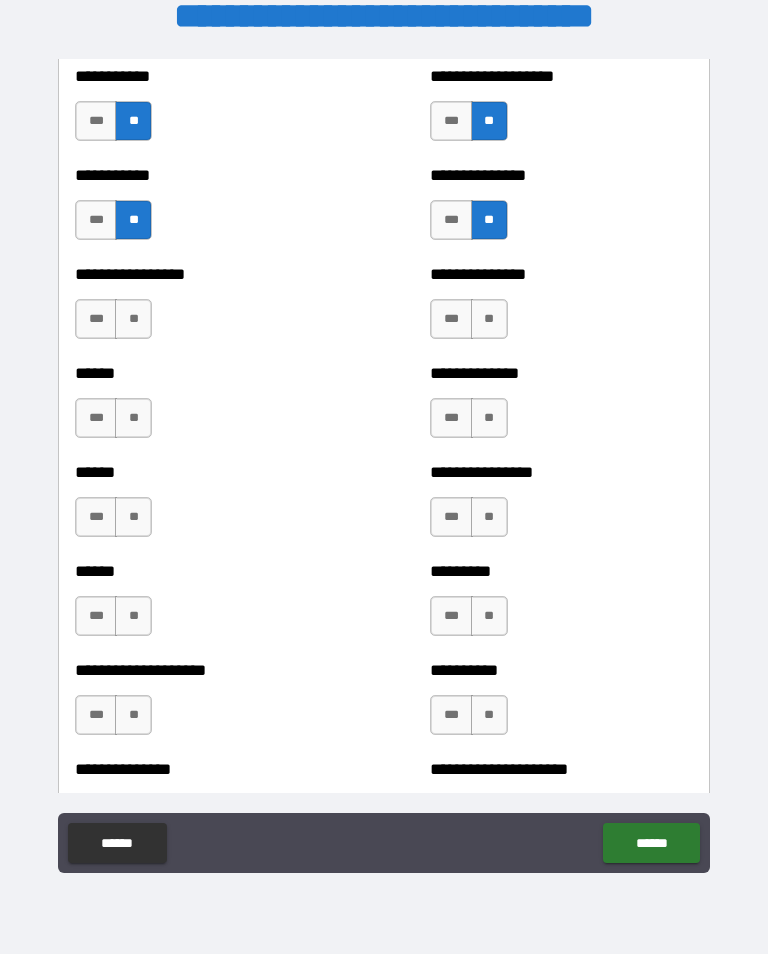 click on "**" at bounding box center (133, 319) 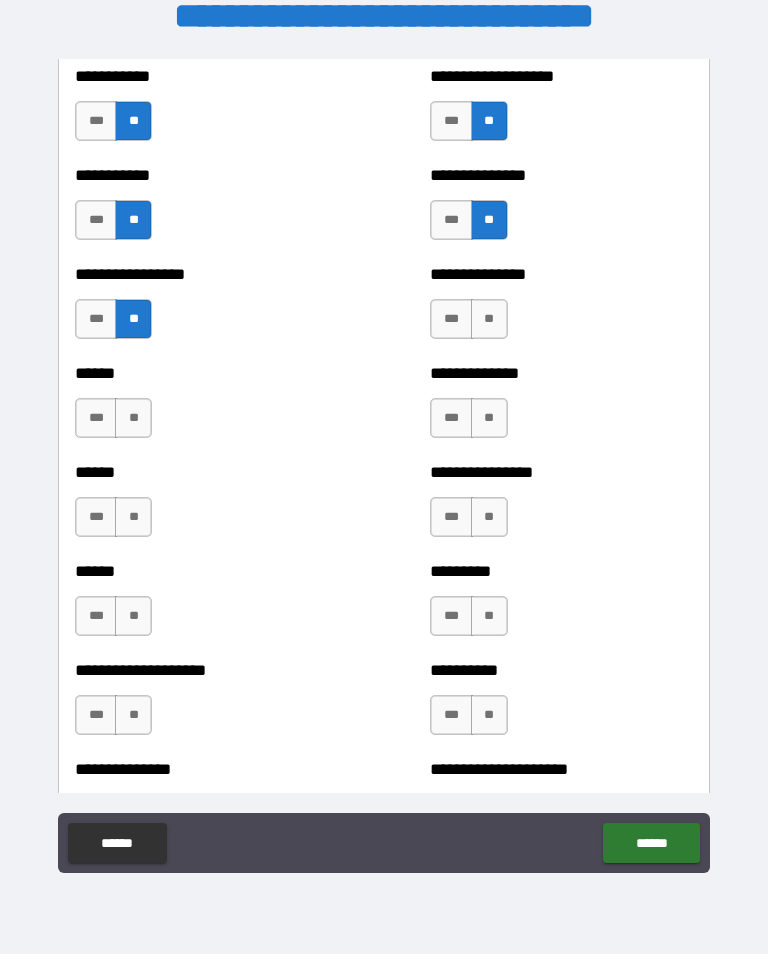 click on "**" at bounding box center [133, 418] 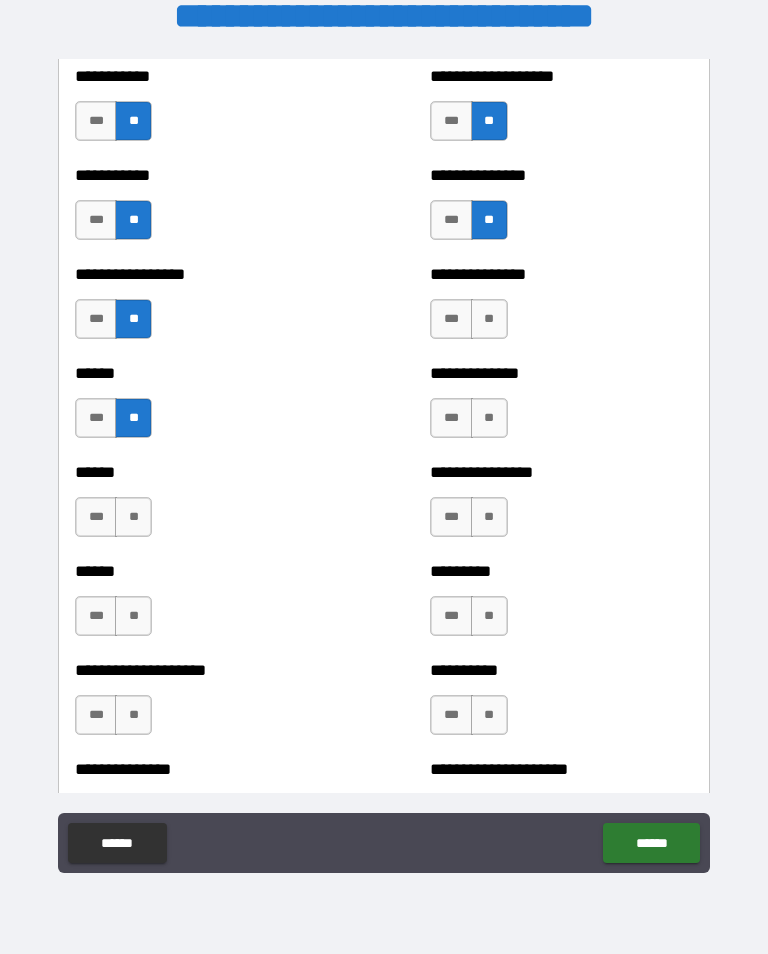 click on "**" at bounding box center [133, 517] 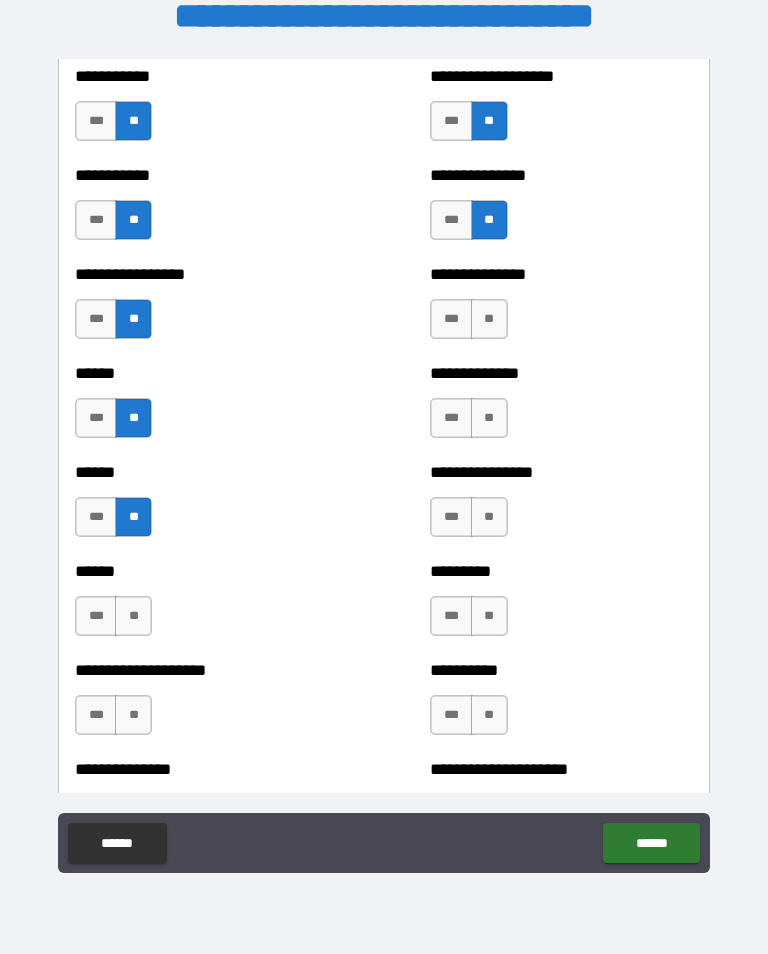 click on "**" at bounding box center (133, 616) 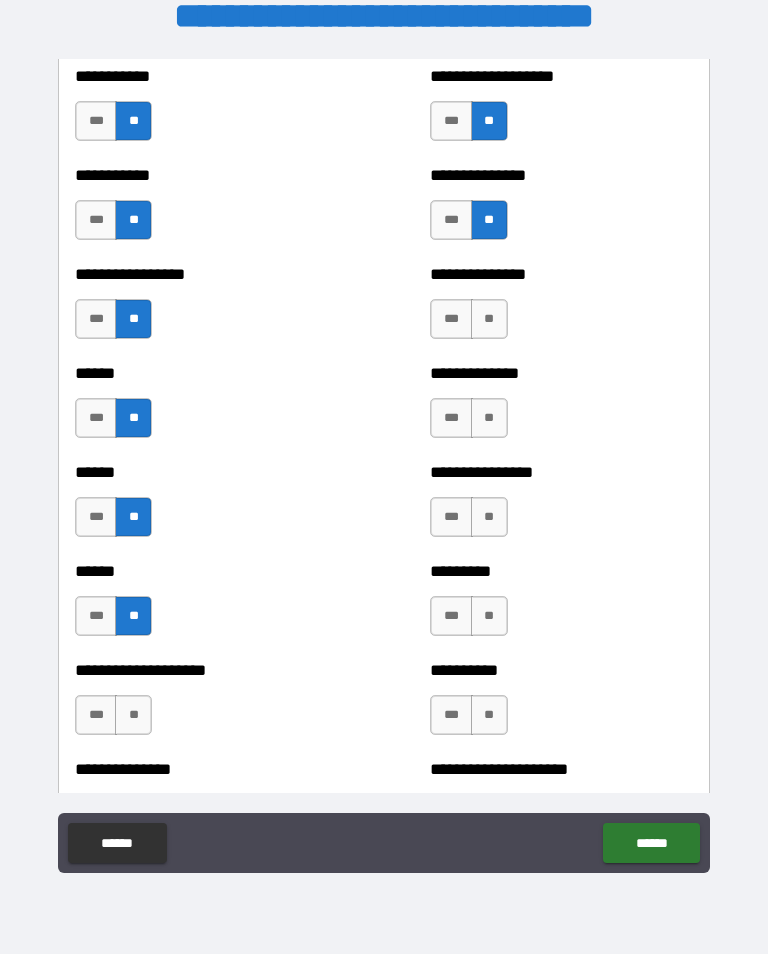 click on "**" at bounding box center (133, 715) 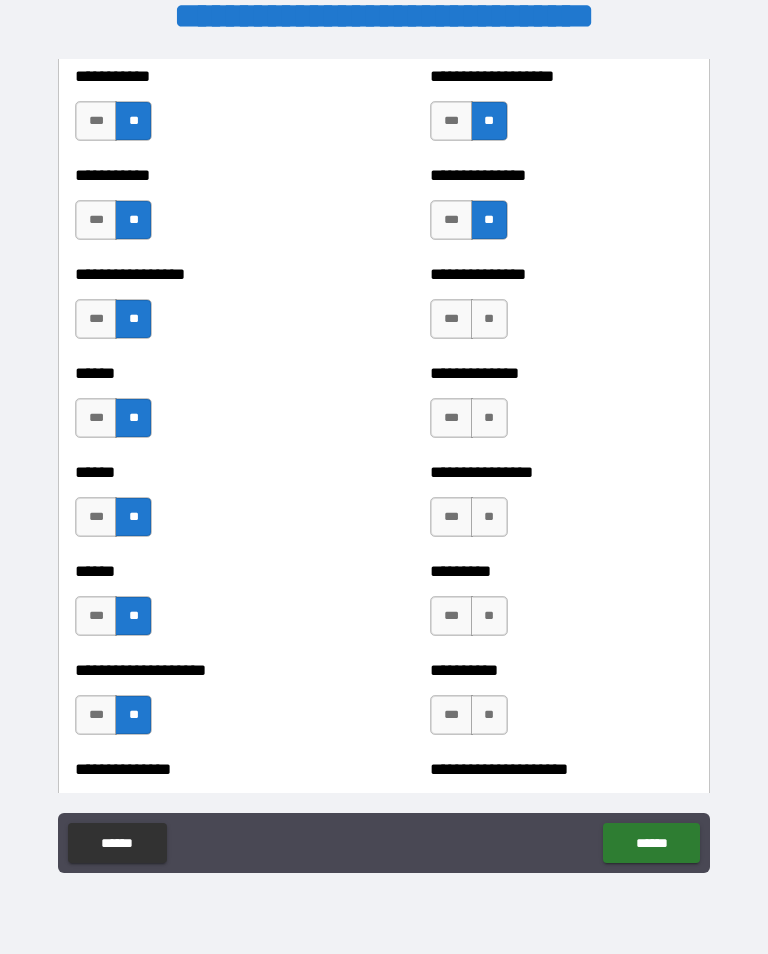 click on "**" at bounding box center (489, 715) 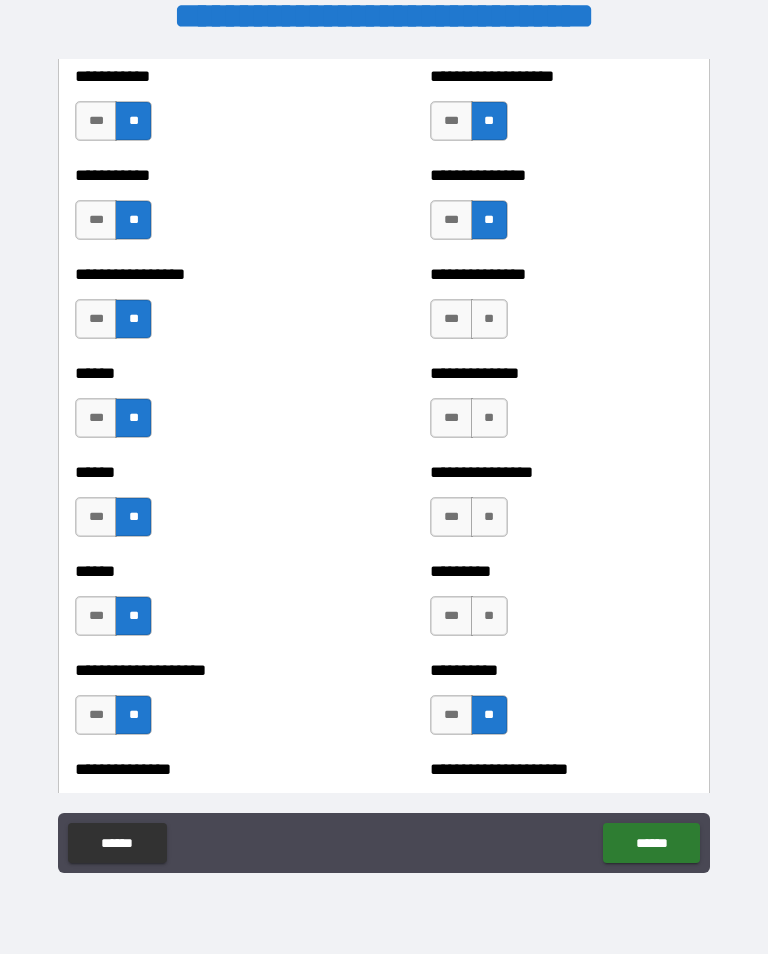 click on "**" at bounding box center [489, 616] 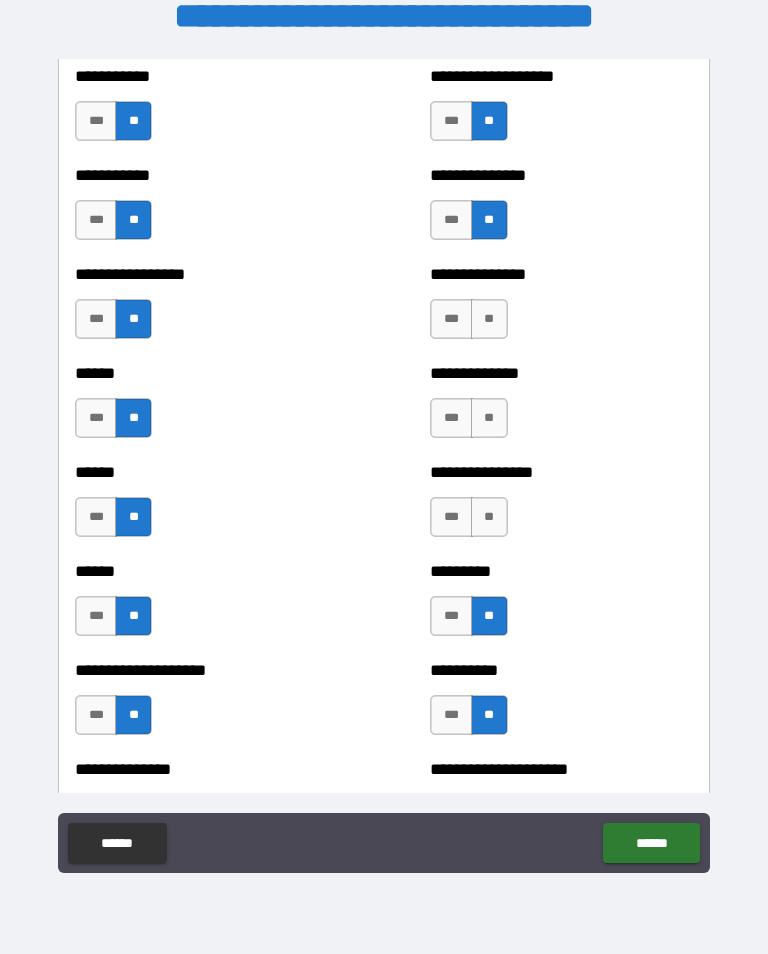 click on "**" at bounding box center [489, 517] 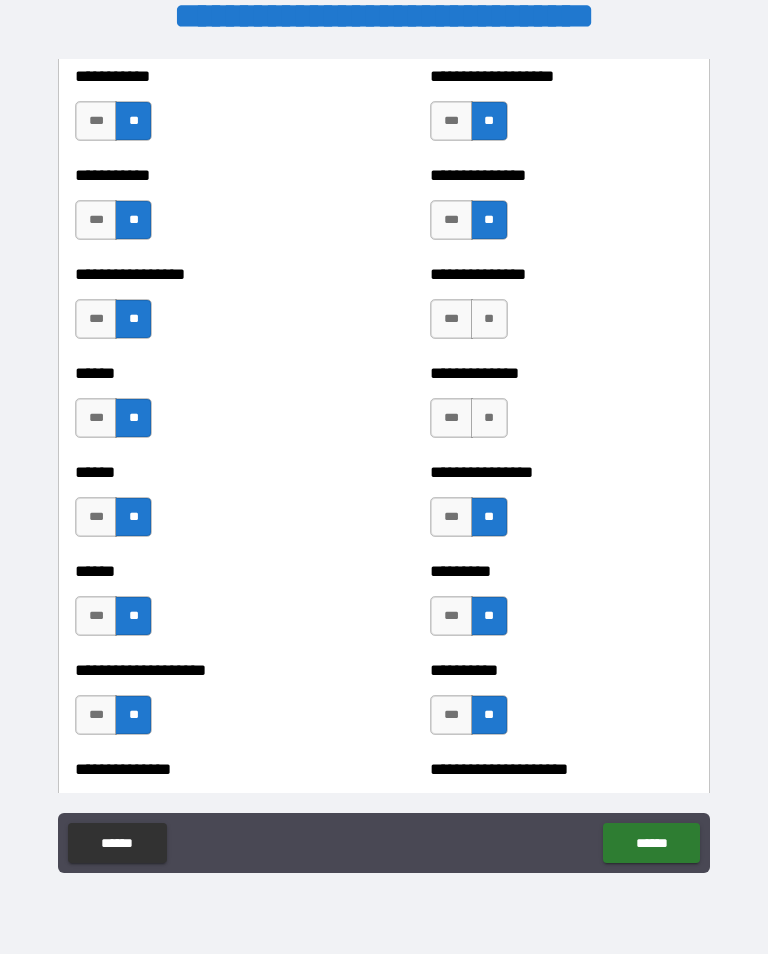click on "**" at bounding box center (489, 418) 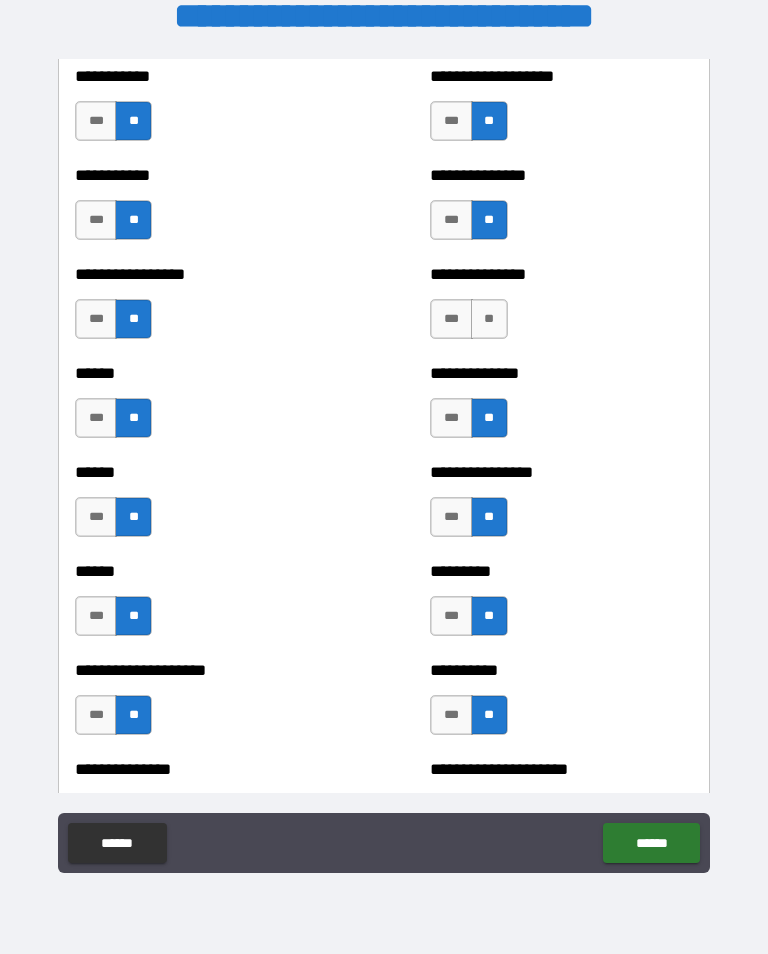 click on "**" at bounding box center (489, 319) 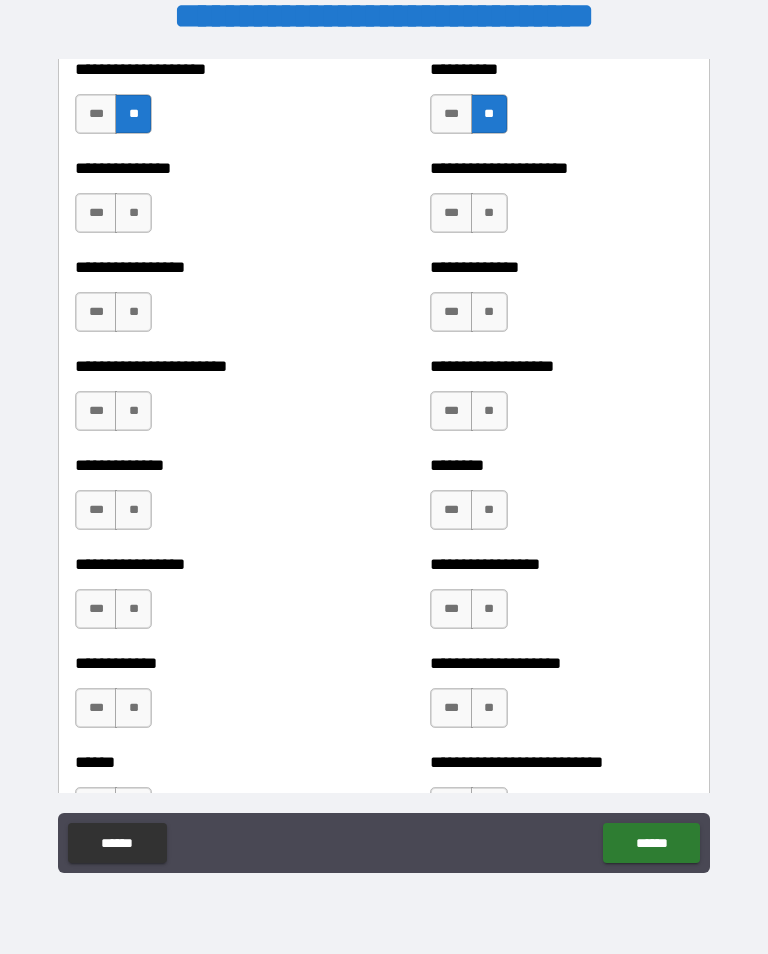 scroll, scrollTop: 3454, scrollLeft: 0, axis: vertical 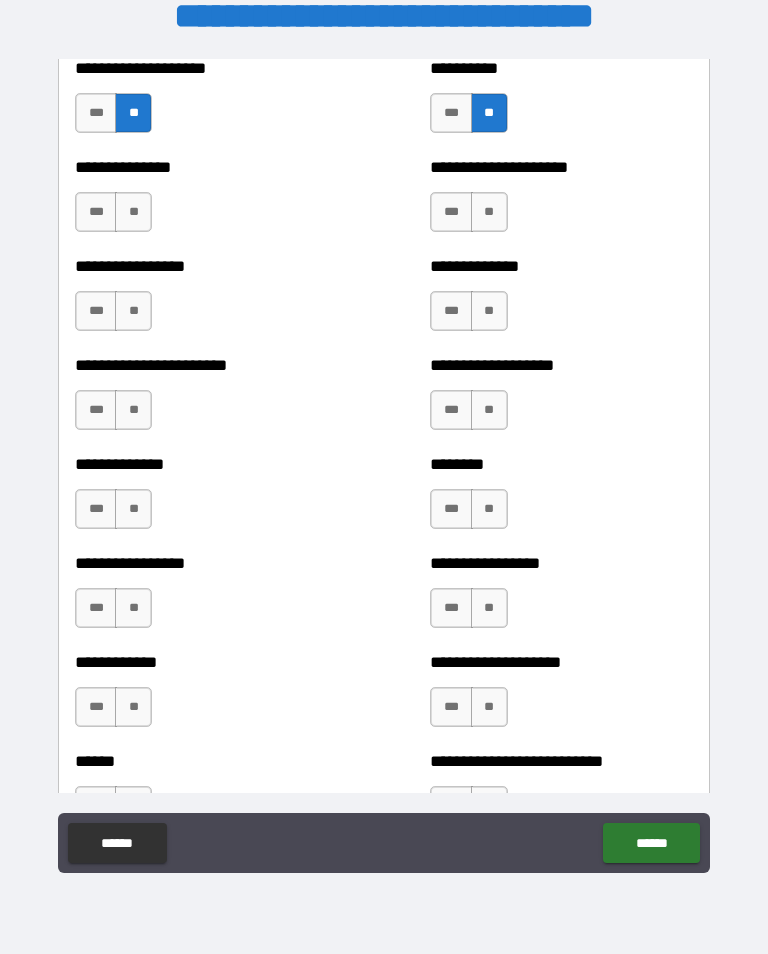 click on "**" at bounding box center (489, 311) 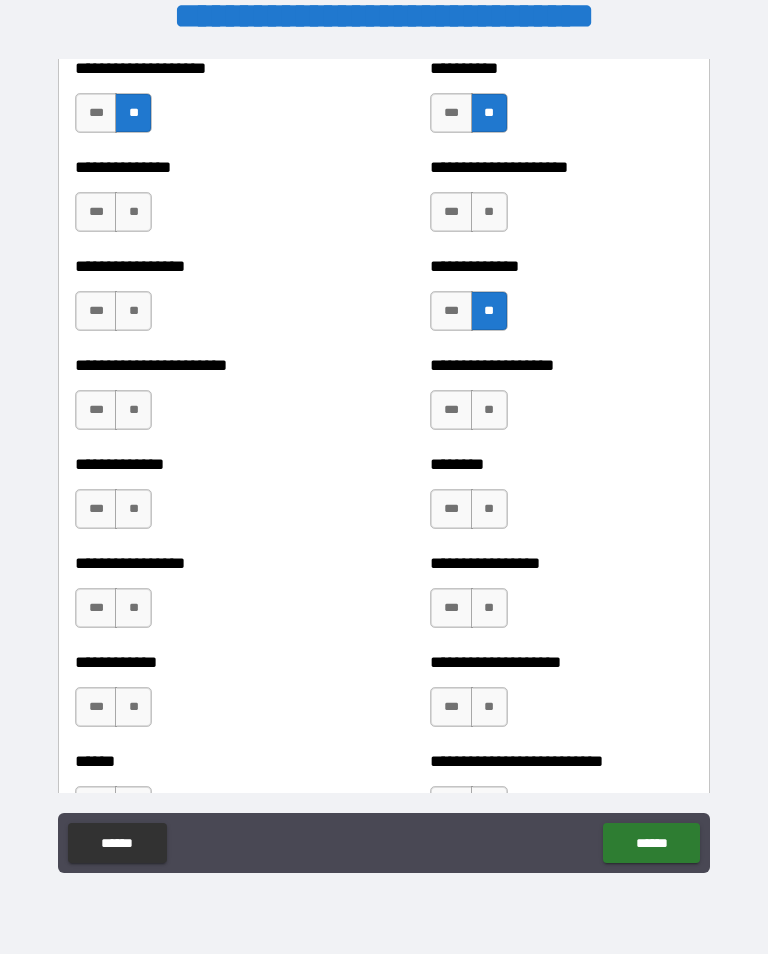 click on "**" at bounding box center [489, 212] 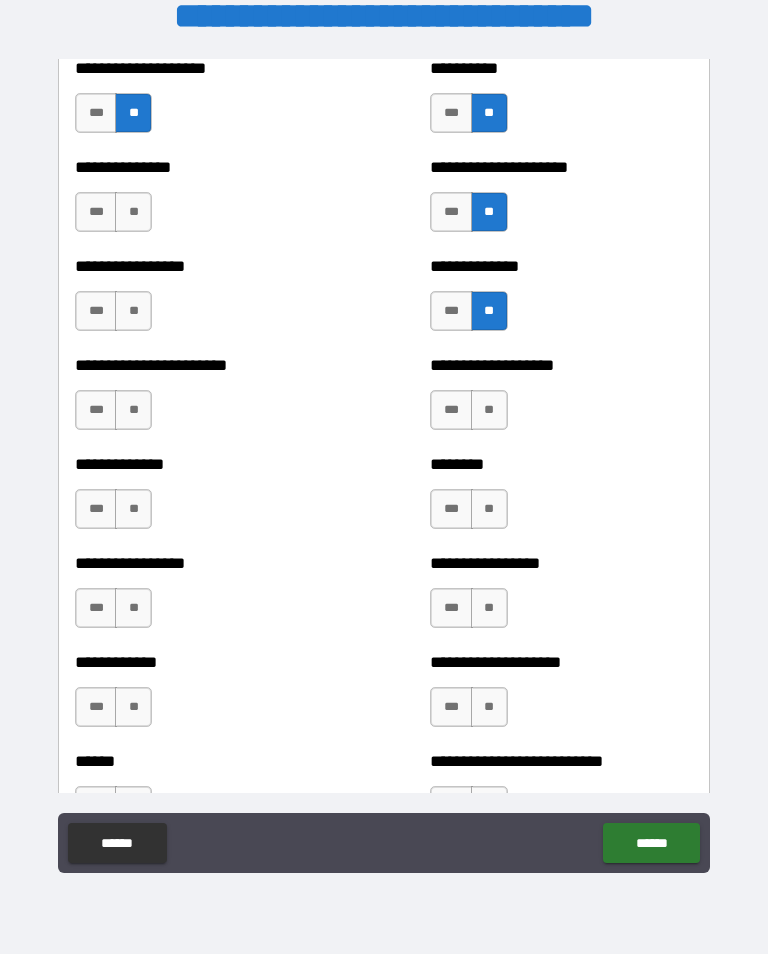 click on "**" at bounding box center [489, 410] 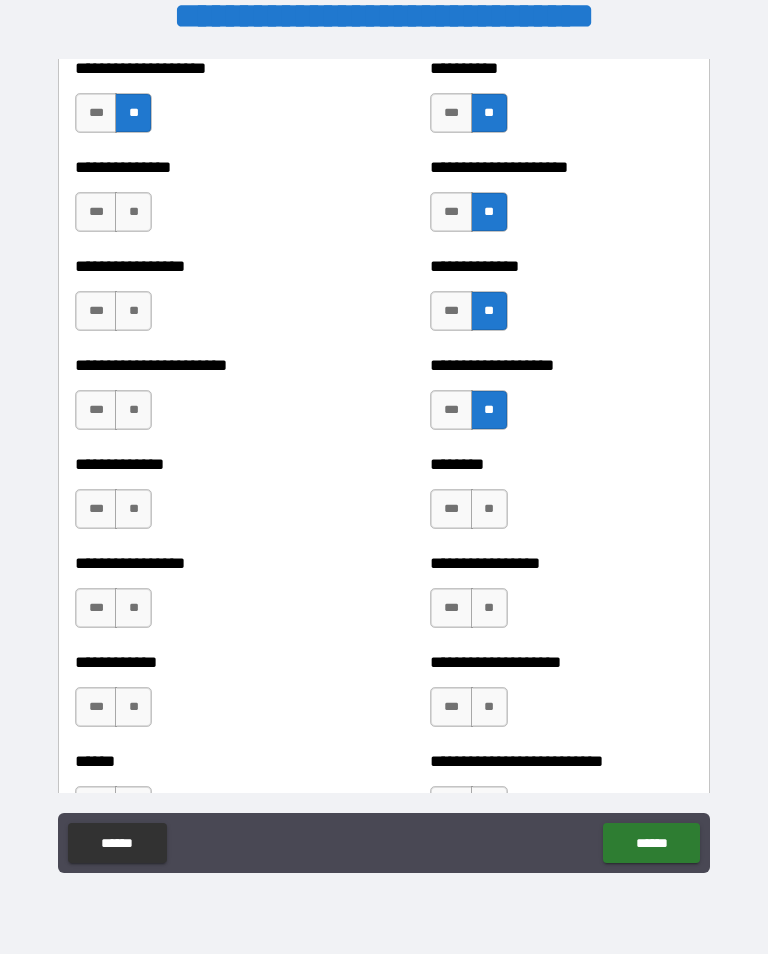 click on "**" at bounding box center (489, 509) 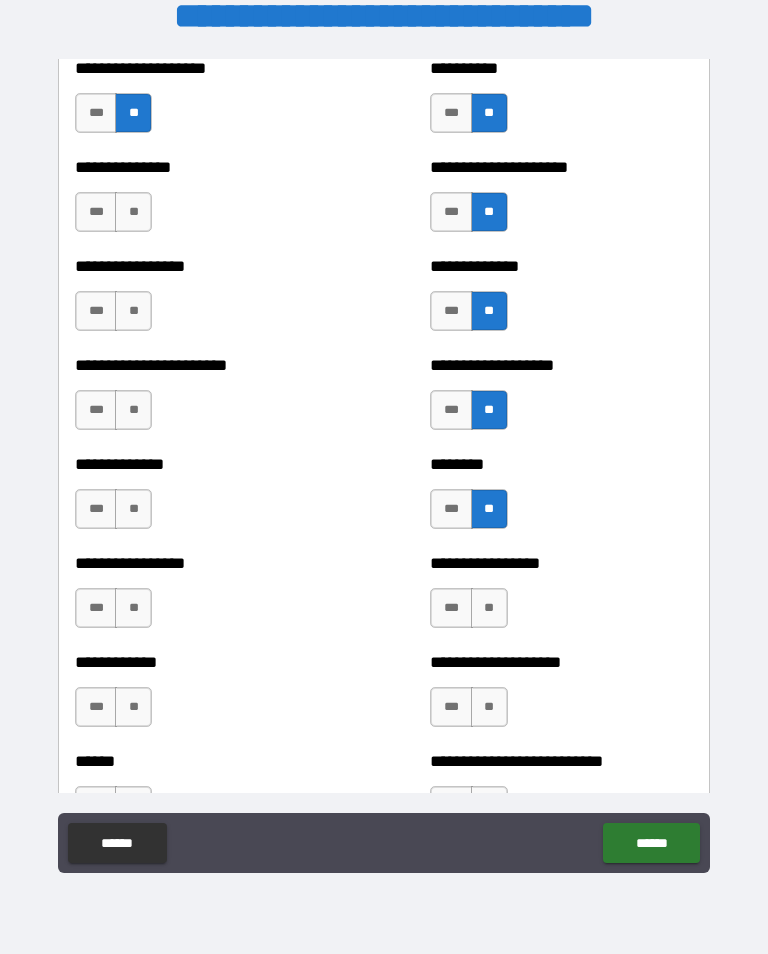 click on "**" at bounding box center (489, 608) 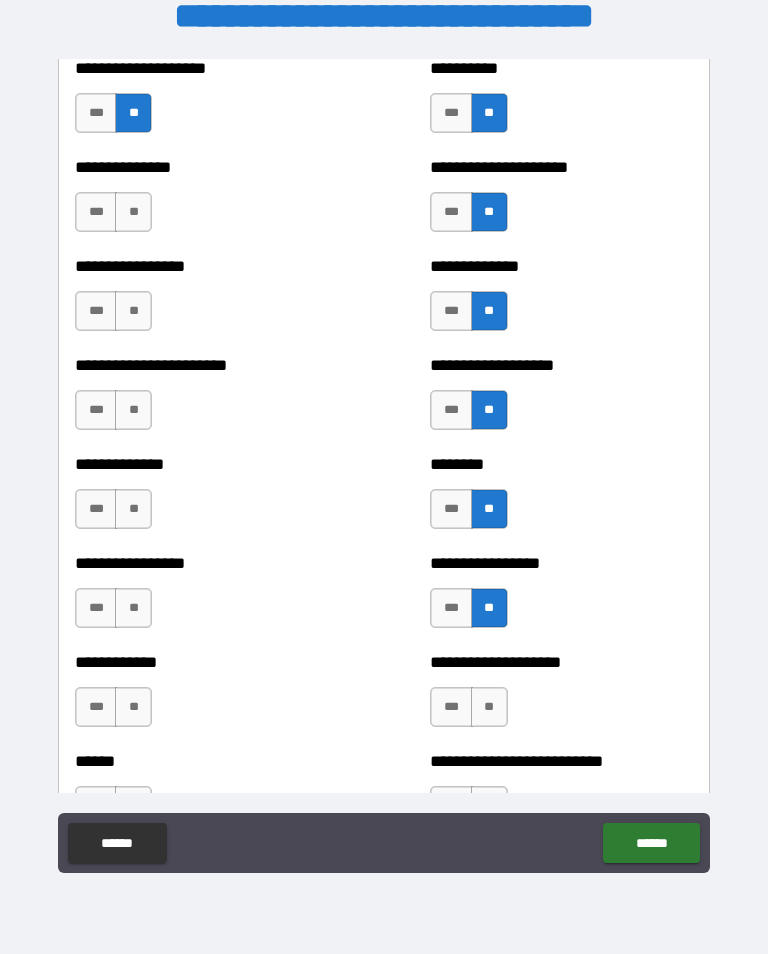click on "**" at bounding box center (489, 707) 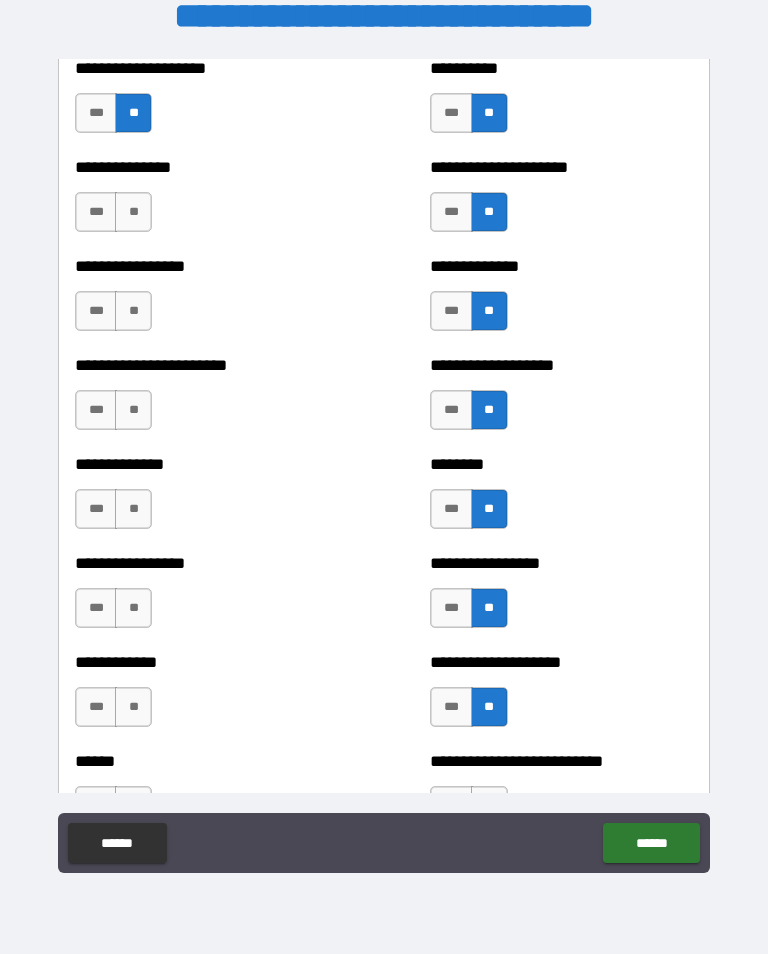 click on "**" at bounding box center (133, 707) 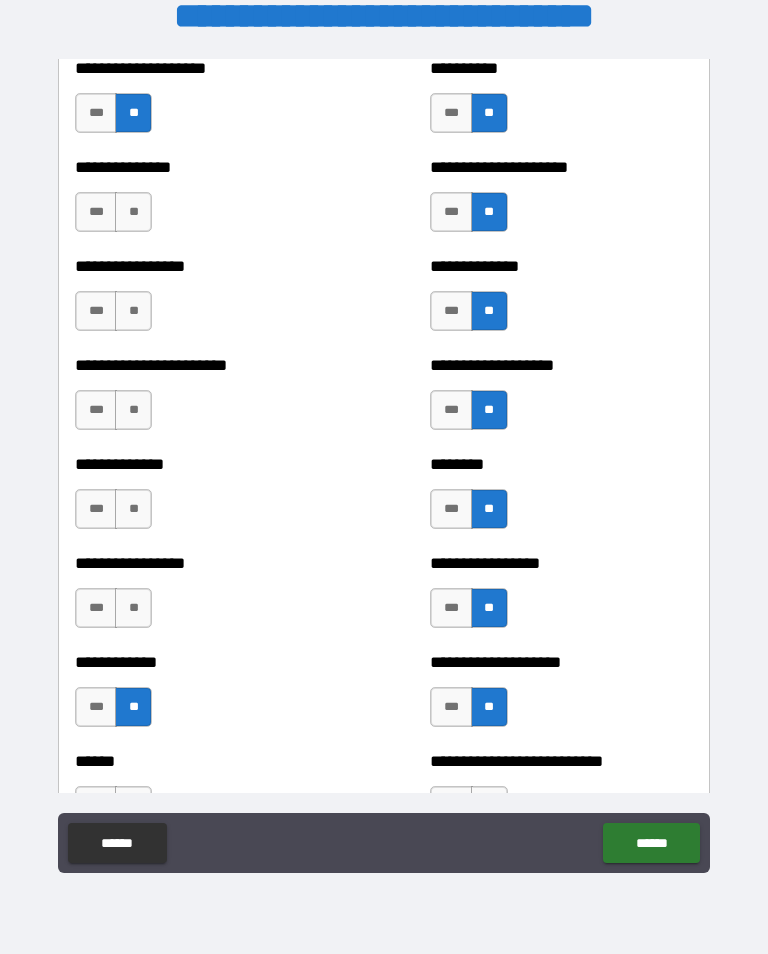 click on "**" at bounding box center (133, 608) 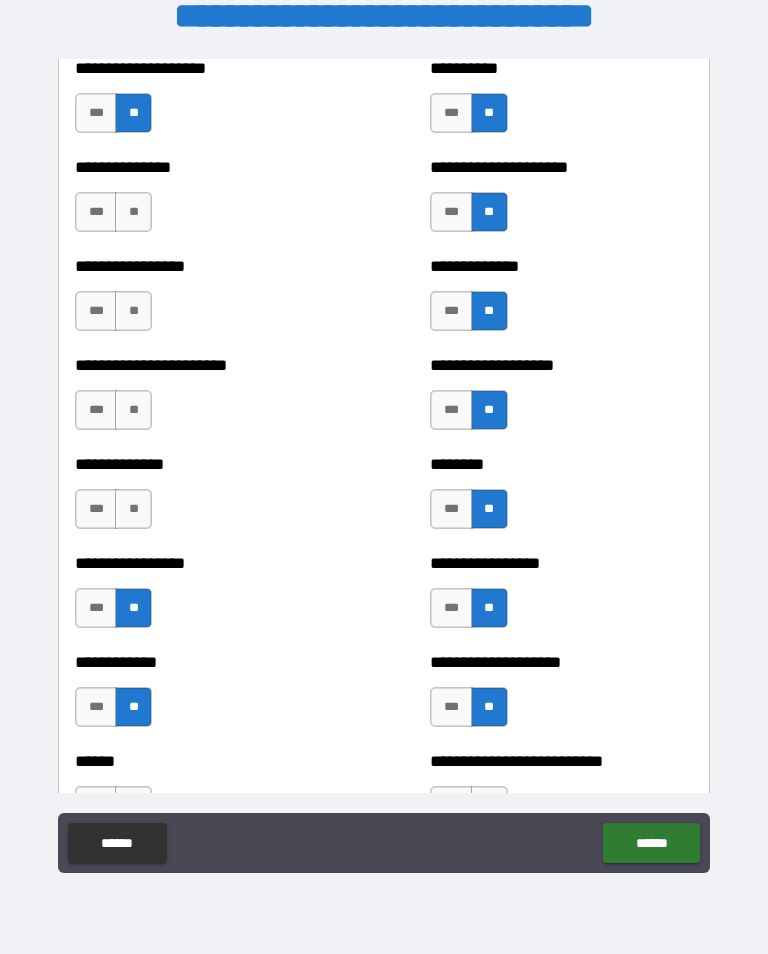 click on "**" at bounding box center (133, 509) 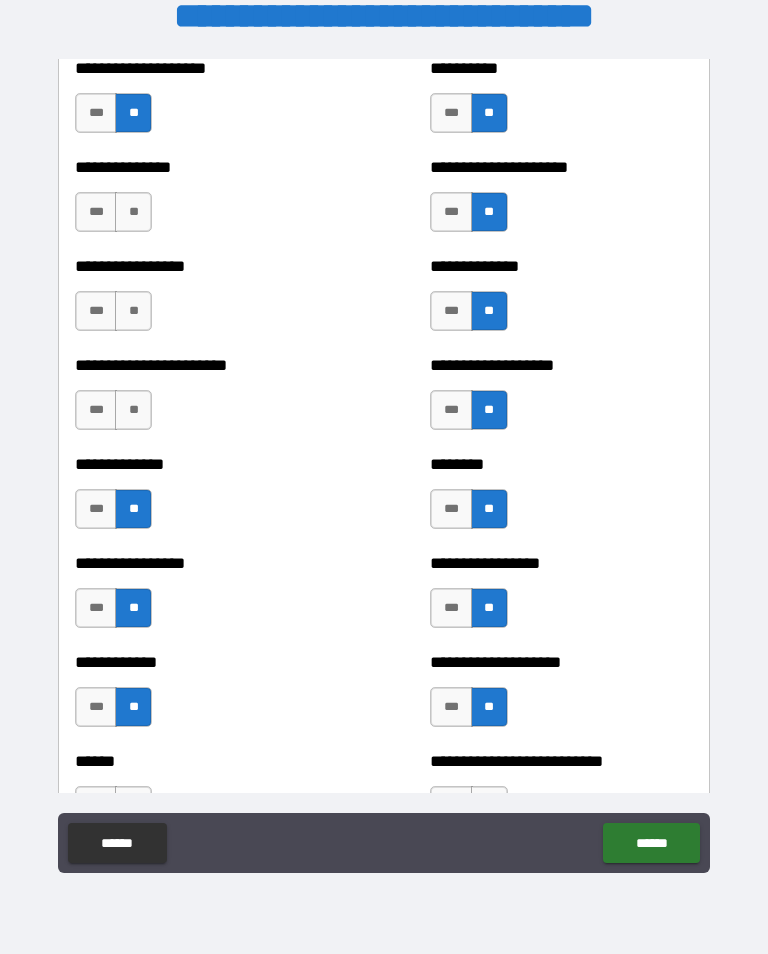 click on "**" at bounding box center (133, 410) 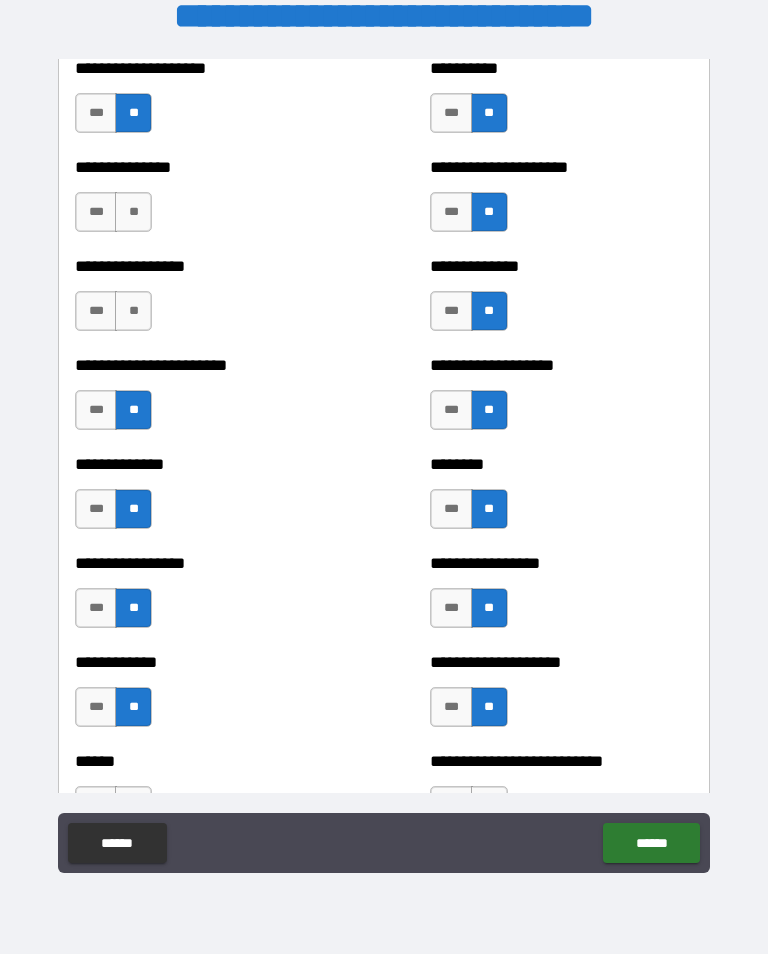 click on "**" at bounding box center [133, 311] 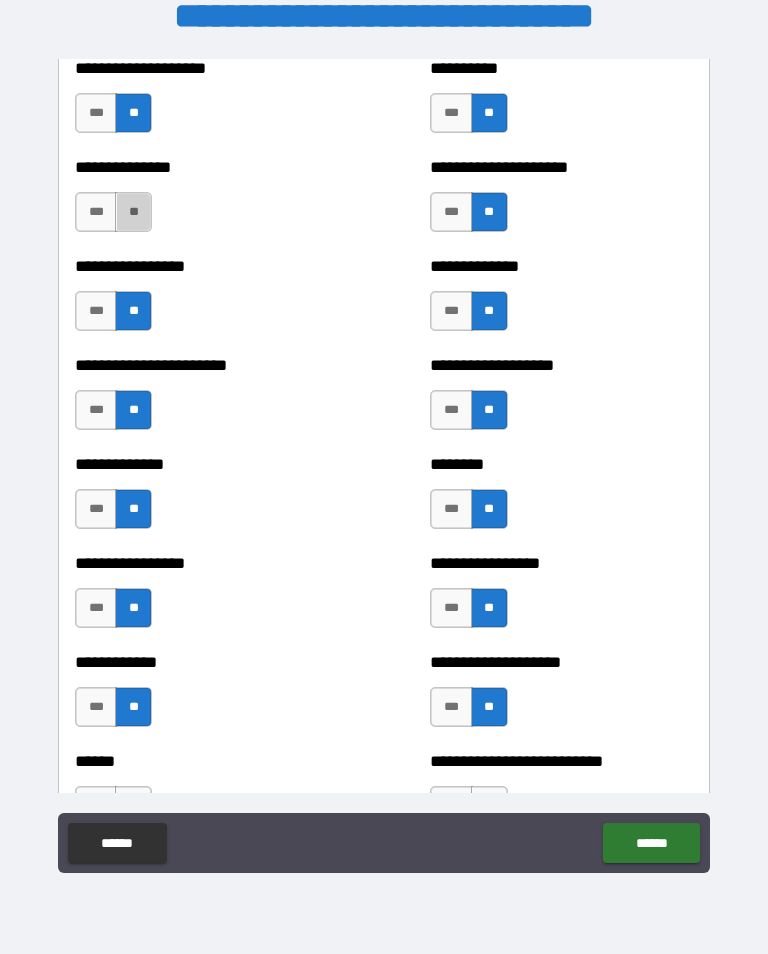 click on "**" at bounding box center (133, 212) 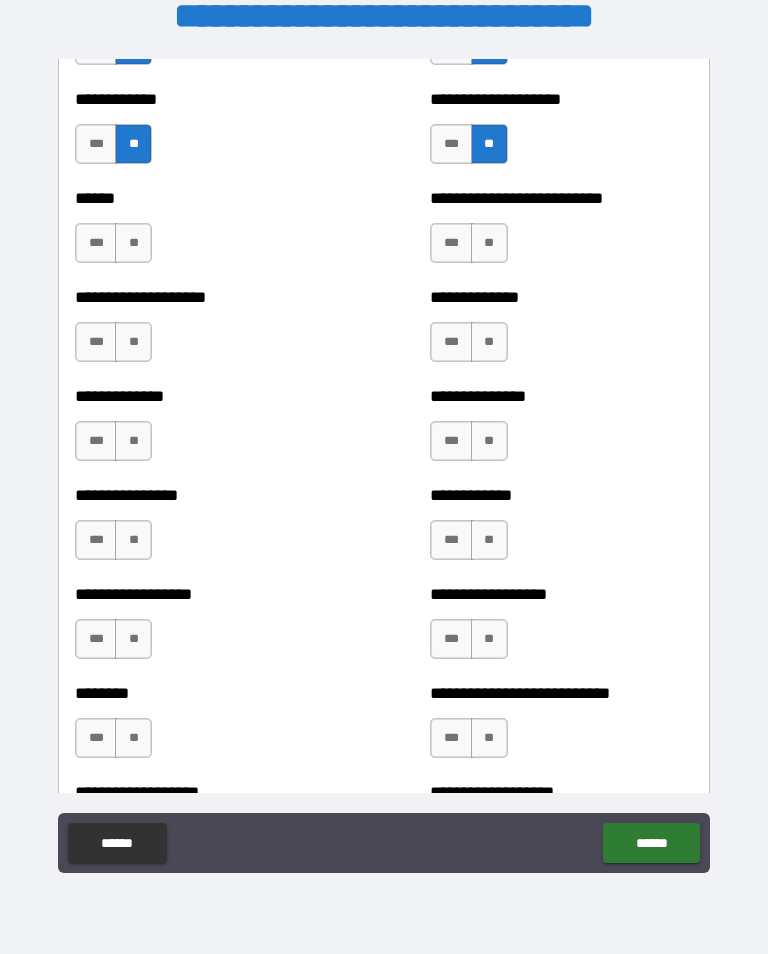 scroll, scrollTop: 4019, scrollLeft: 0, axis: vertical 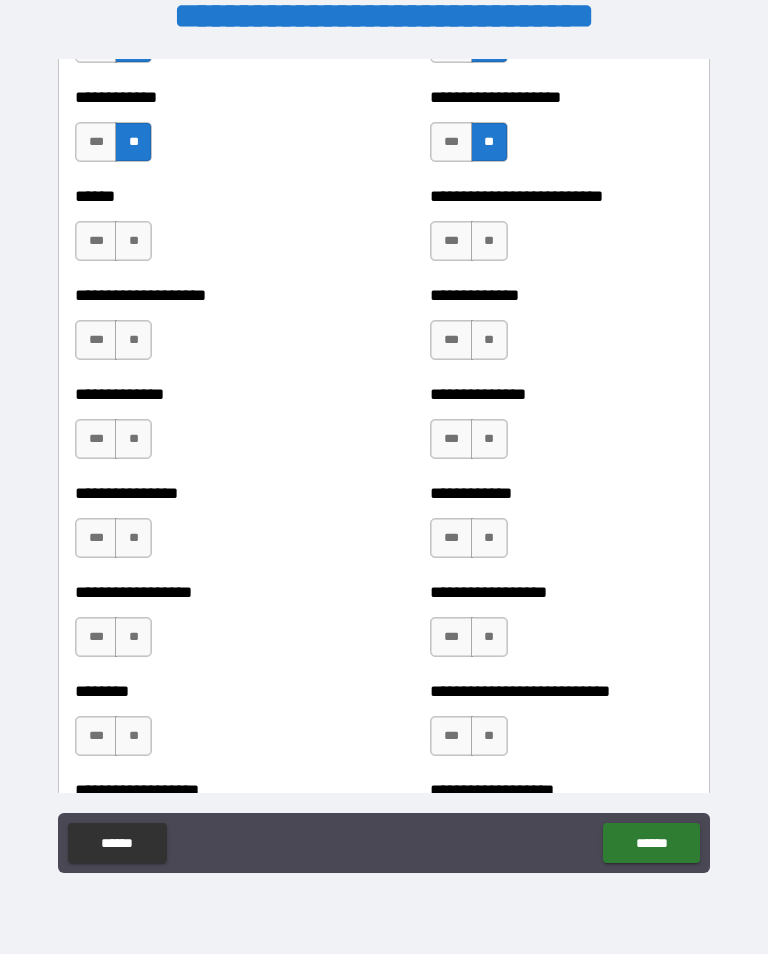 click on "**" at bounding box center [133, 241] 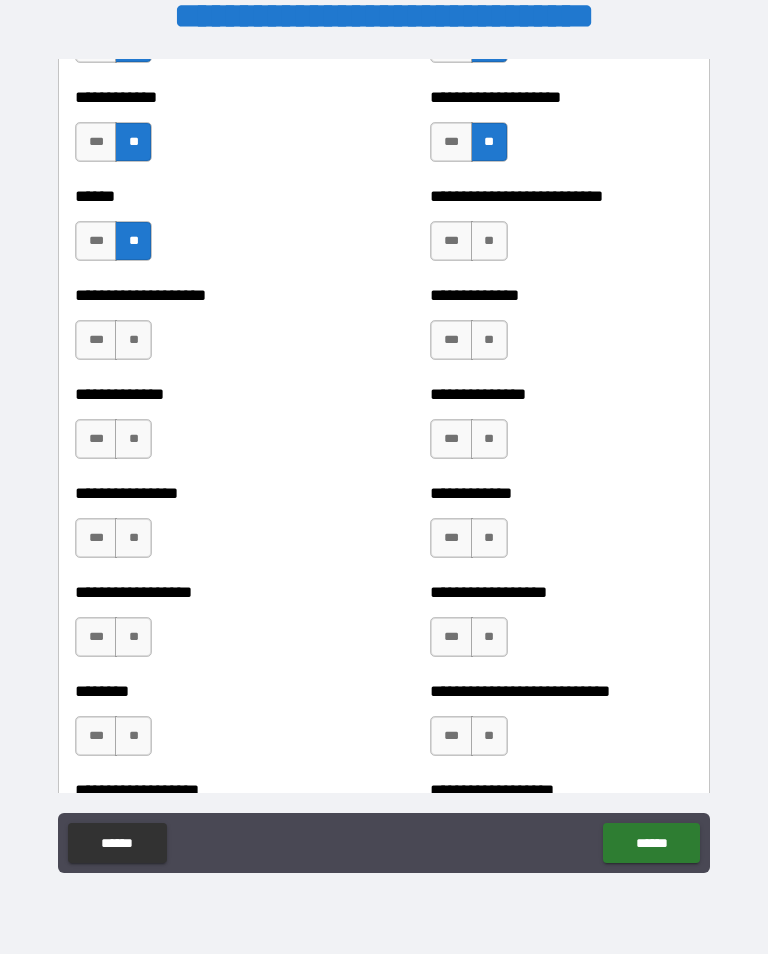 click on "**" at bounding box center [133, 340] 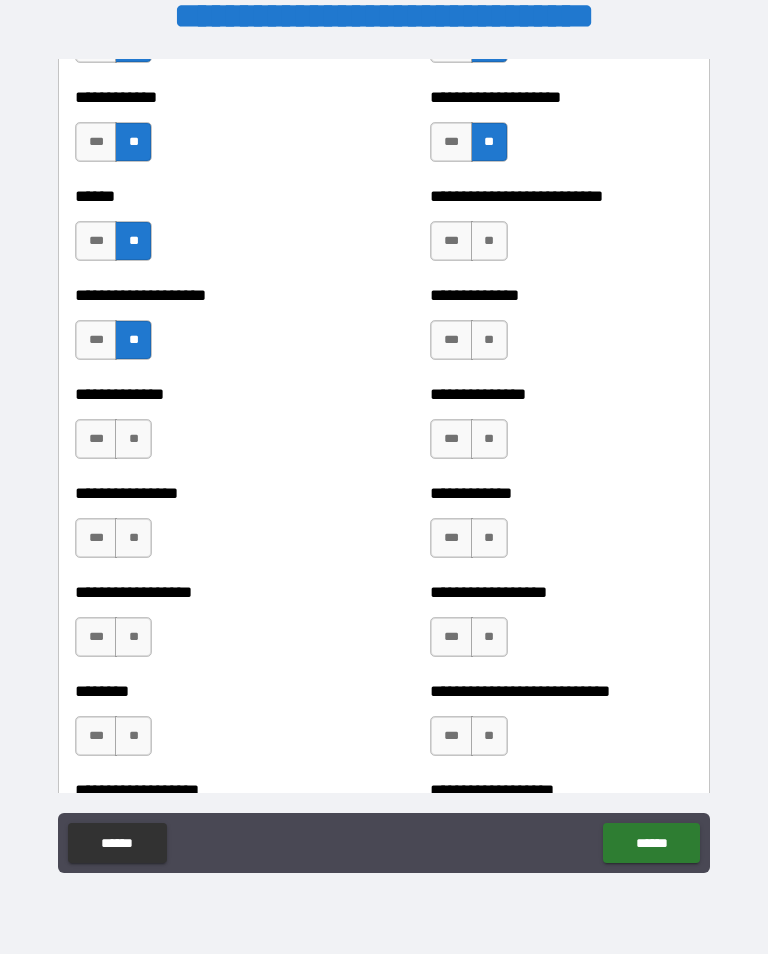 click on "**" at bounding box center (133, 439) 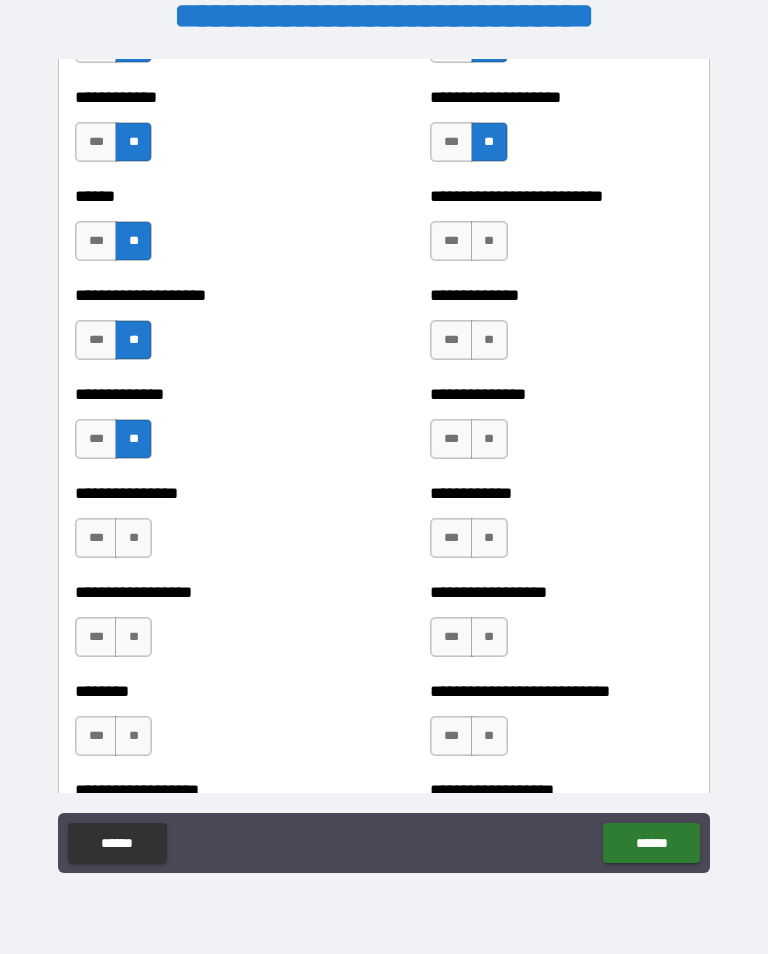click on "*** **" at bounding box center [116, 543] 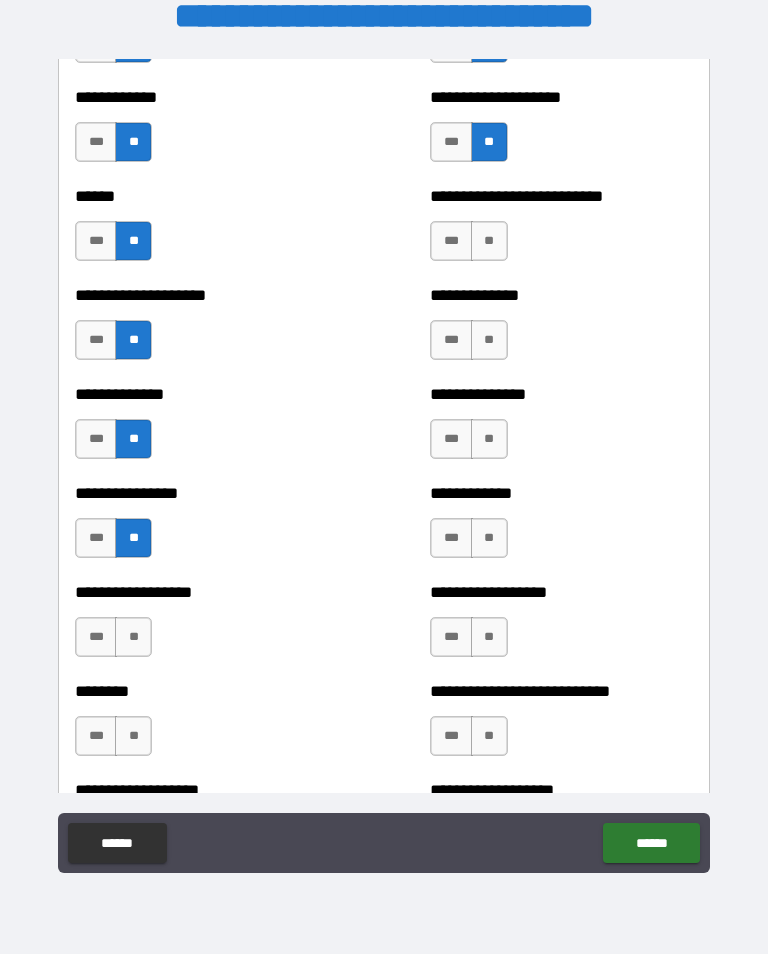 click on "**" at bounding box center [133, 637] 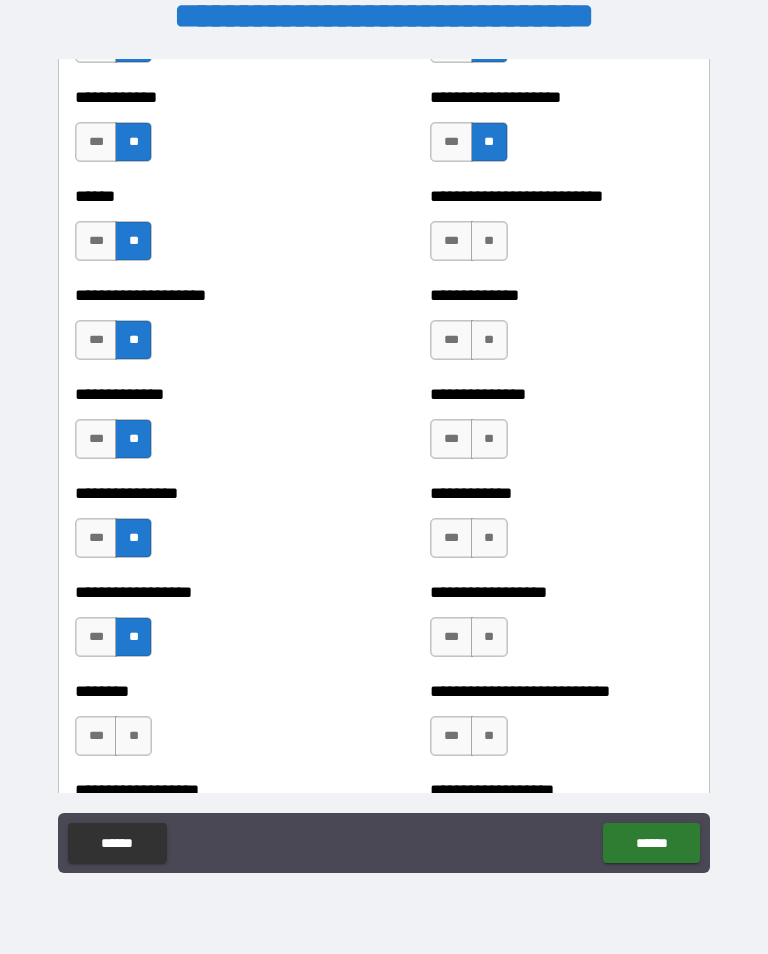 click on "**" at bounding box center (133, 736) 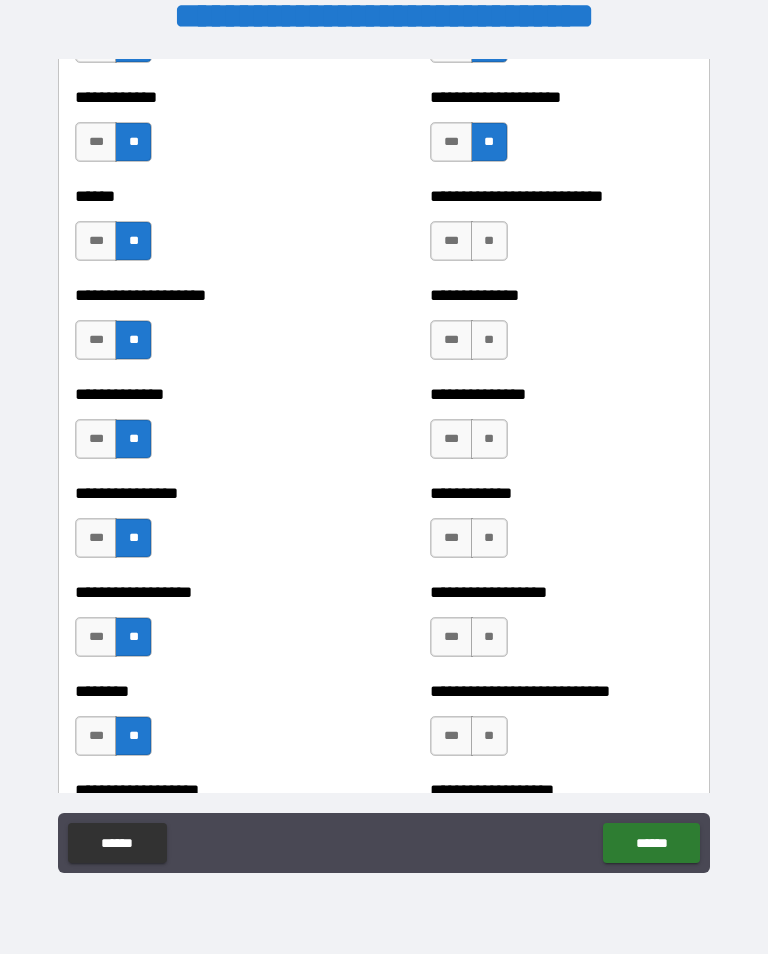 click on "**" at bounding box center (489, 736) 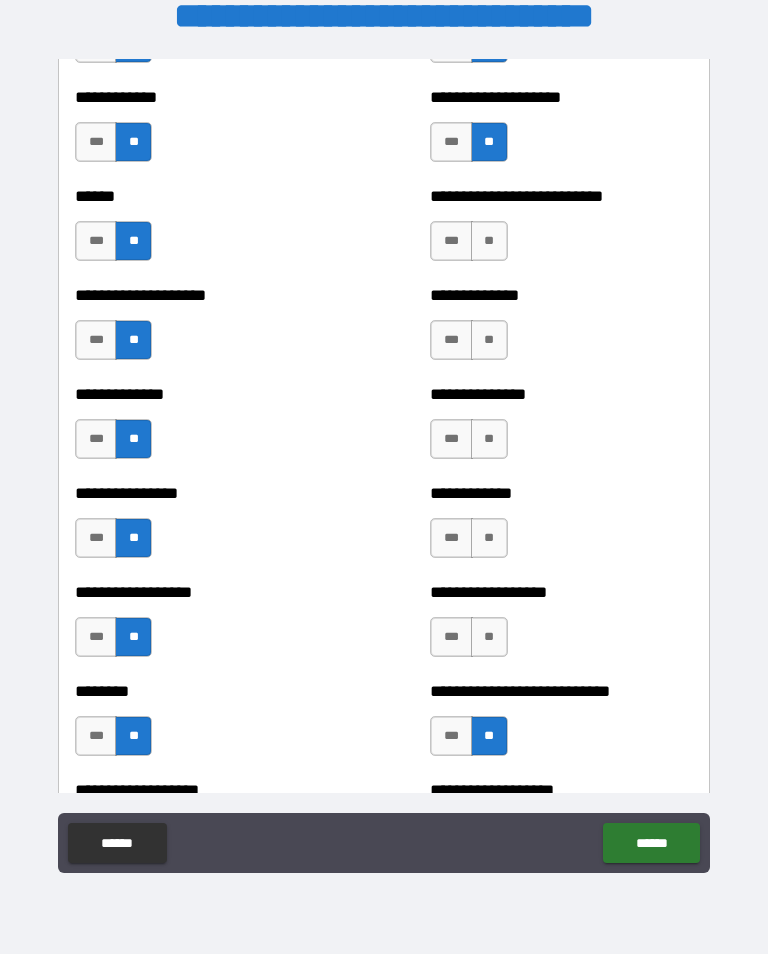 click on "**" at bounding box center (489, 637) 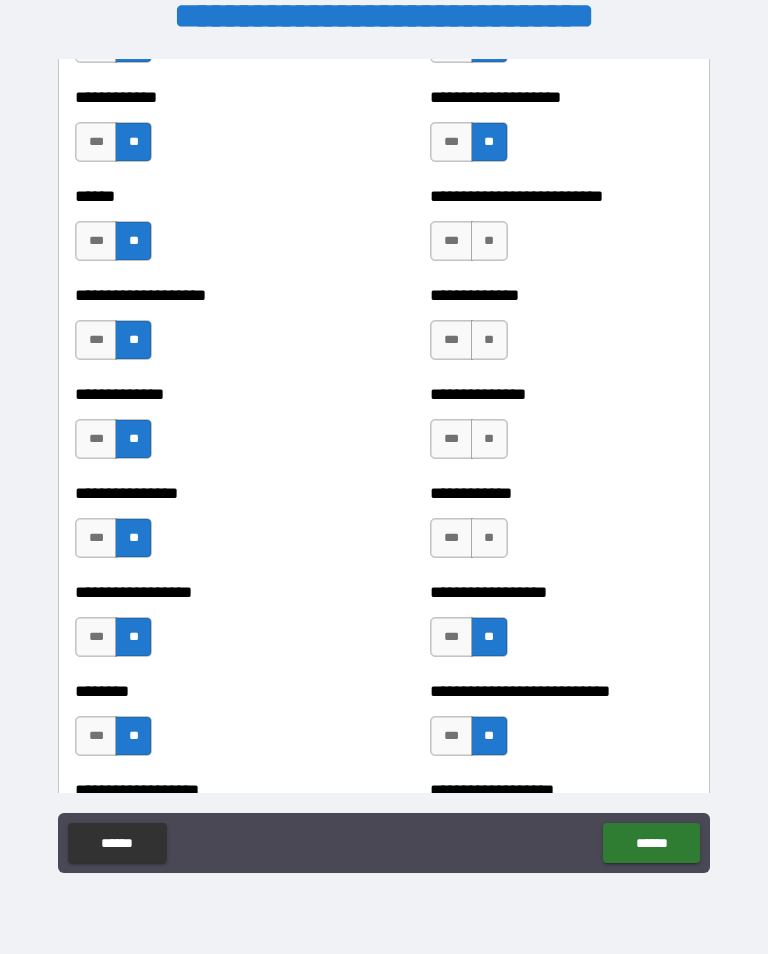 click on "**" at bounding box center (489, 538) 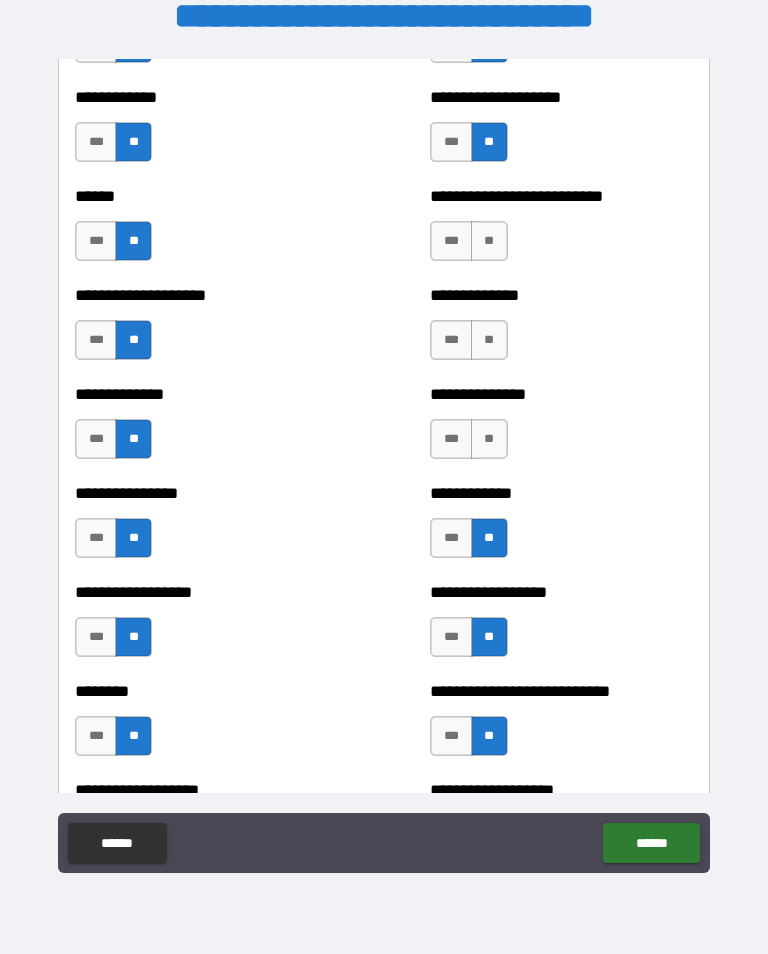click on "**" at bounding box center (489, 439) 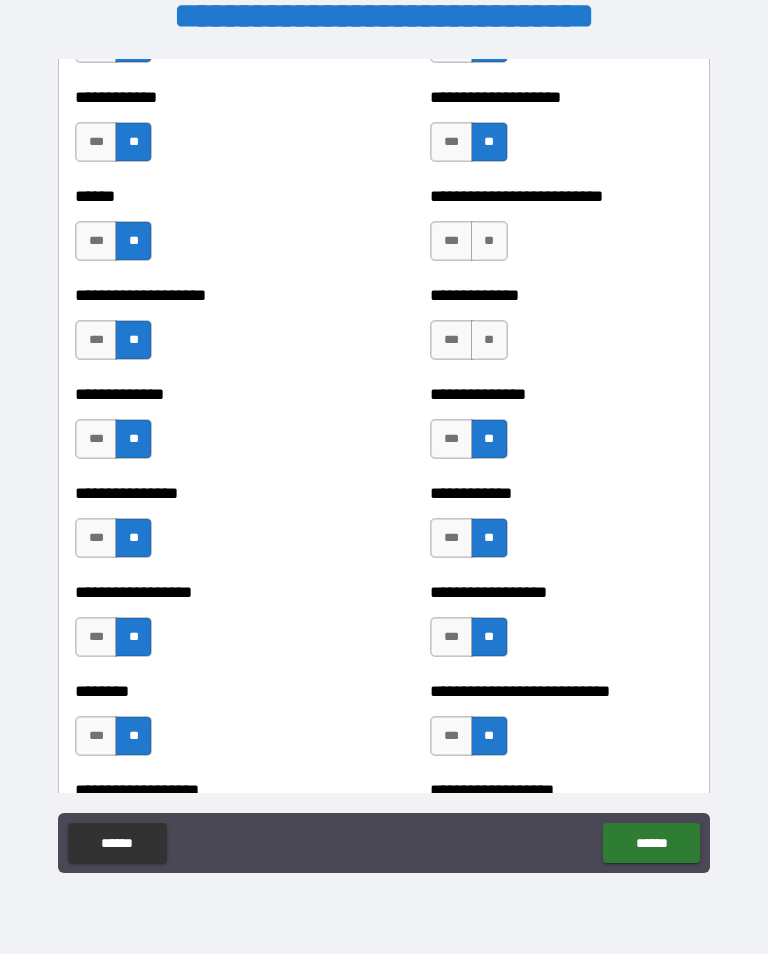 click on "**" at bounding box center (489, 340) 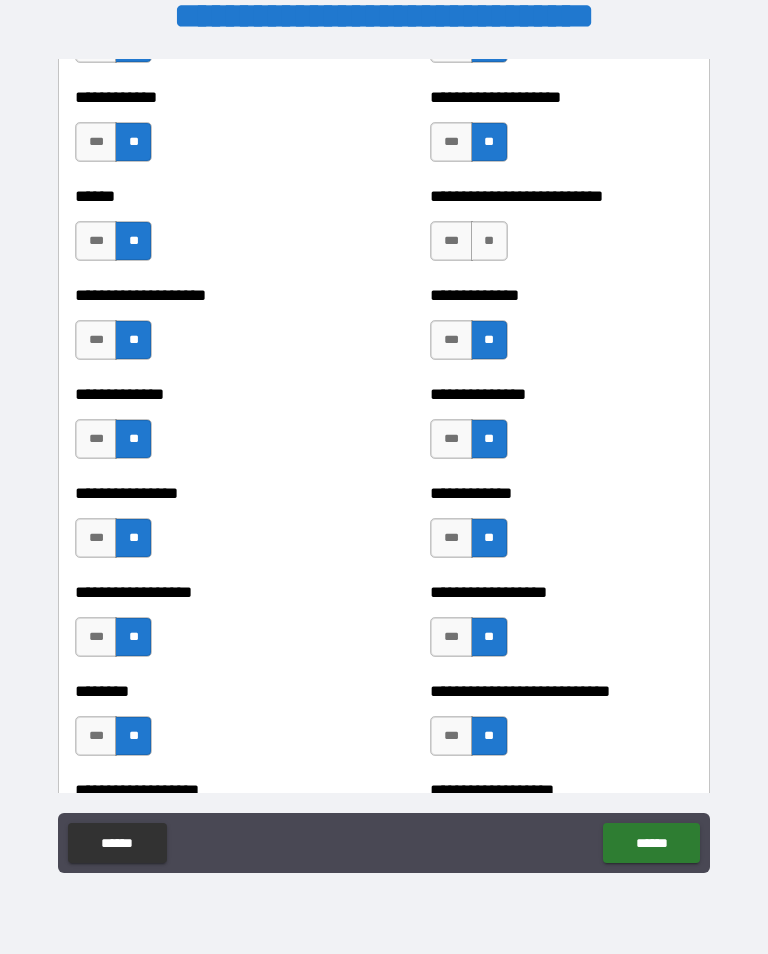 click on "**" at bounding box center (489, 241) 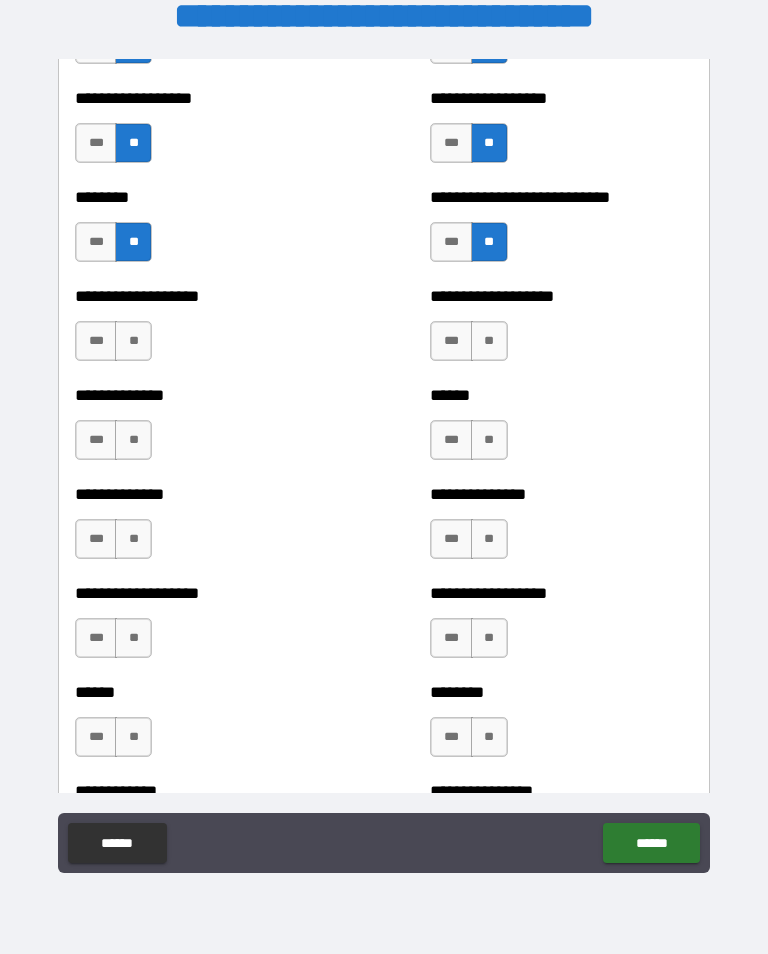 scroll, scrollTop: 4573, scrollLeft: 0, axis: vertical 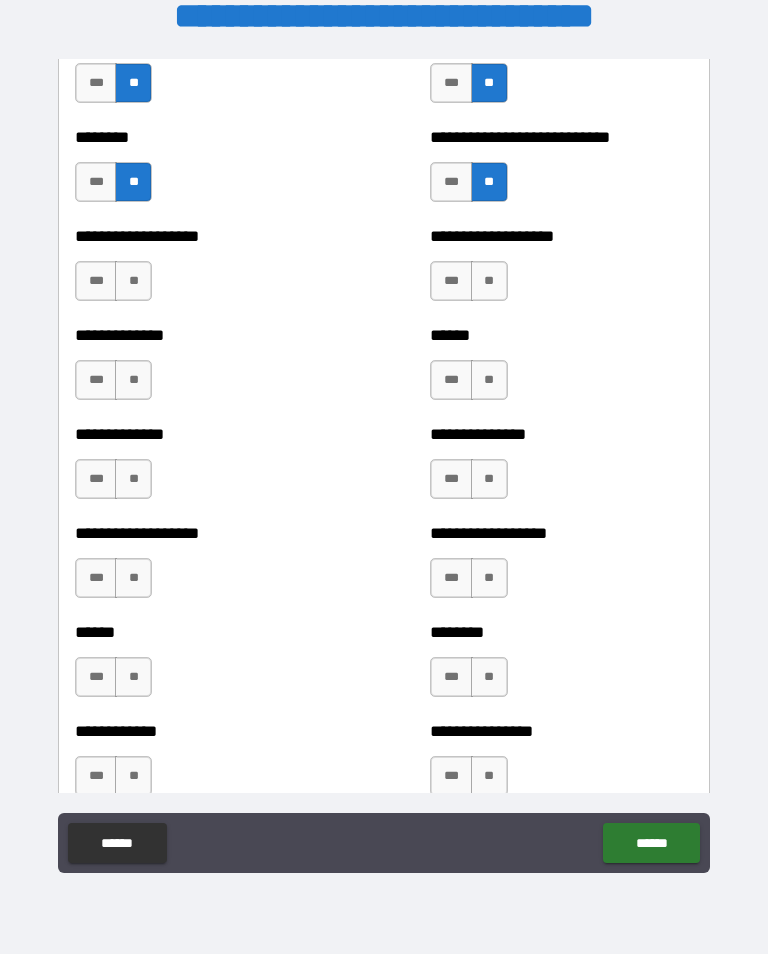click on "**" at bounding box center [133, 281] 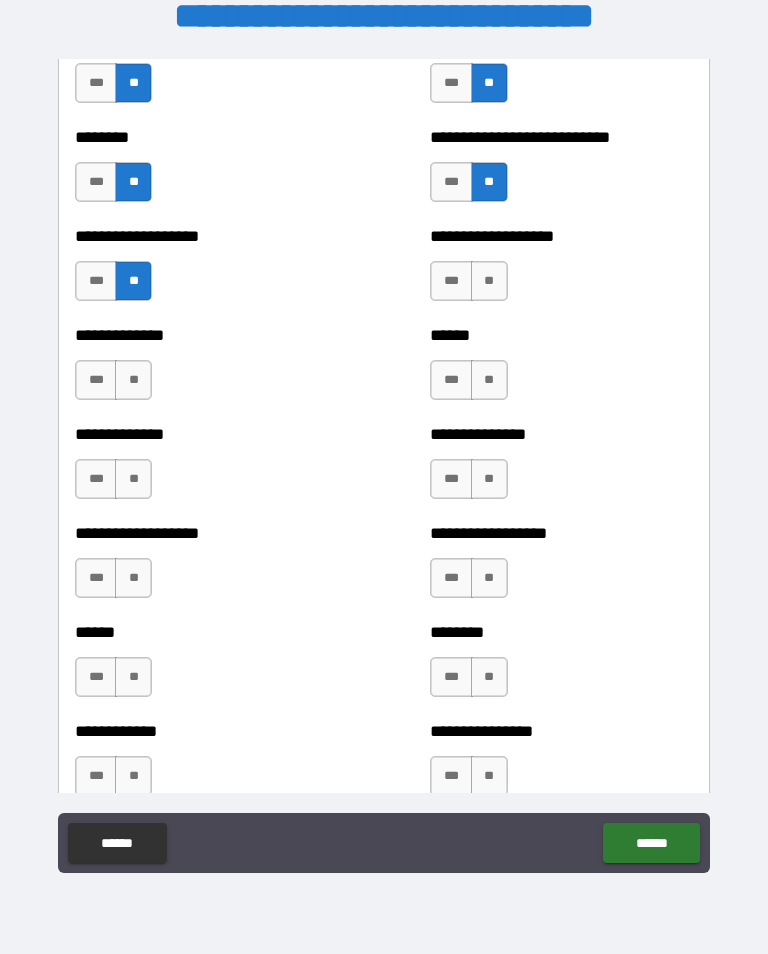click on "**" at bounding box center [133, 380] 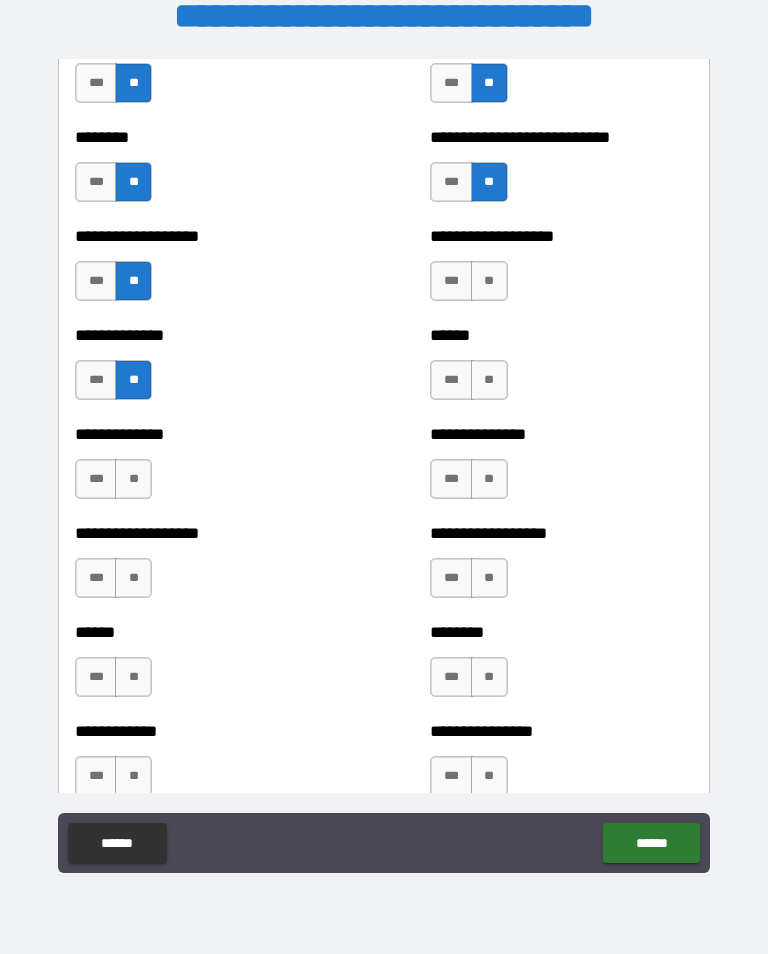 click on "**" at bounding box center (133, 479) 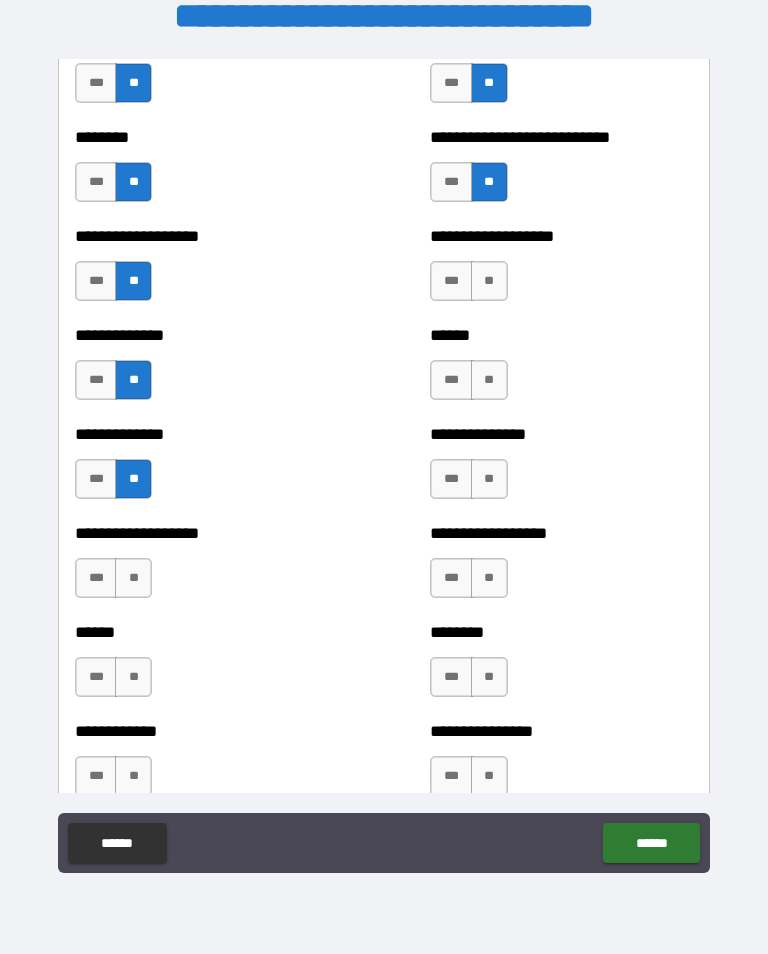 click on "**" at bounding box center [133, 578] 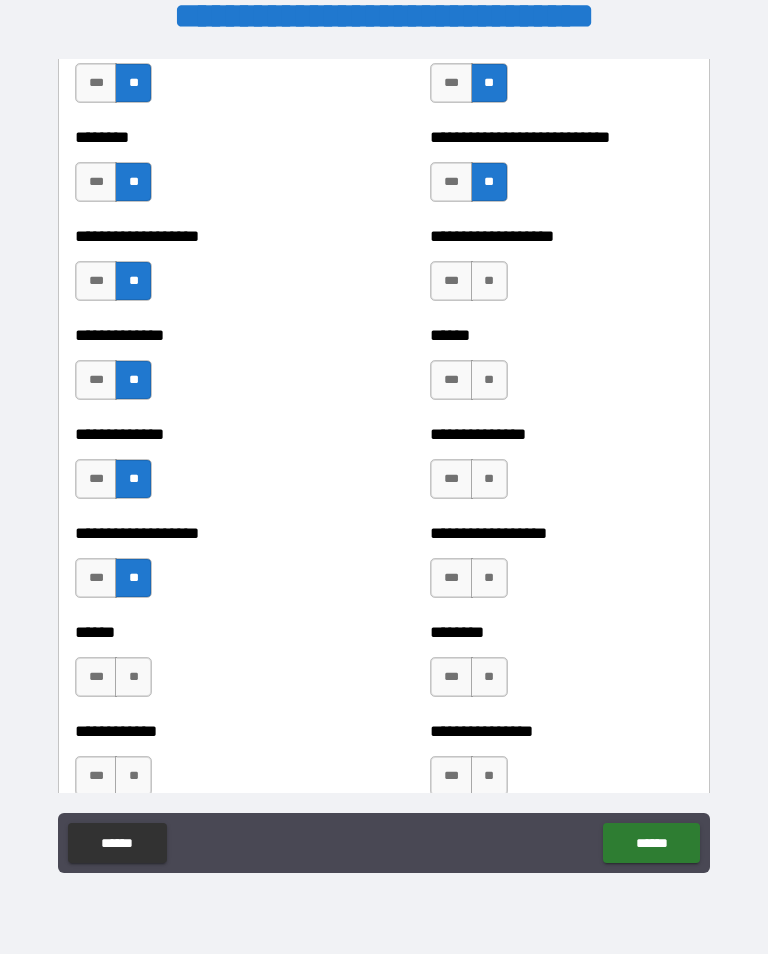 click on "**" at bounding box center (133, 677) 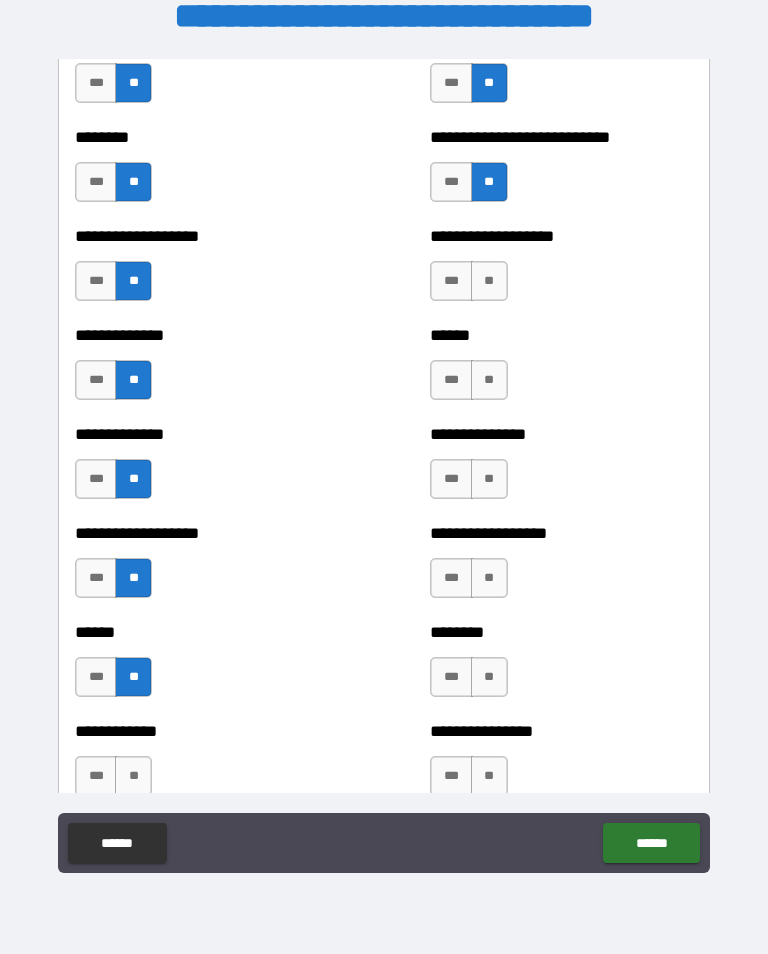 click on "**" at bounding box center [133, 776] 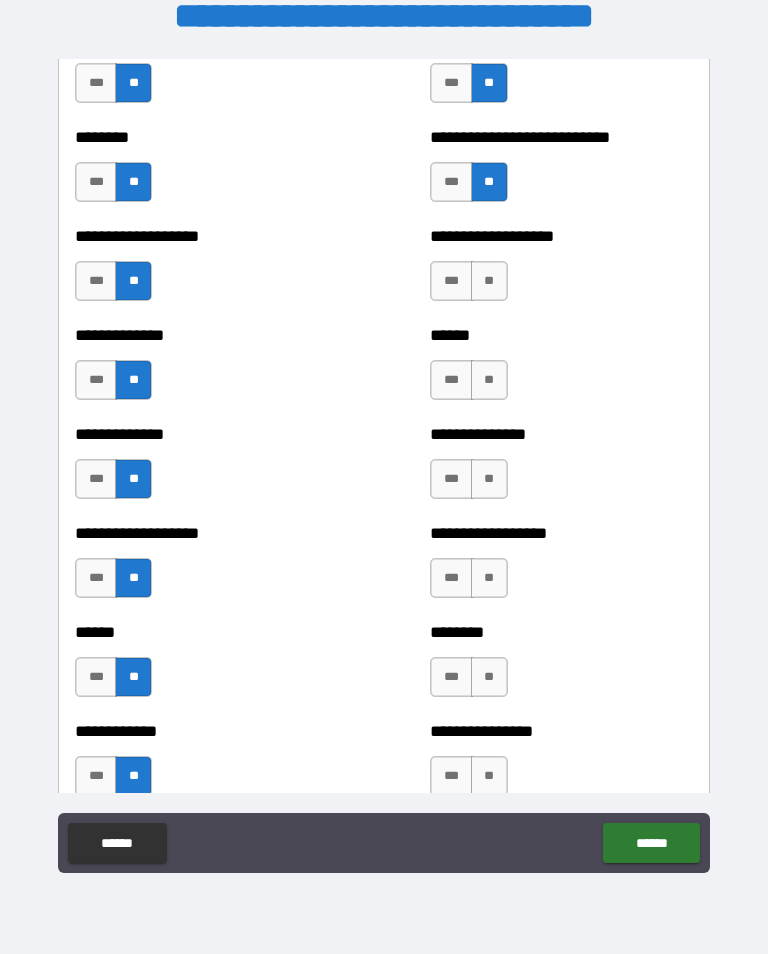 click on "**" at bounding box center [489, 281] 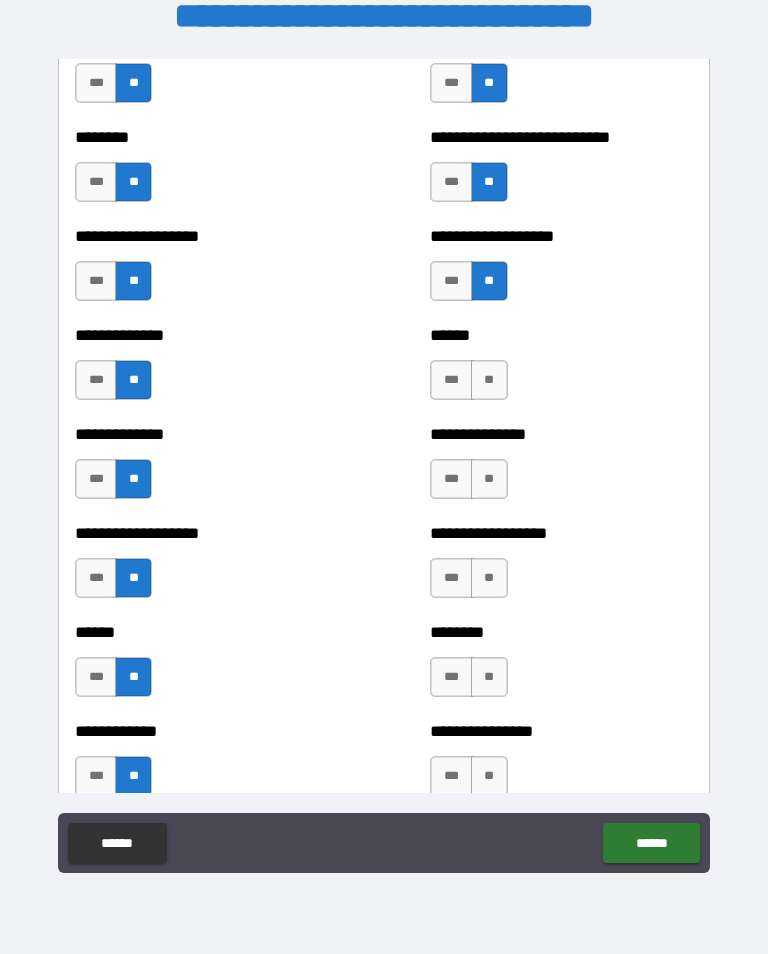 click on "**" at bounding box center [489, 380] 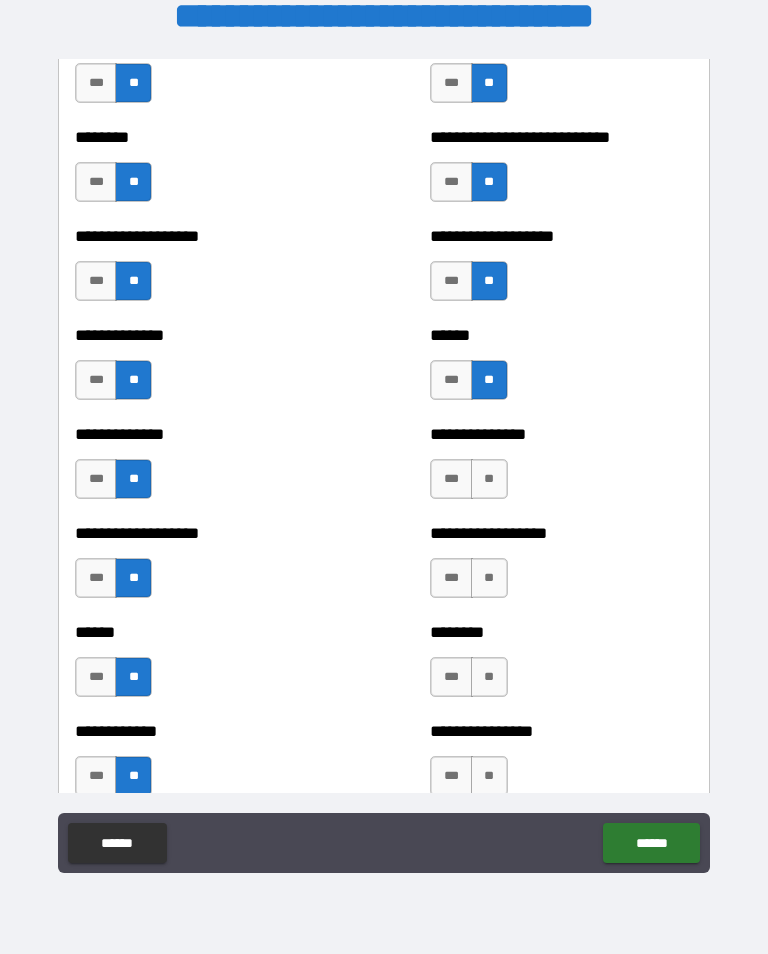 click on "**" at bounding box center [489, 479] 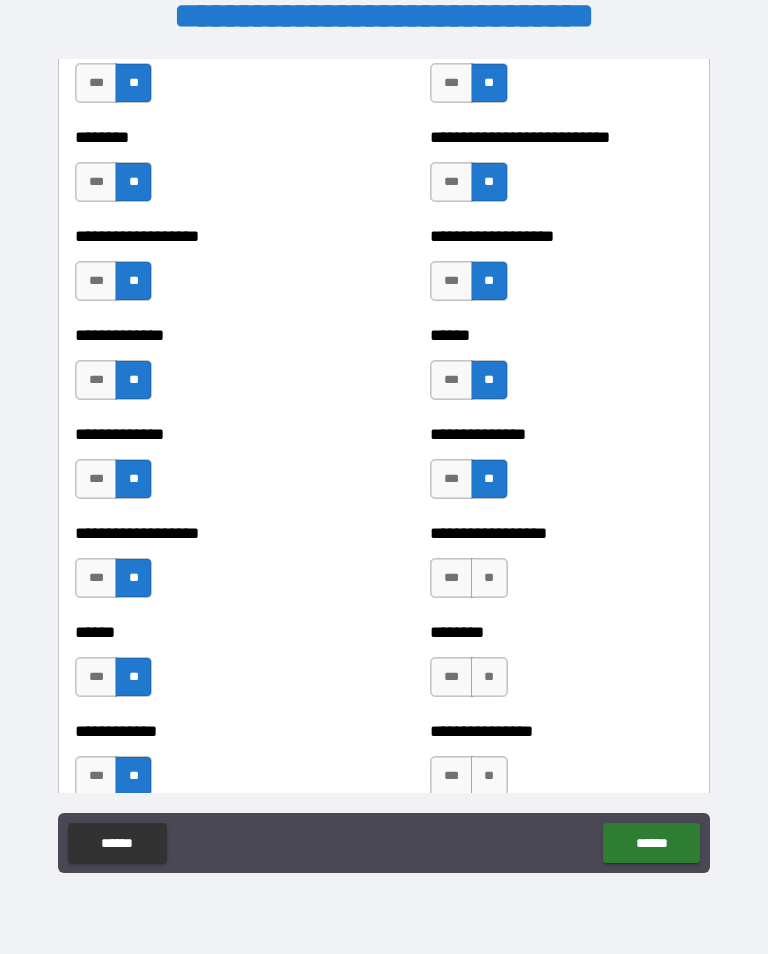 click on "**" at bounding box center (489, 578) 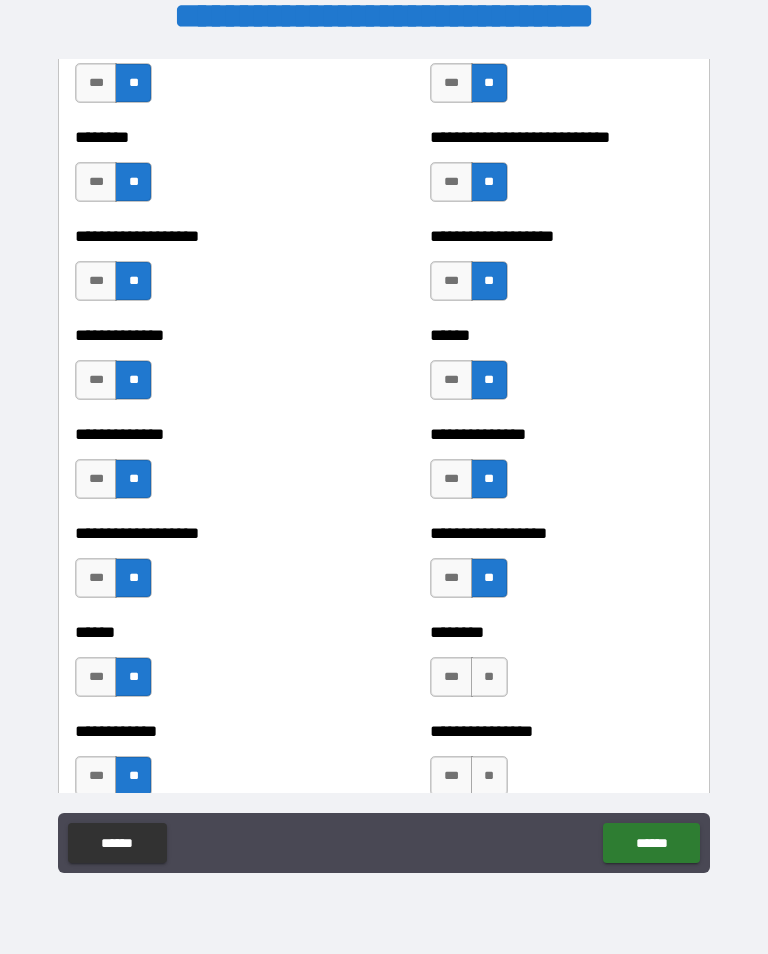 click on "**" at bounding box center [489, 677] 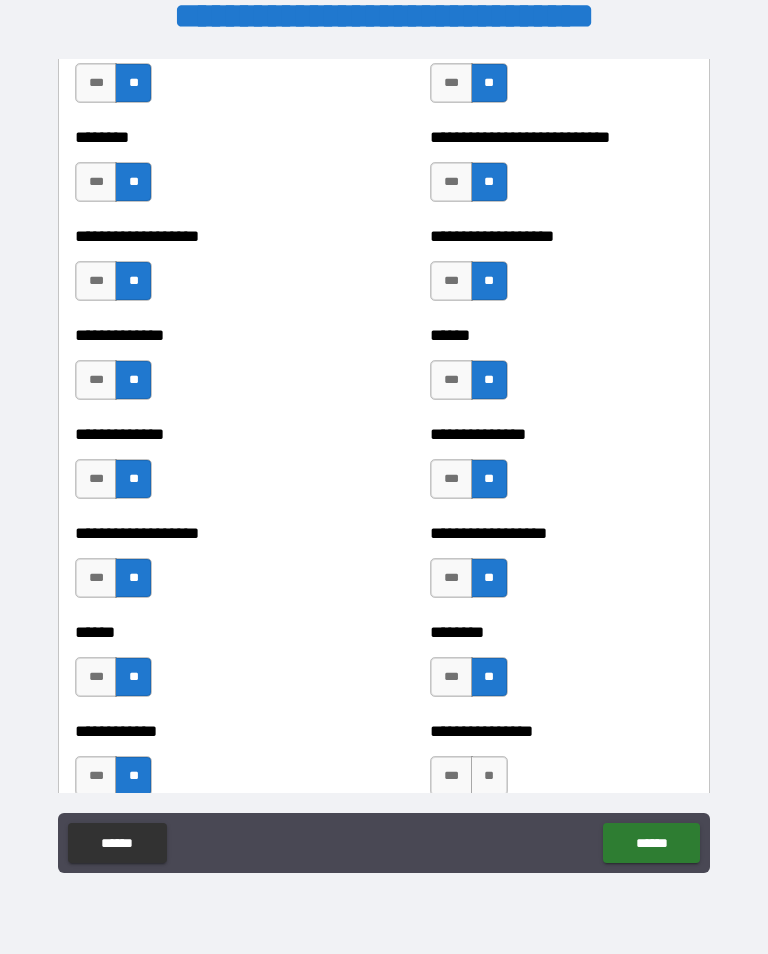 click on "**" at bounding box center (489, 776) 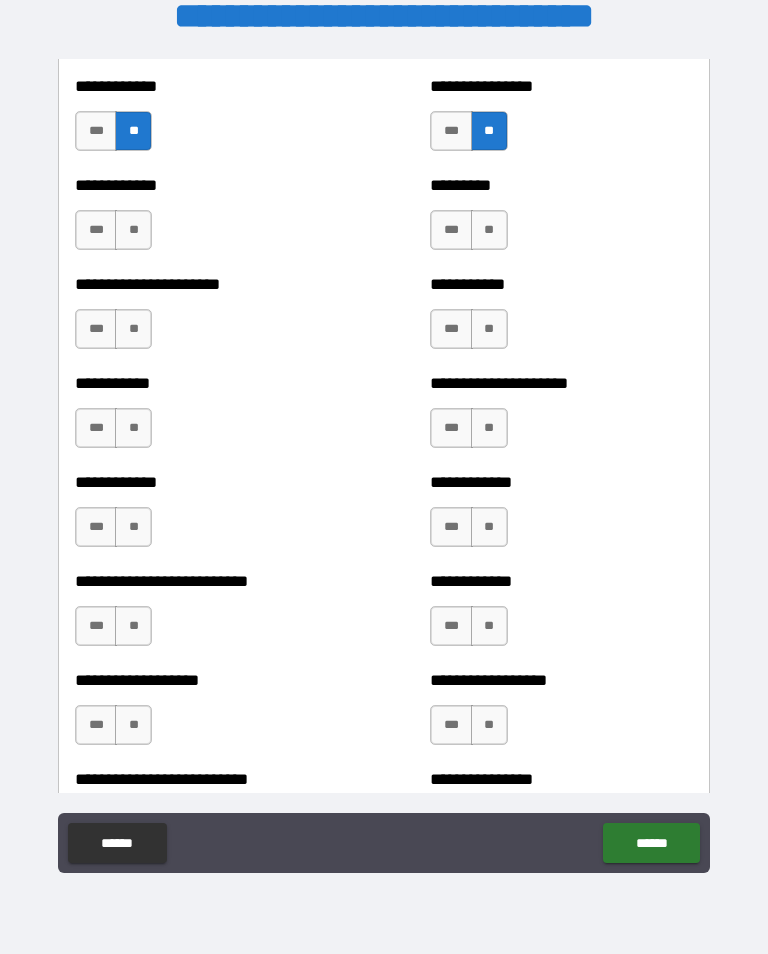 scroll, scrollTop: 5220, scrollLeft: 0, axis: vertical 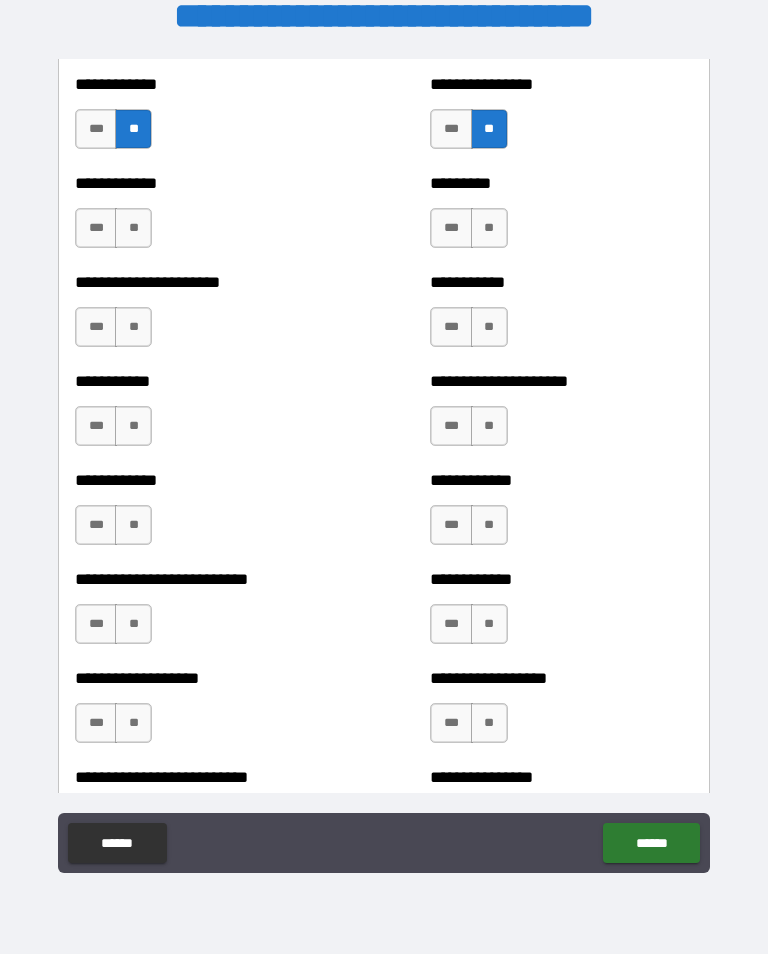click on "**" at bounding box center (489, 228) 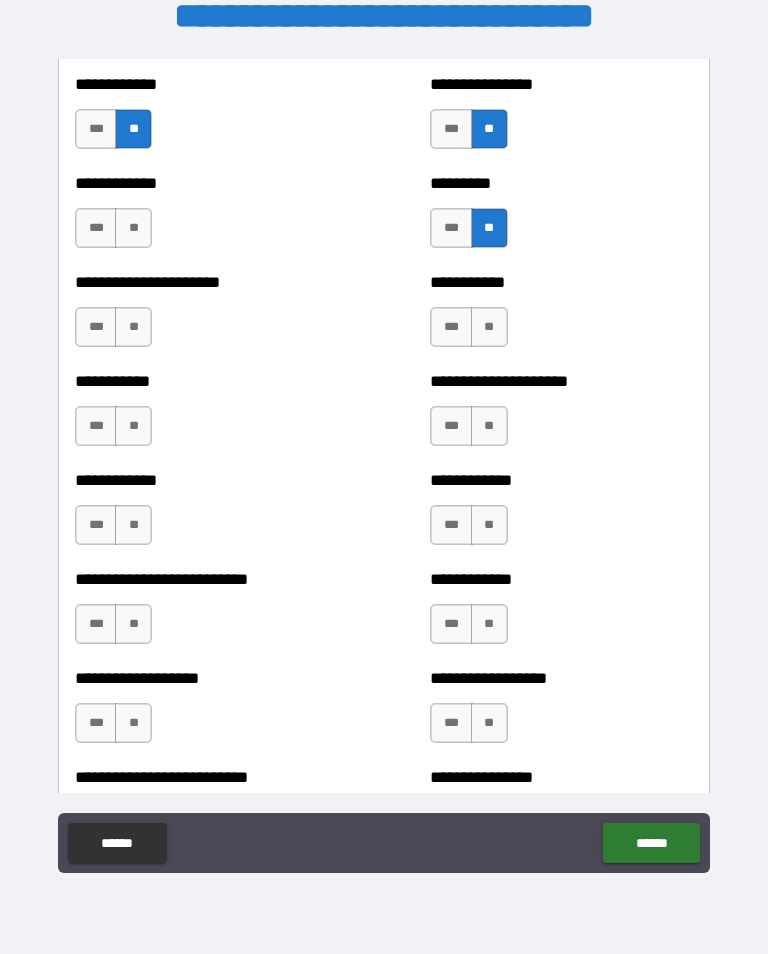 click on "**" at bounding box center [489, 327] 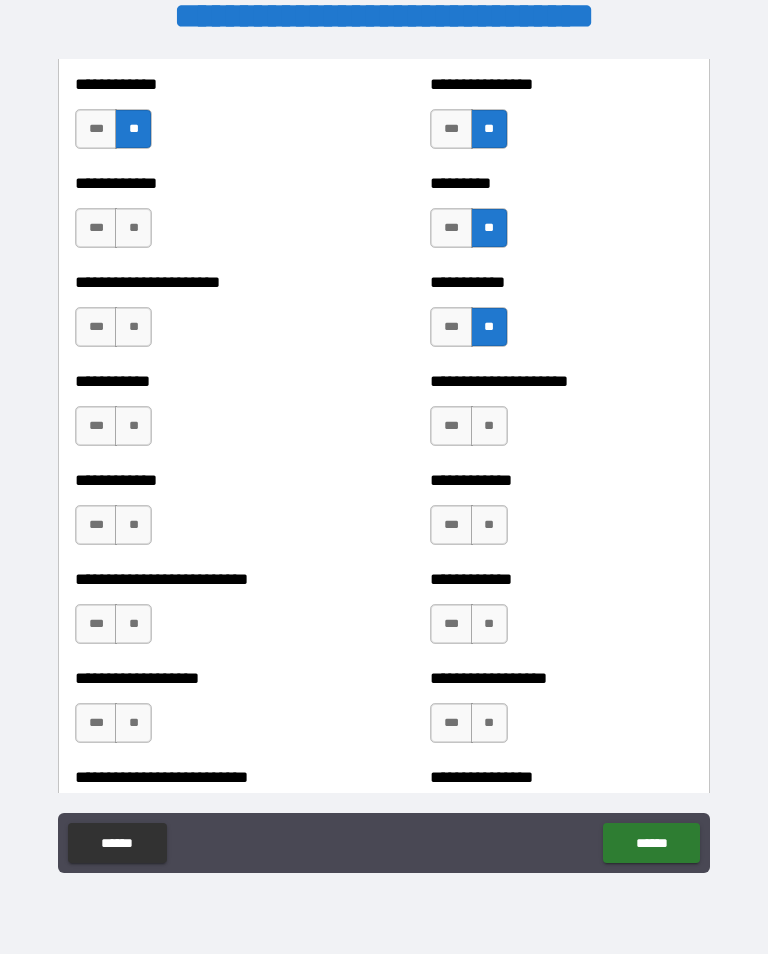 click on "**" at bounding box center [489, 426] 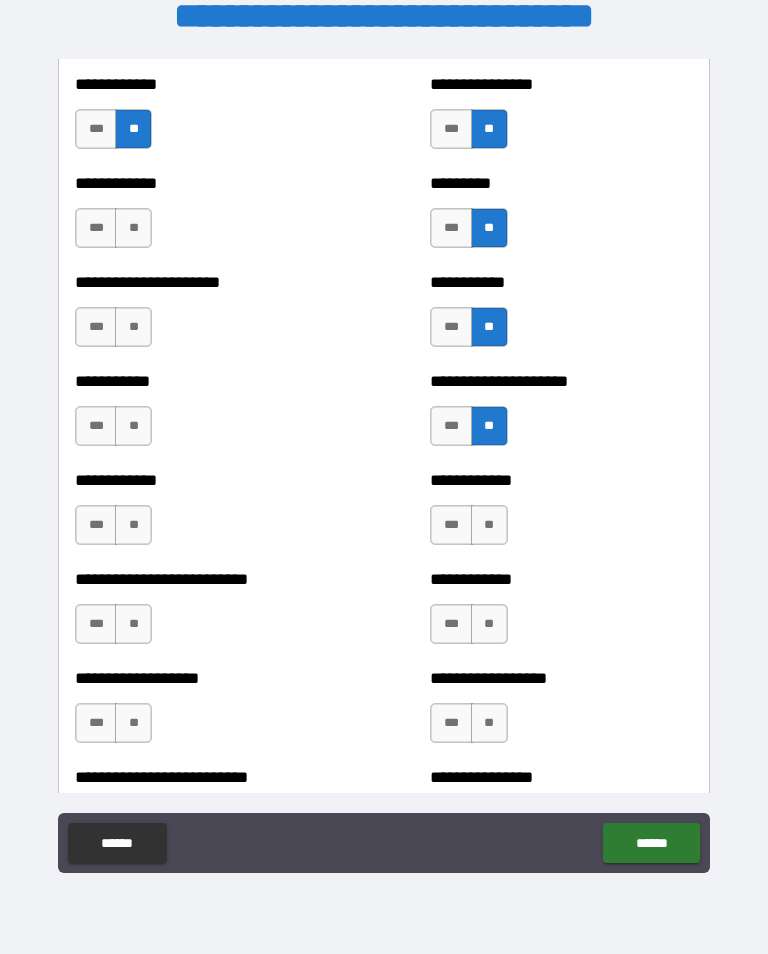 click on "**" at bounding box center (489, 525) 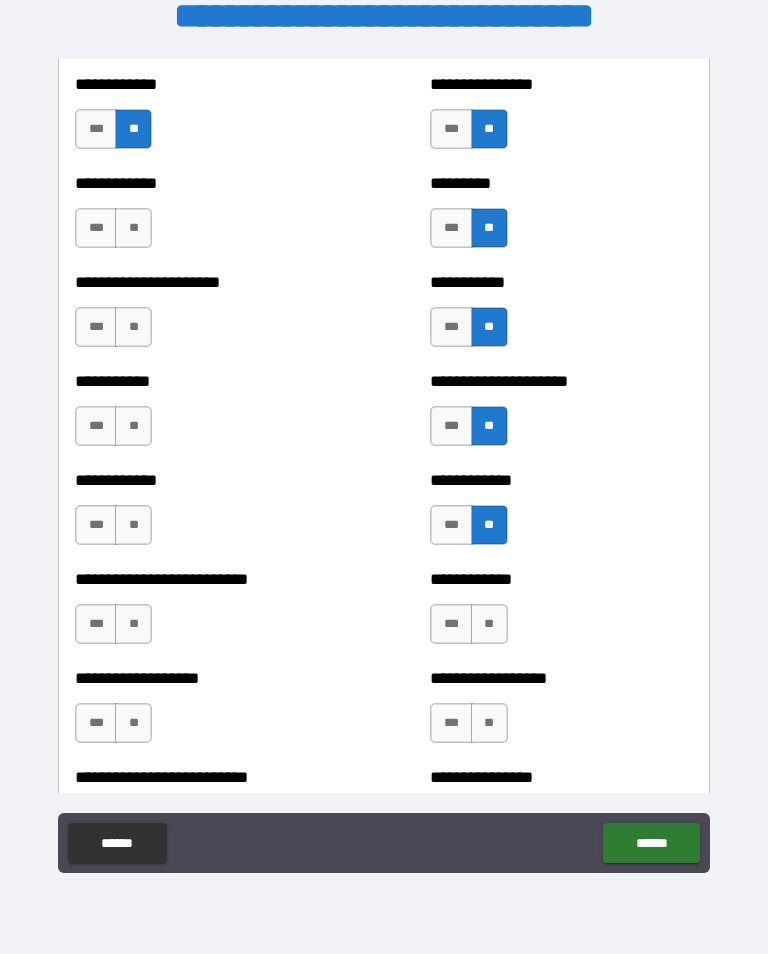 click on "**" at bounding box center [489, 624] 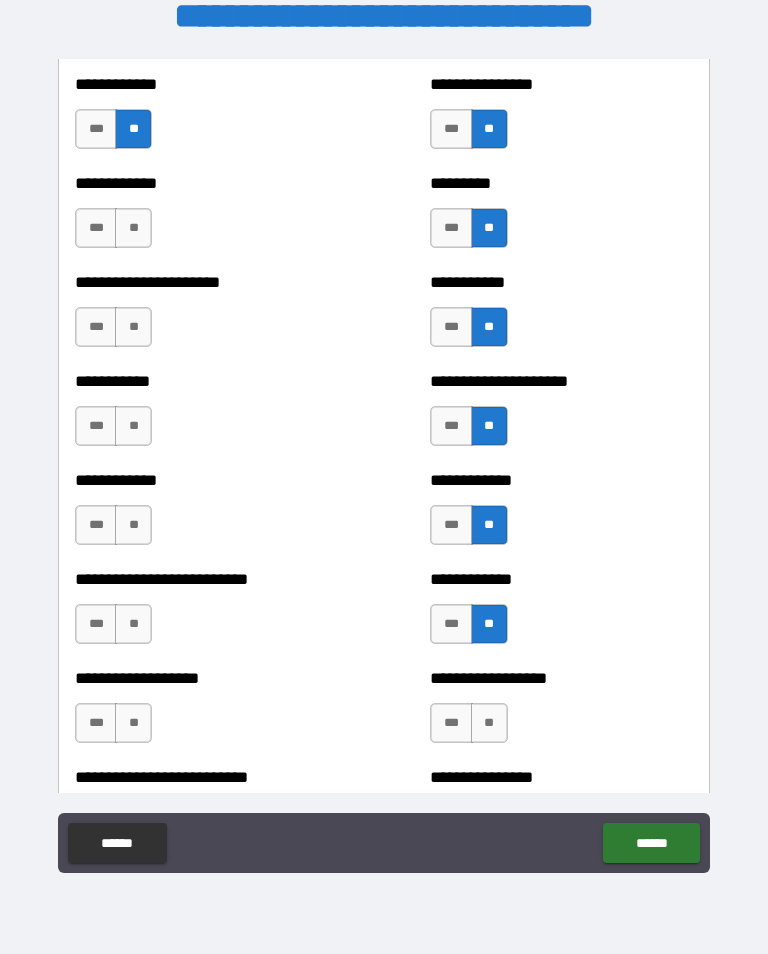 click on "**" at bounding box center (489, 723) 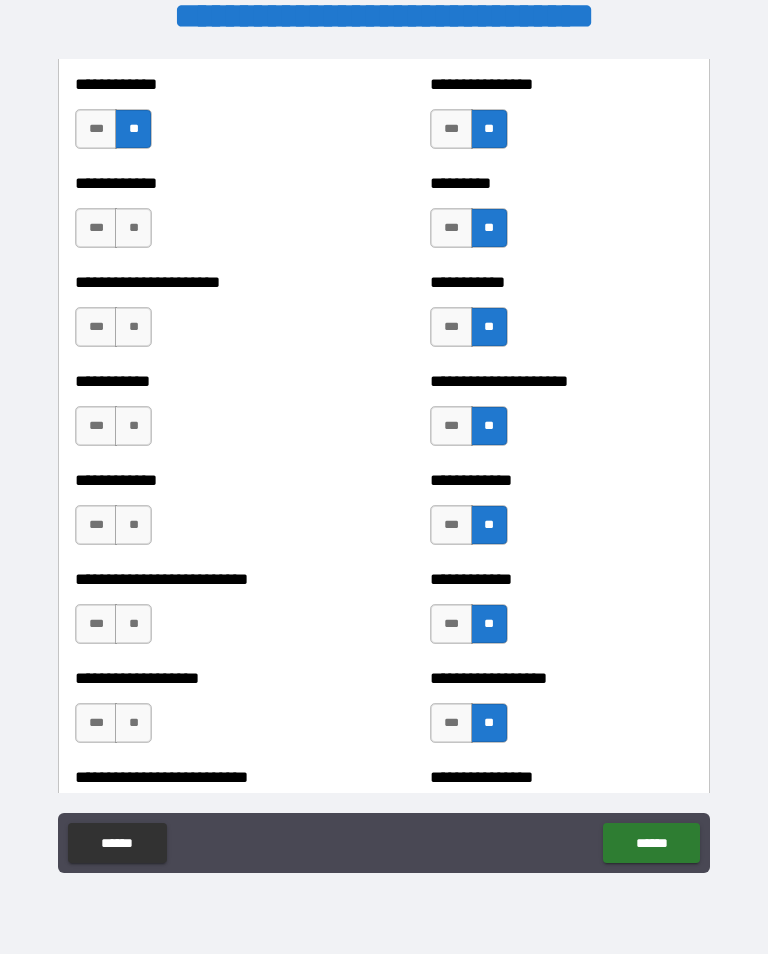 click on "**" at bounding box center (133, 228) 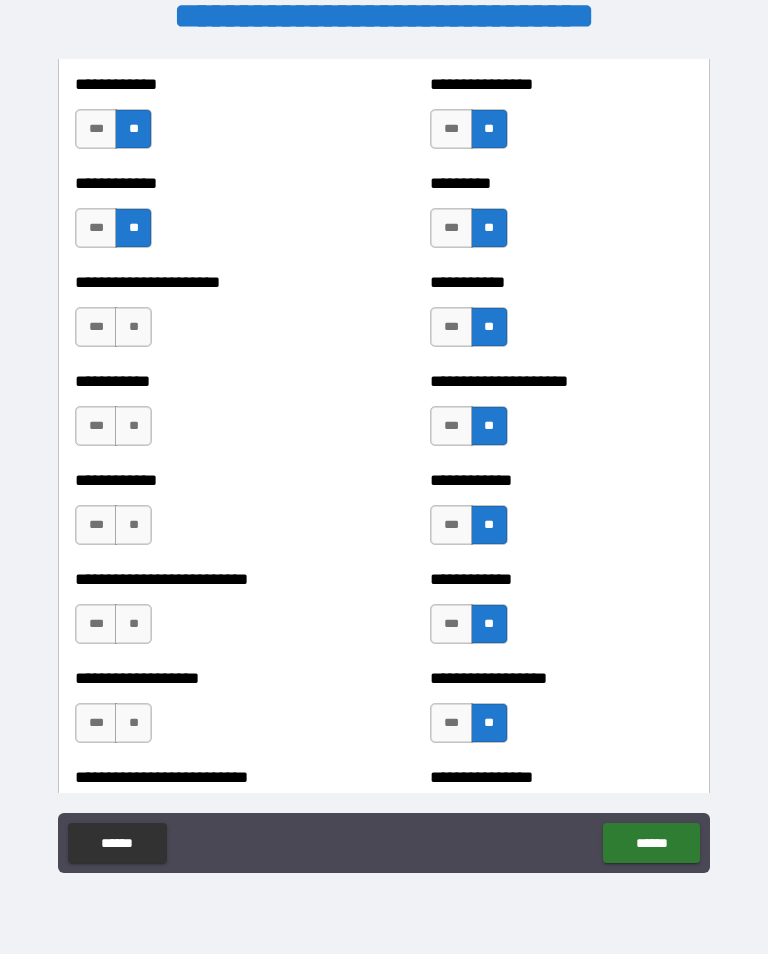 click on "**" at bounding box center (133, 327) 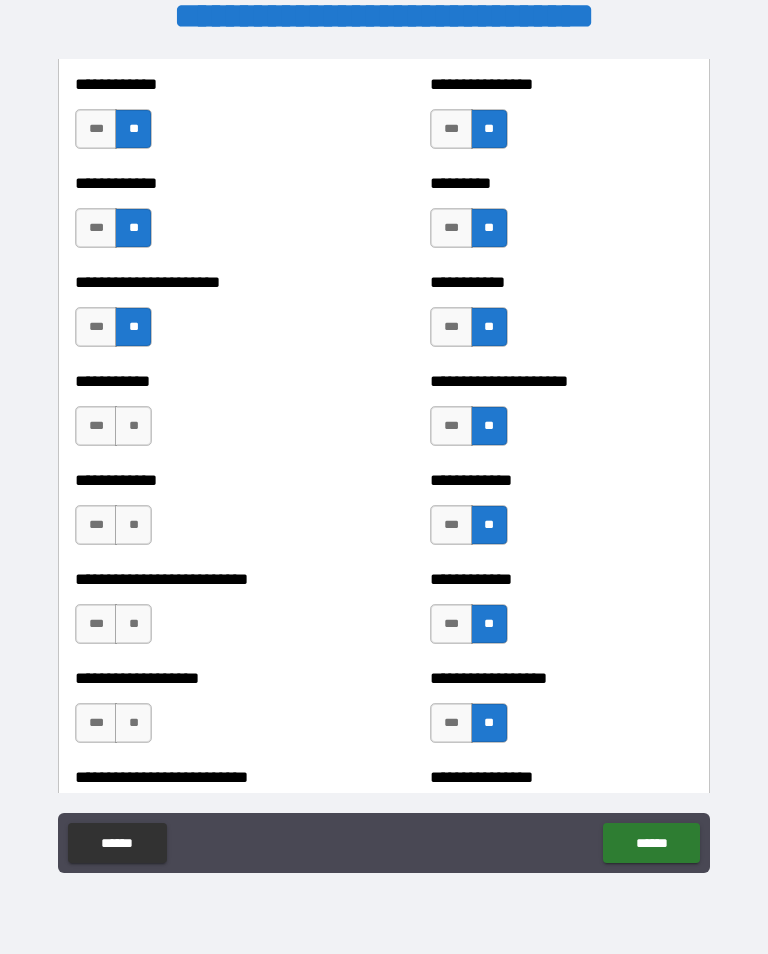 click on "**" at bounding box center (133, 426) 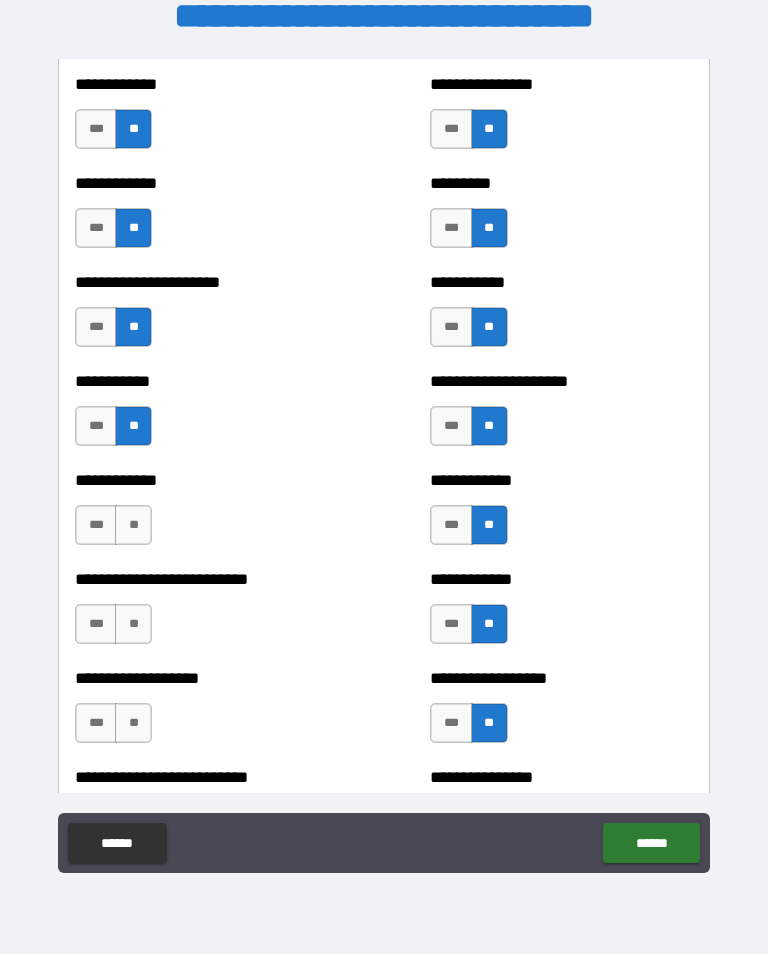 click on "**" at bounding box center [133, 525] 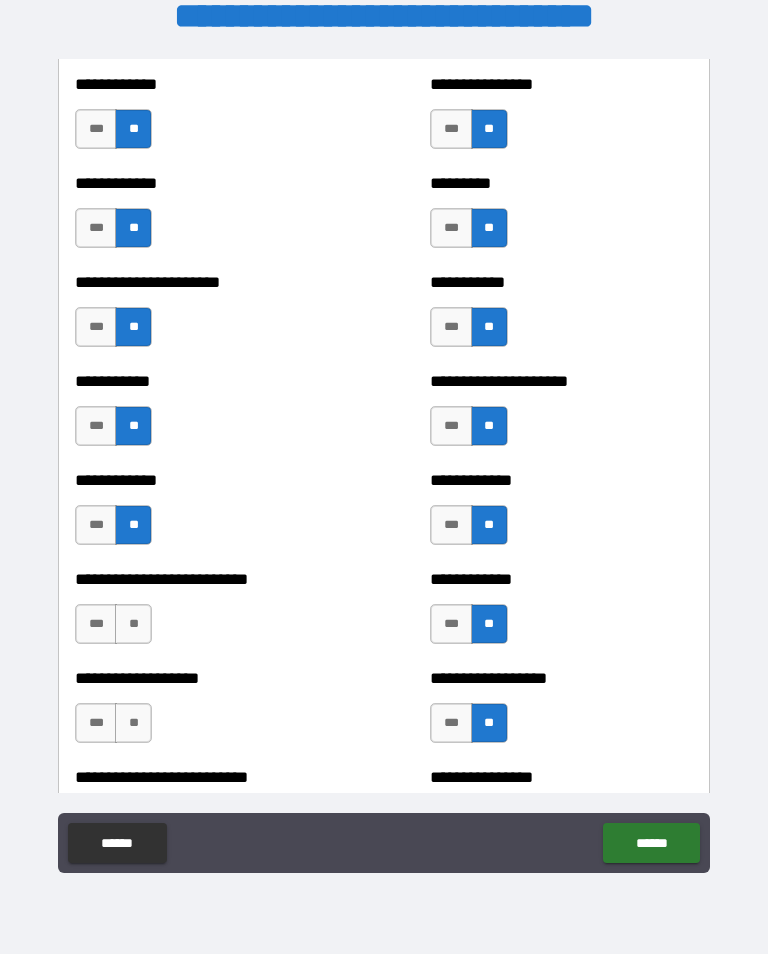 click on "**" at bounding box center (133, 624) 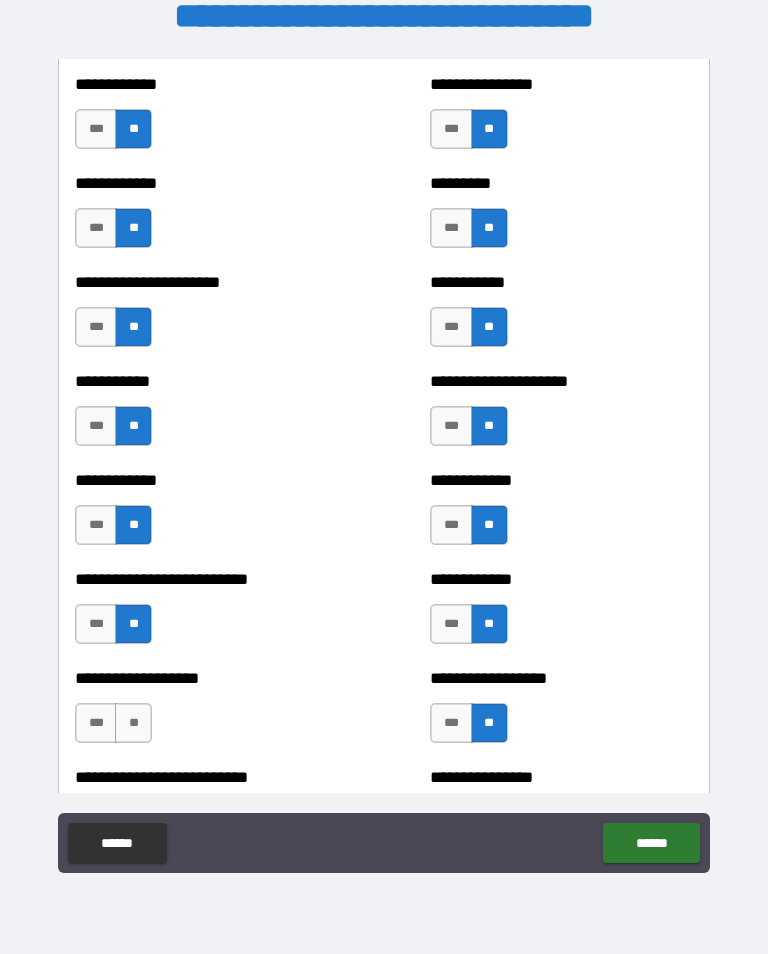 click on "**" at bounding box center (133, 723) 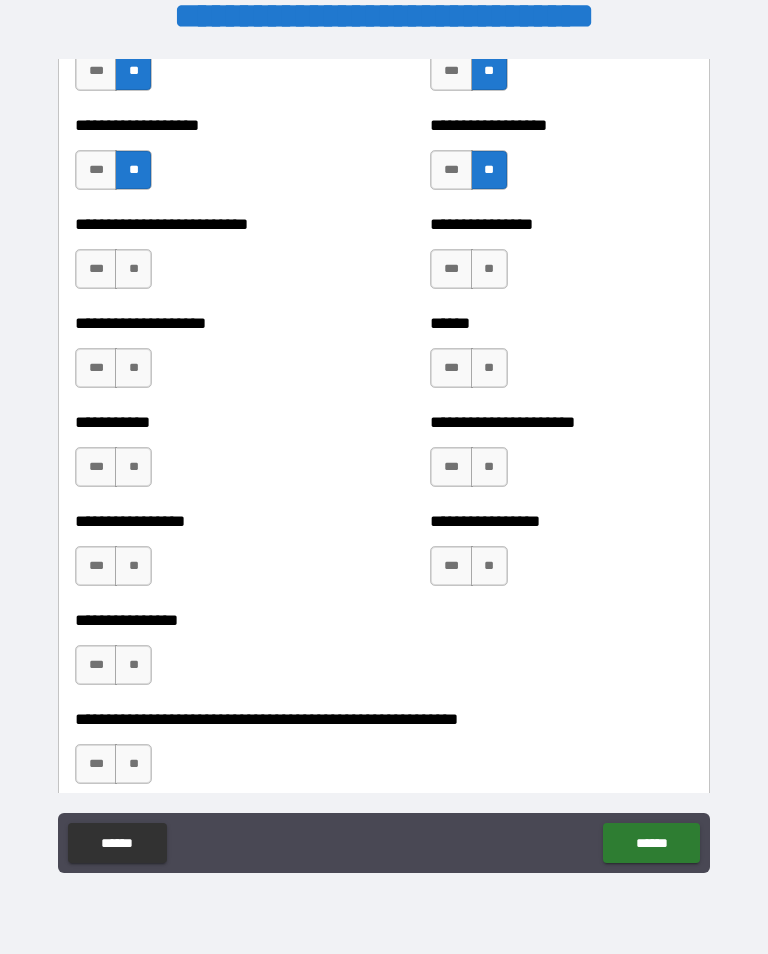 scroll, scrollTop: 5802, scrollLeft: 0, axis: vertical 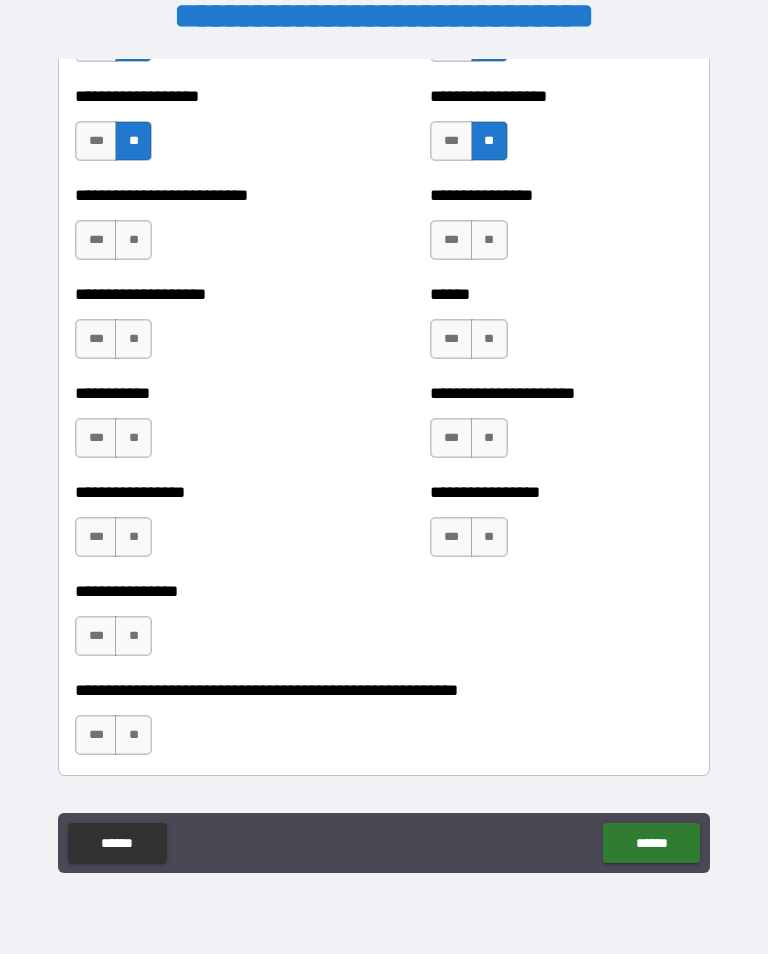 click on "**" at bounding box center [133, 240] 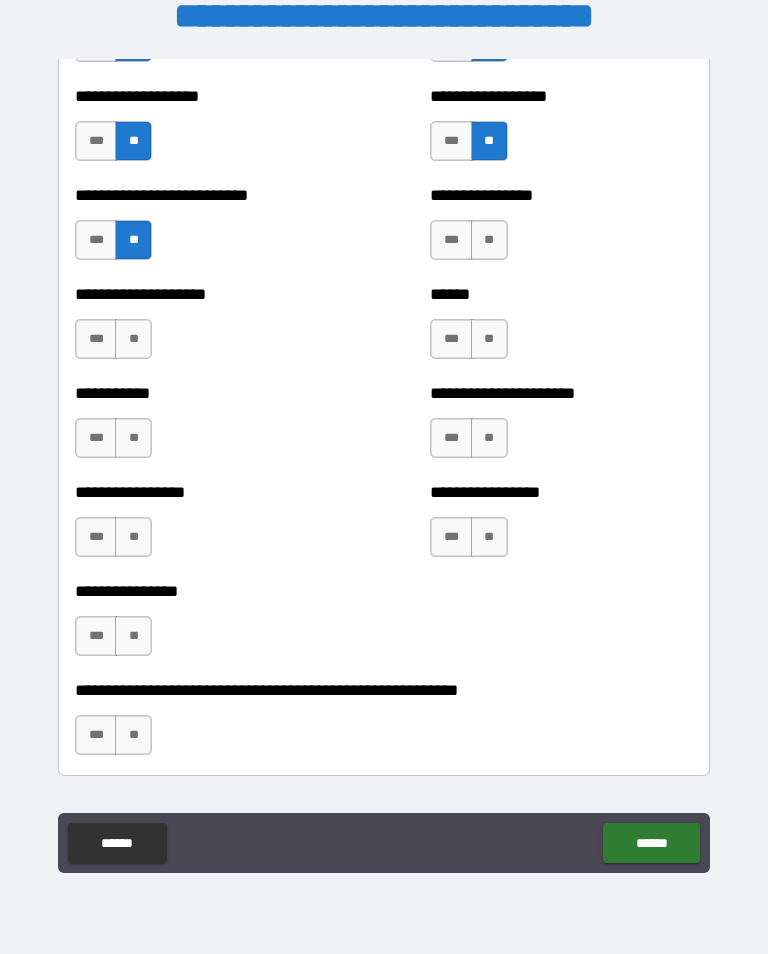 click on "**" at bounding box center [133, 339] 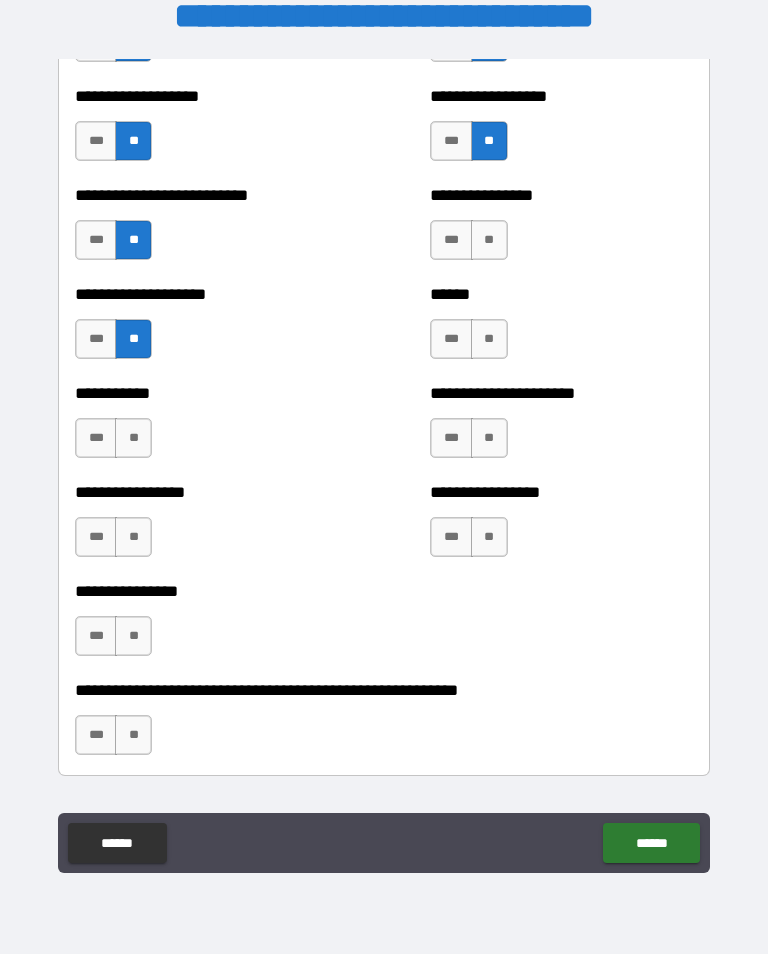click on "**" at bounding box center (133, 438) 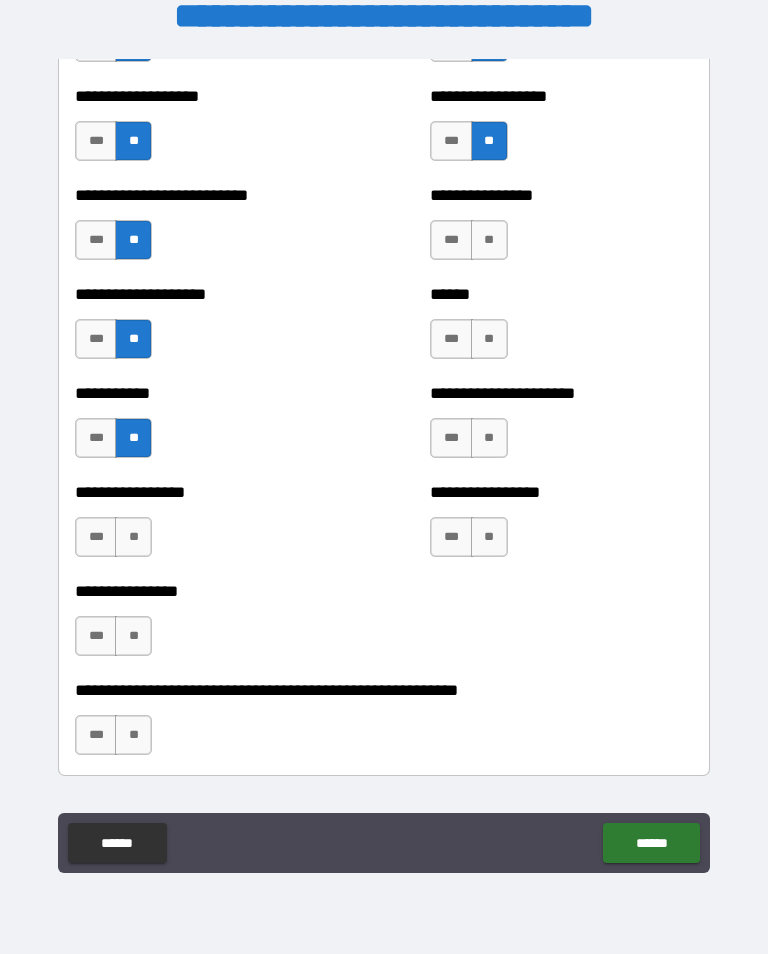 click on "**" at bounding box center (133, 537) 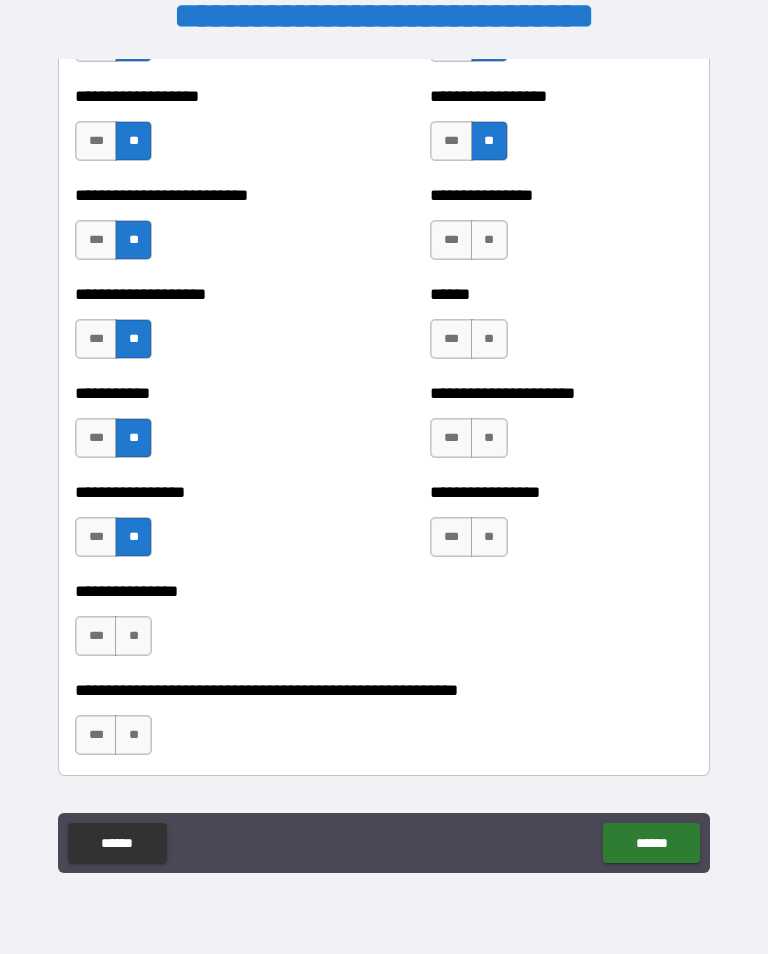 click on "**" at bounding box center (133, 636) 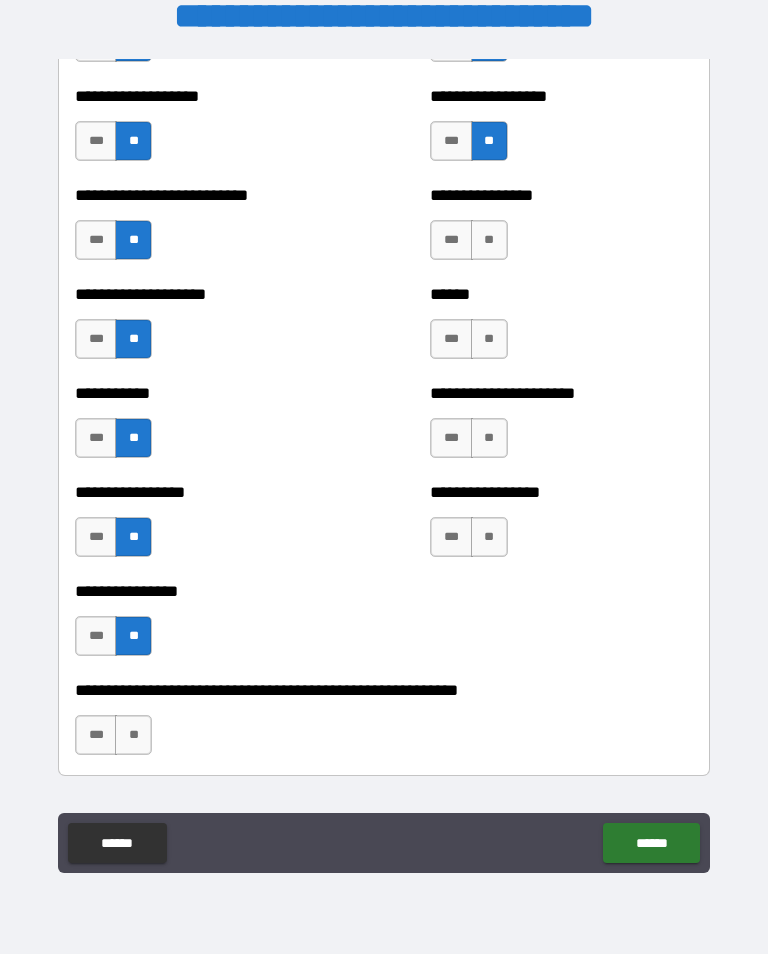 click on "**" at bounding box center (133, 735) 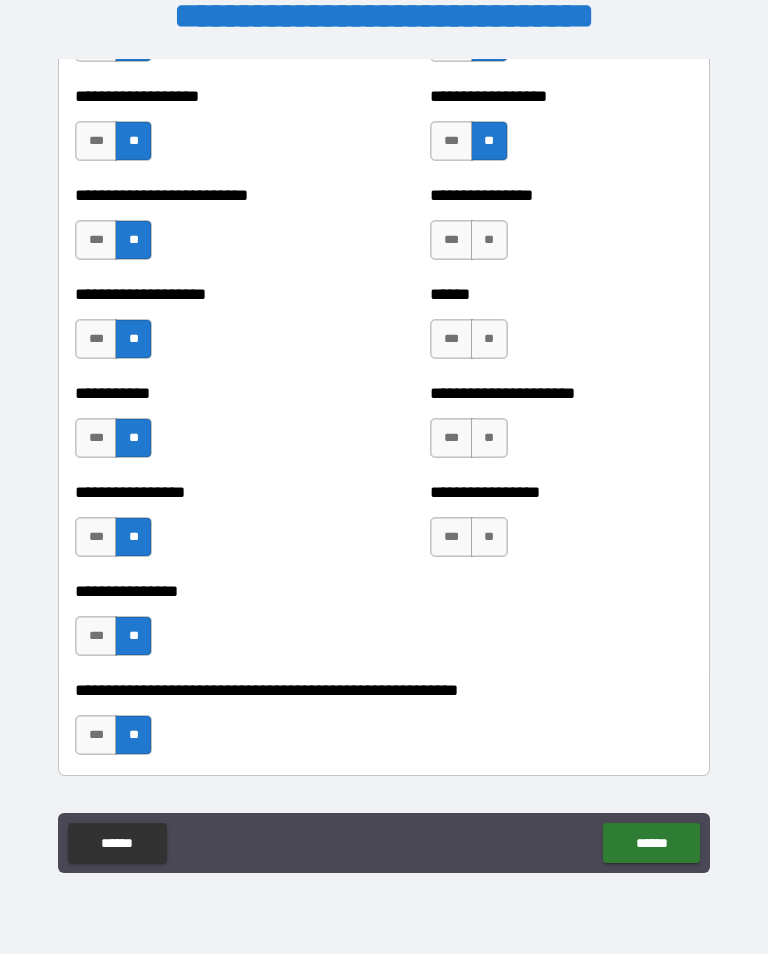 click on "**" at bounding box center (489, 537) 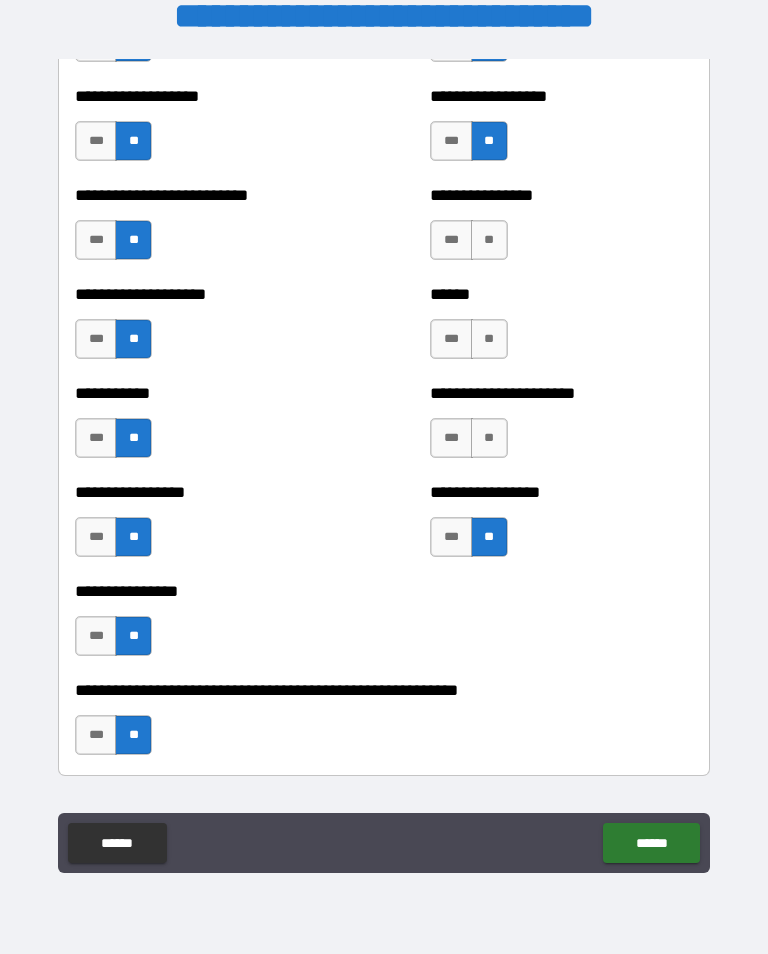 click on "**" at bounding box center (489, 438) 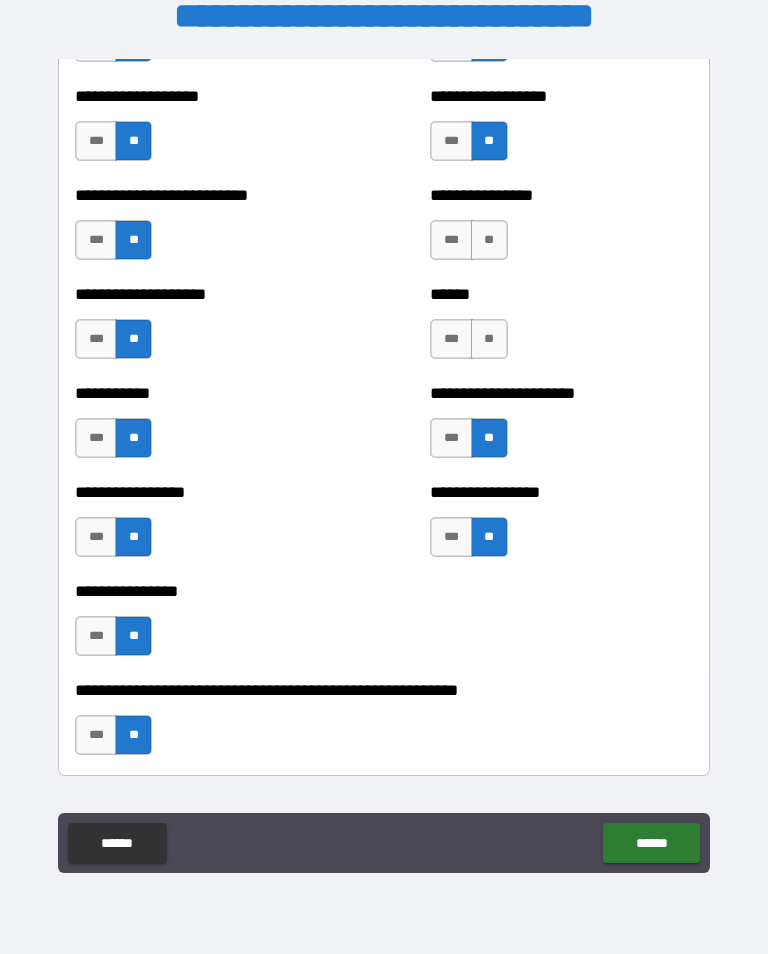 click on "**" at bounding box center (489, 339) 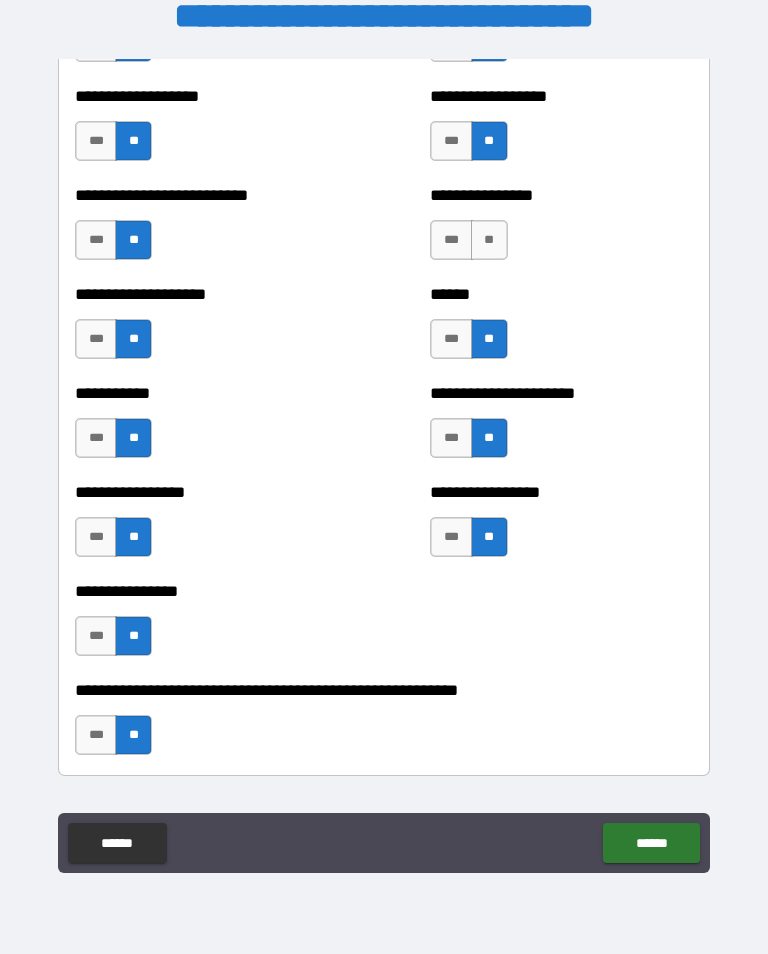 click on "**" at bounding box center (489, 240) 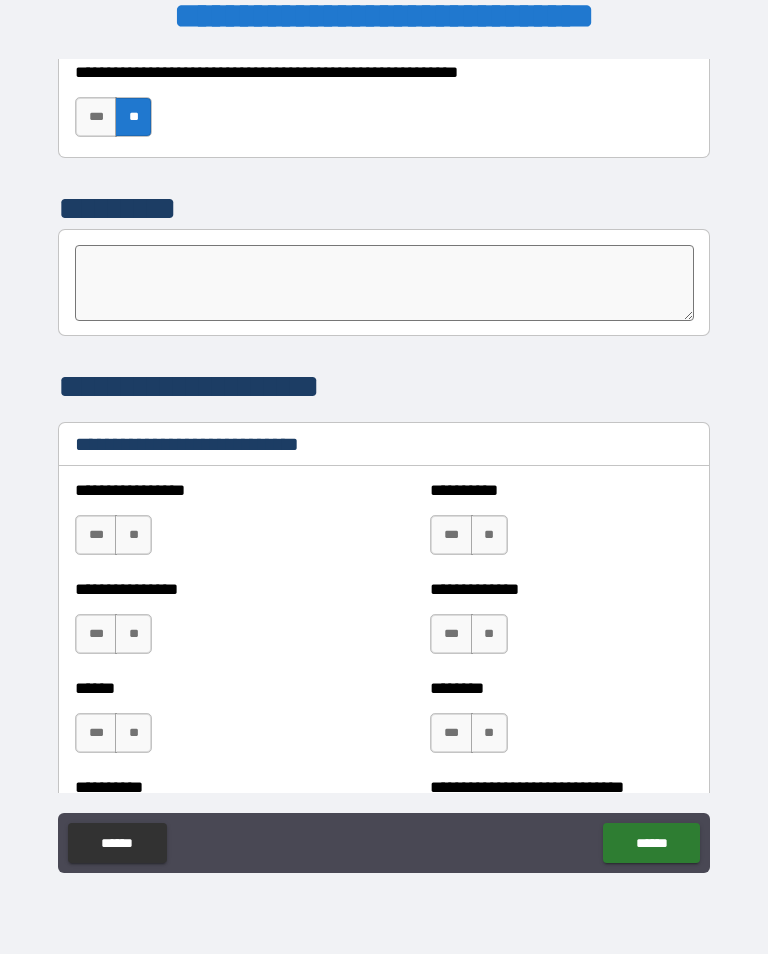 scroll, scrollTop: 6429, scrollLeft: 0, axis: vertical 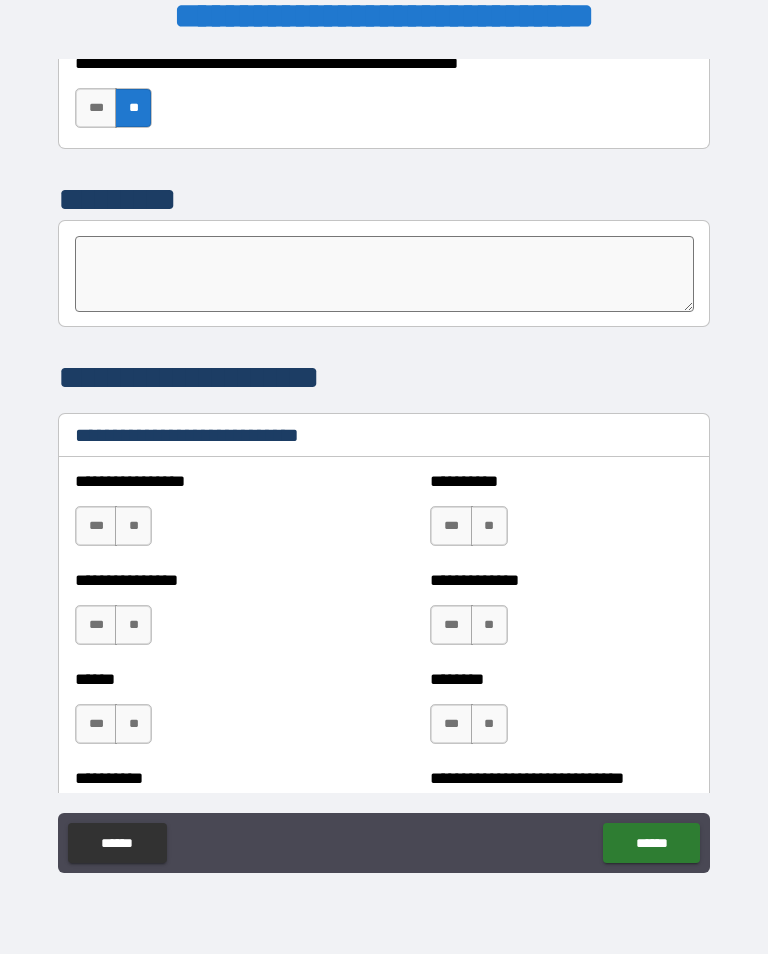 click at bounding box center (384, 274) 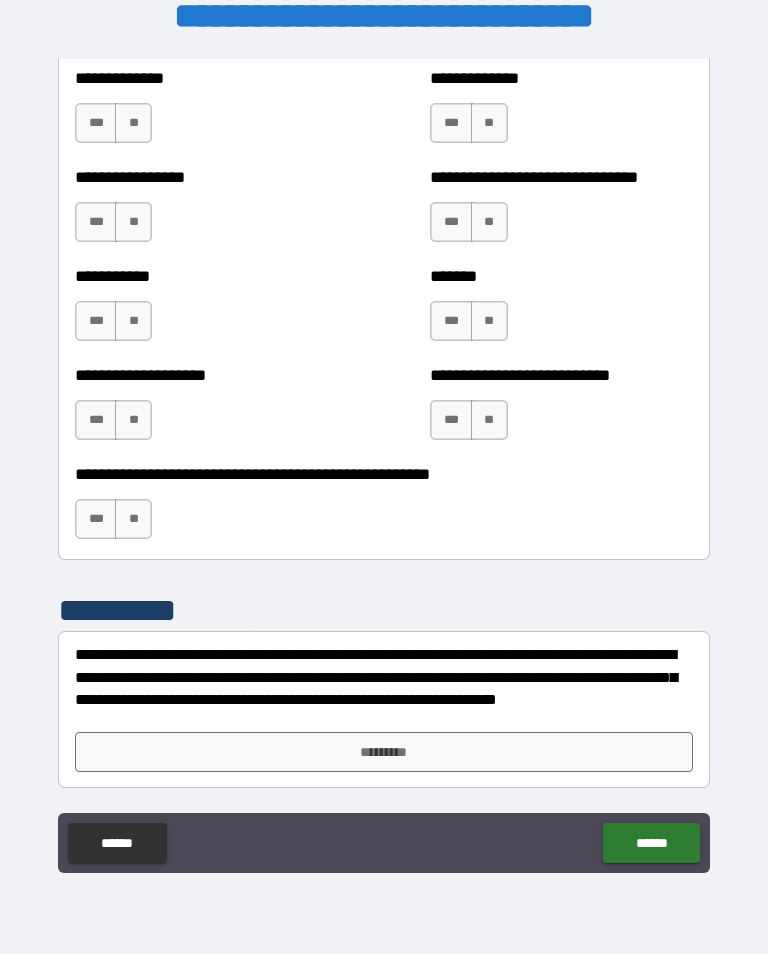 scroll, scrollTop: 7921, scrollLeft: 0, axis: vertical 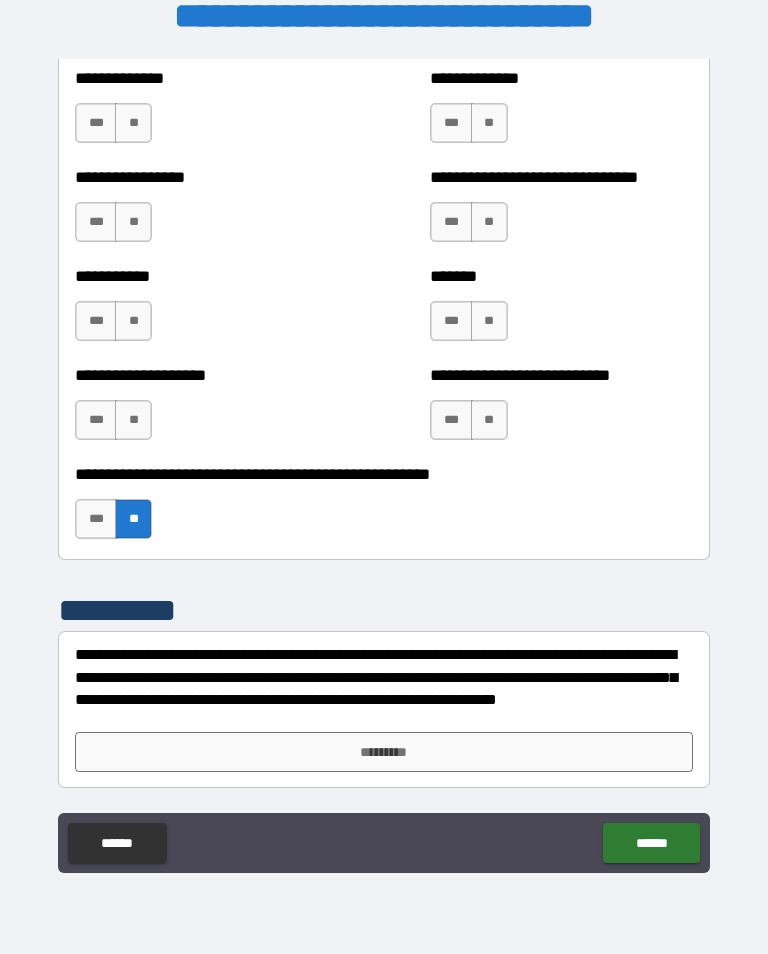 click on "**" at bounding box center (133, 420) 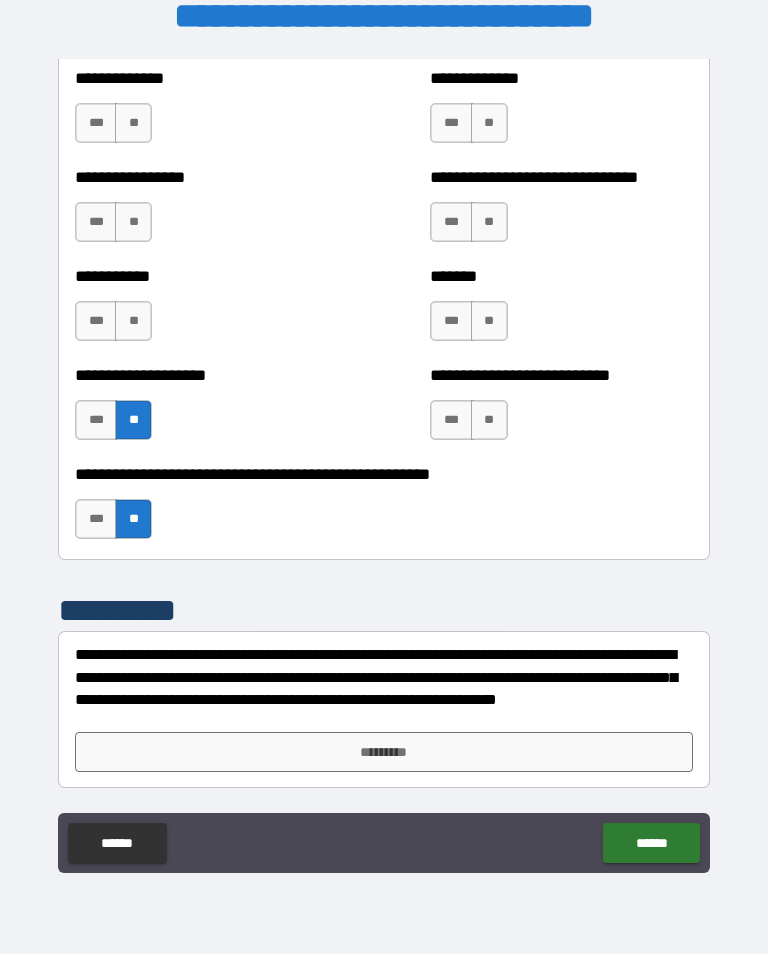 click on "**" at bounding box center (133, 321) 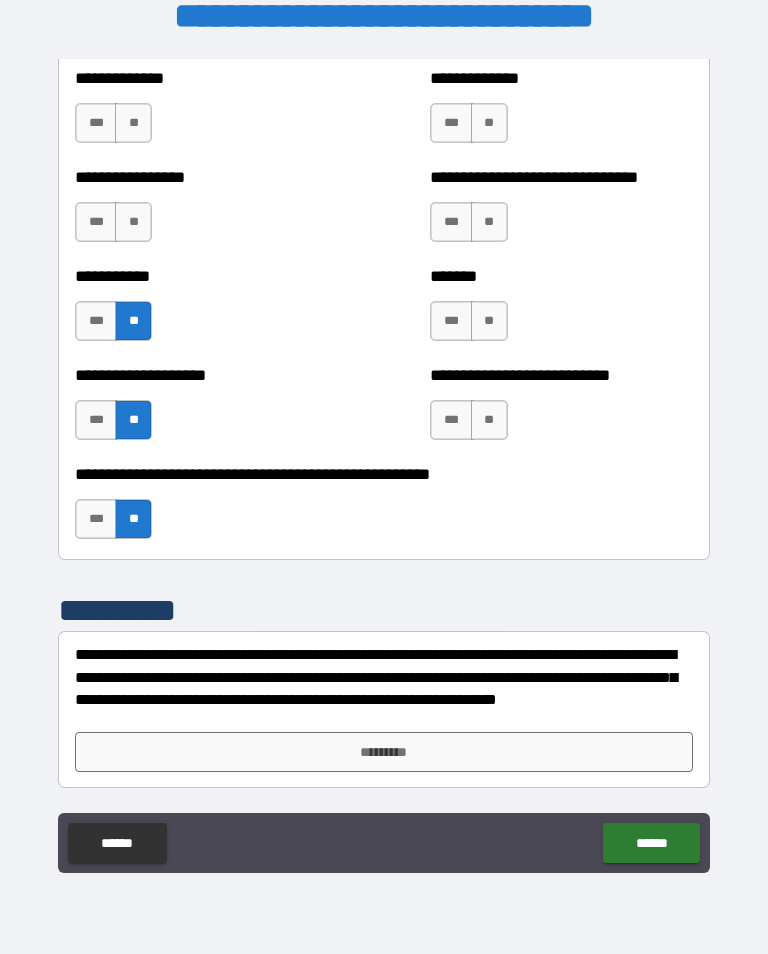 click on "**" at bounding box center (133, 222) 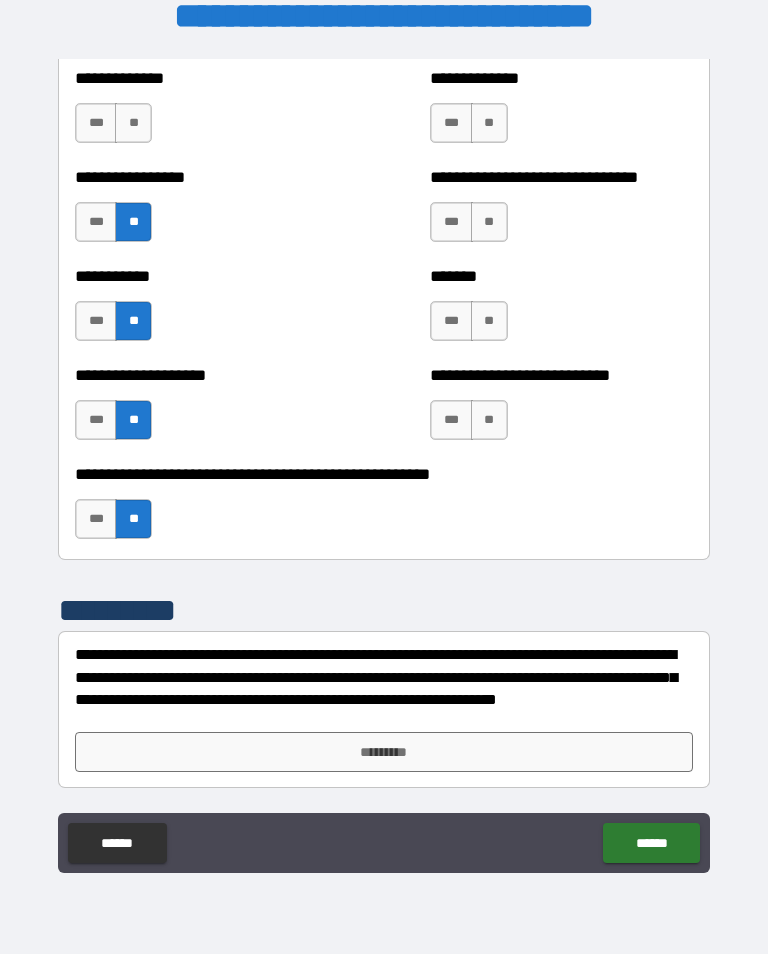 click on "**" at bounding box center (133, 123) 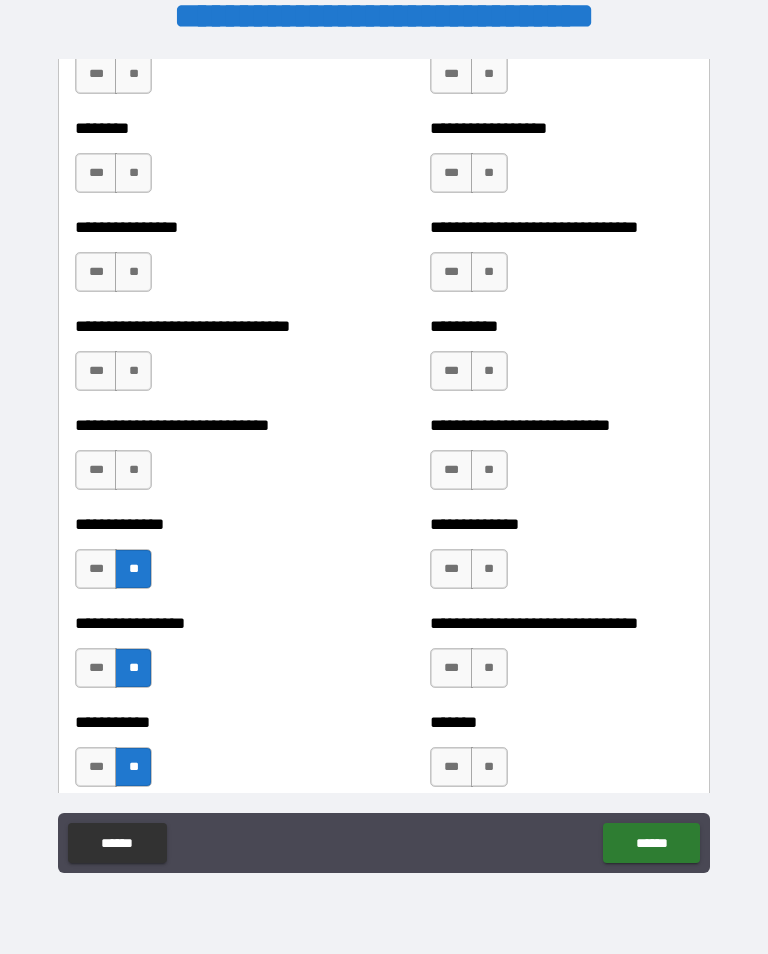 scroll, scrollTop: 7451, scrollLeft: 0, axis: vertical 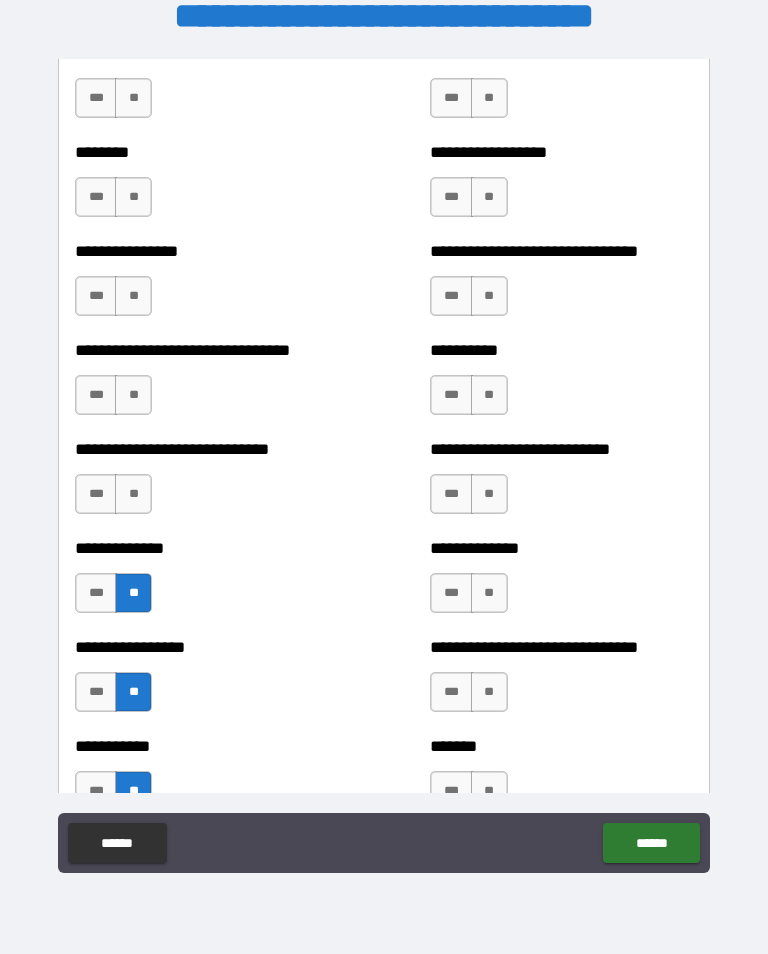 click on "**" at bounding box center [133, 494] 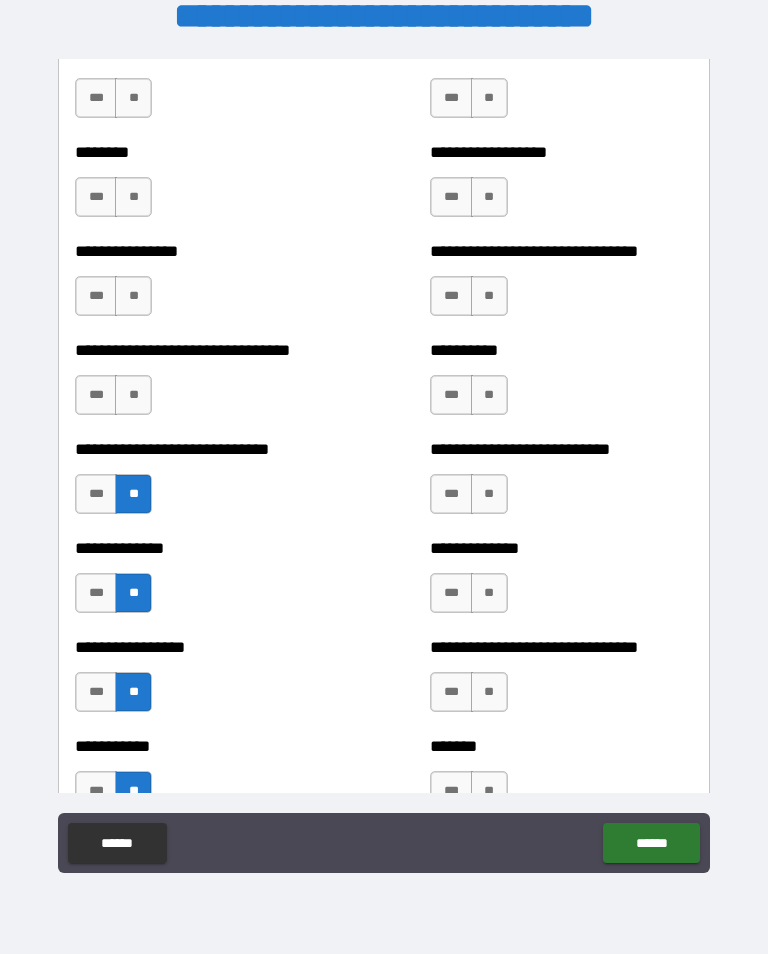 click on "**" at bounding box center (133, 395) 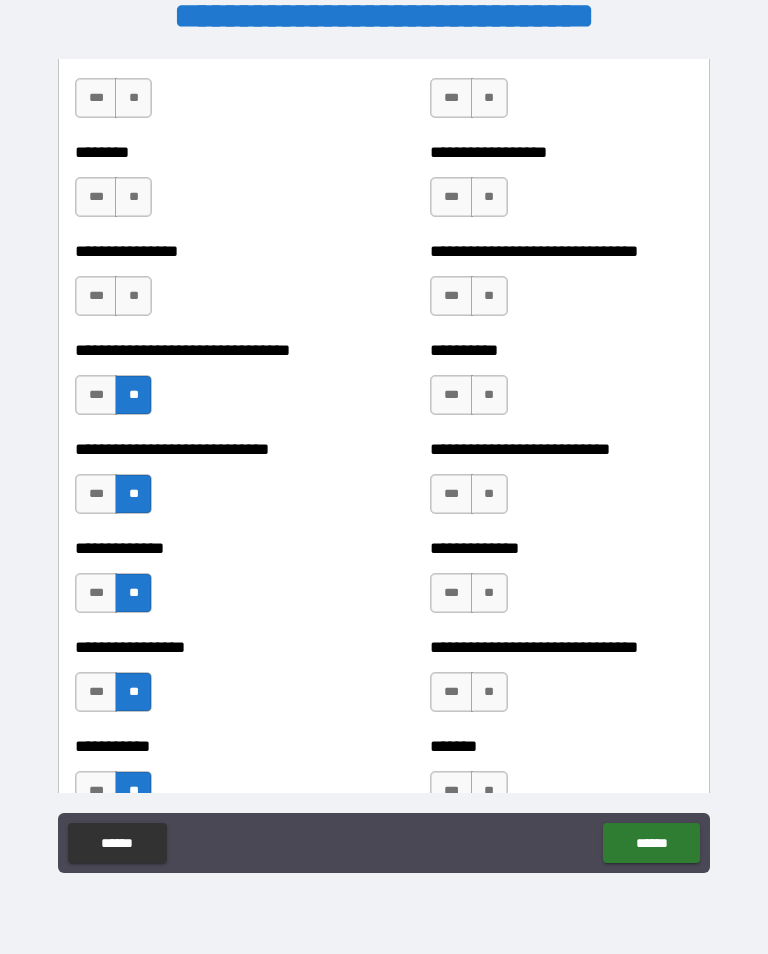 click on "**" at bounding box center [133, 296] 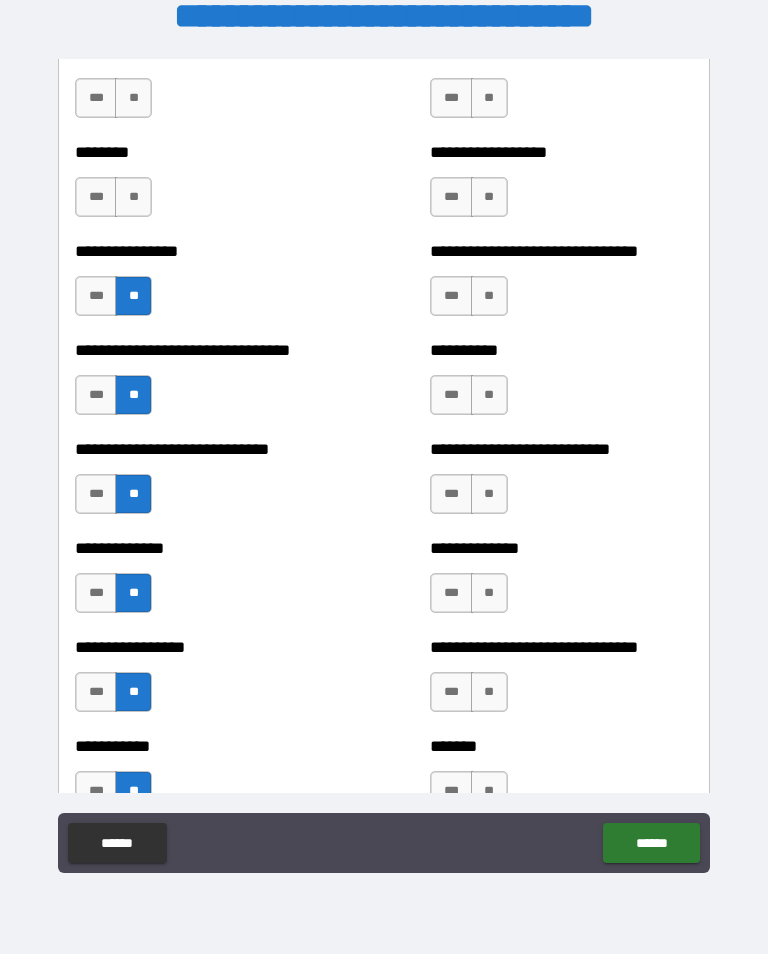 click on "**" at bounding box center [133, 197] 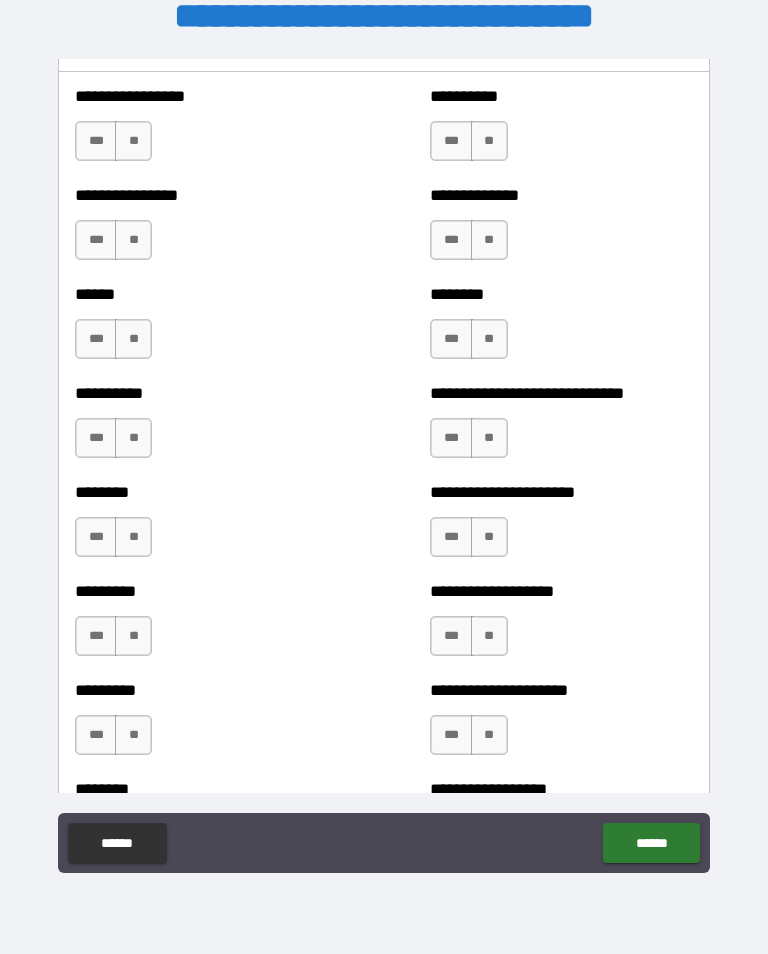 scroll, scrollTop: 6809, scrollLeft: 0, axis: vertical 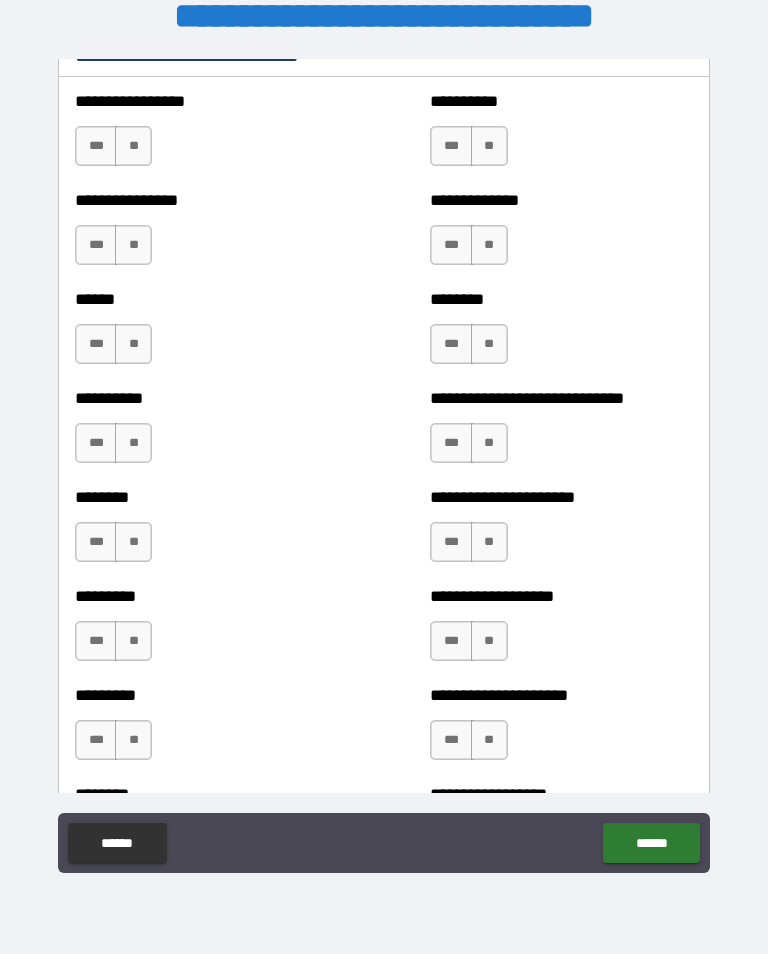 click on "**" at bounding box center [133, 740] 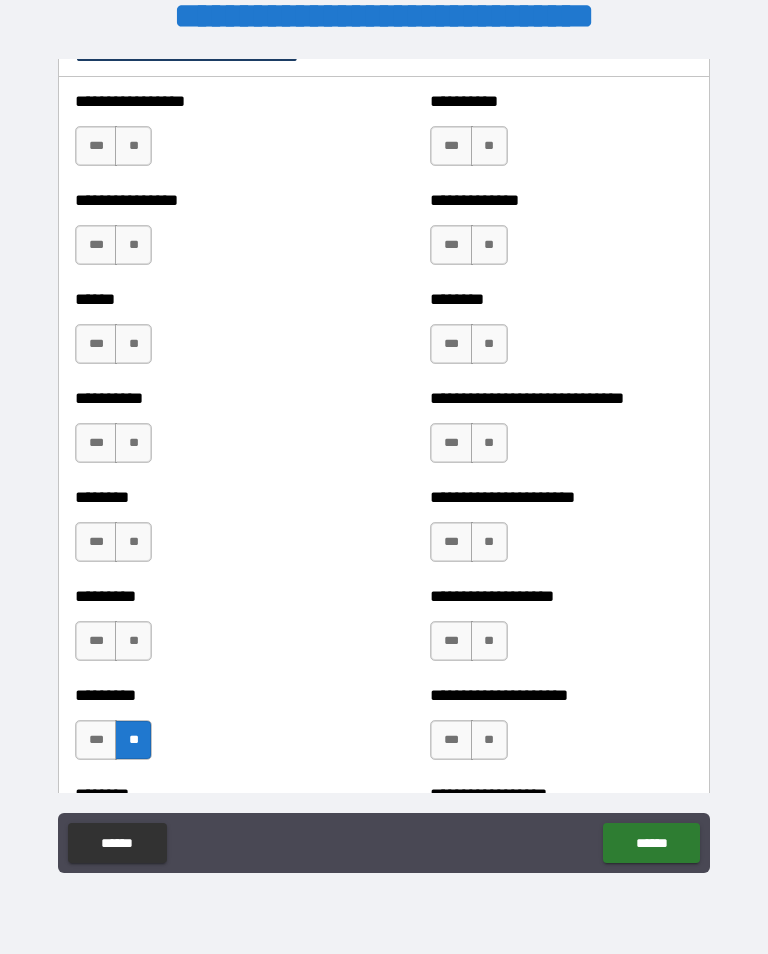 click on "**" at bounding box center (133, 641) 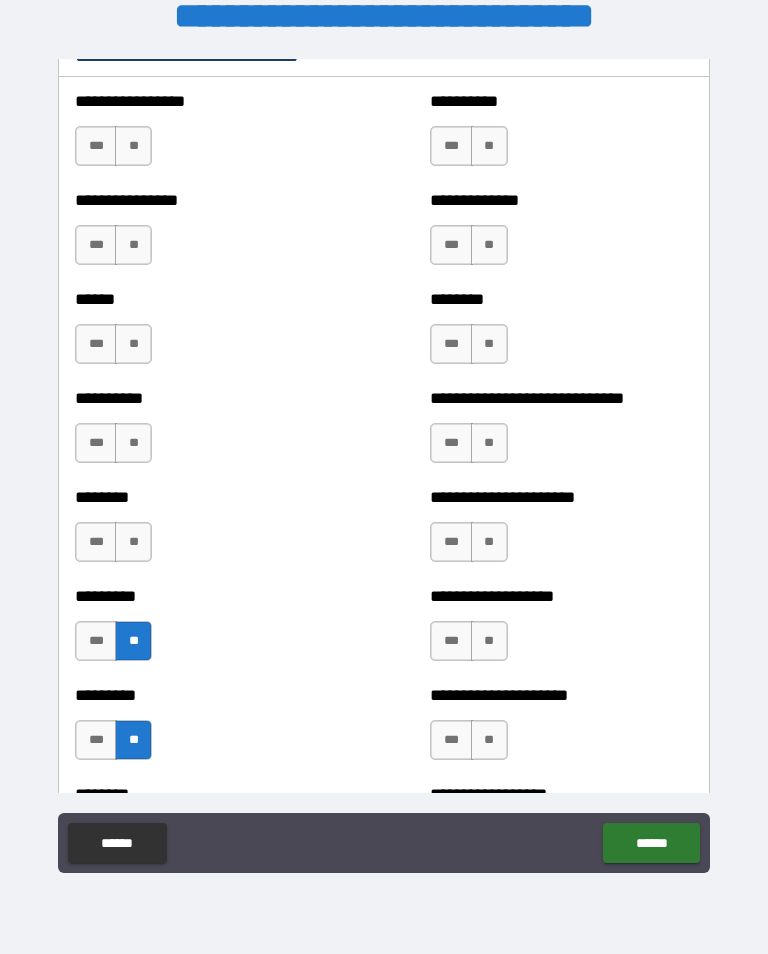 click on "**" at bounding box center [133, 542] 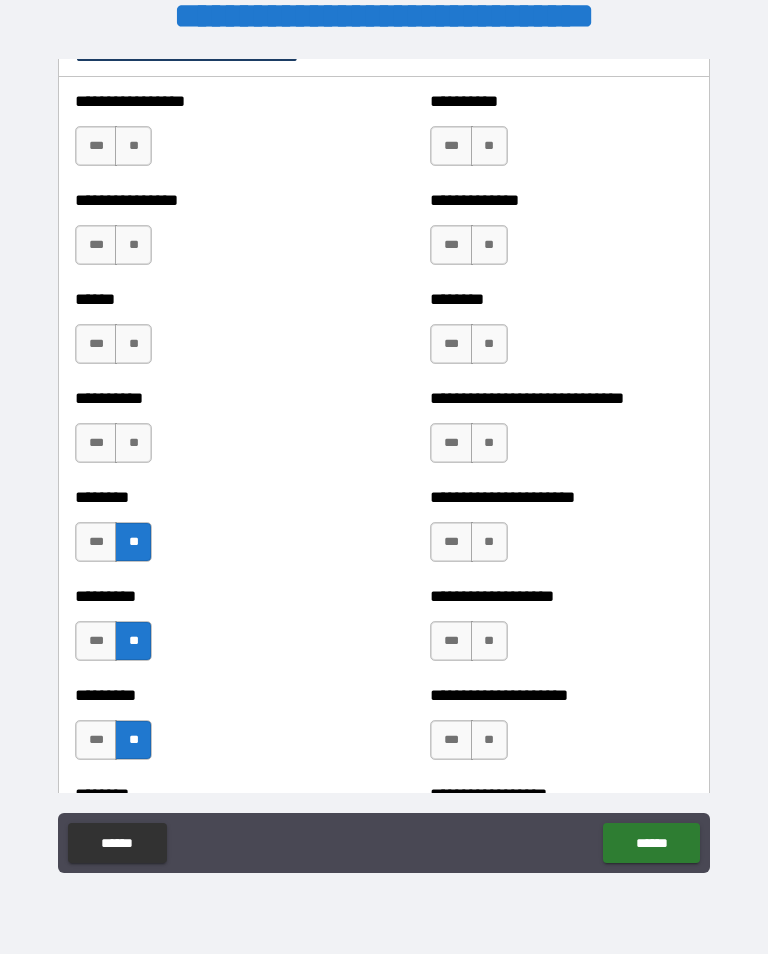 click on "**" at bounding box center [133, 443] 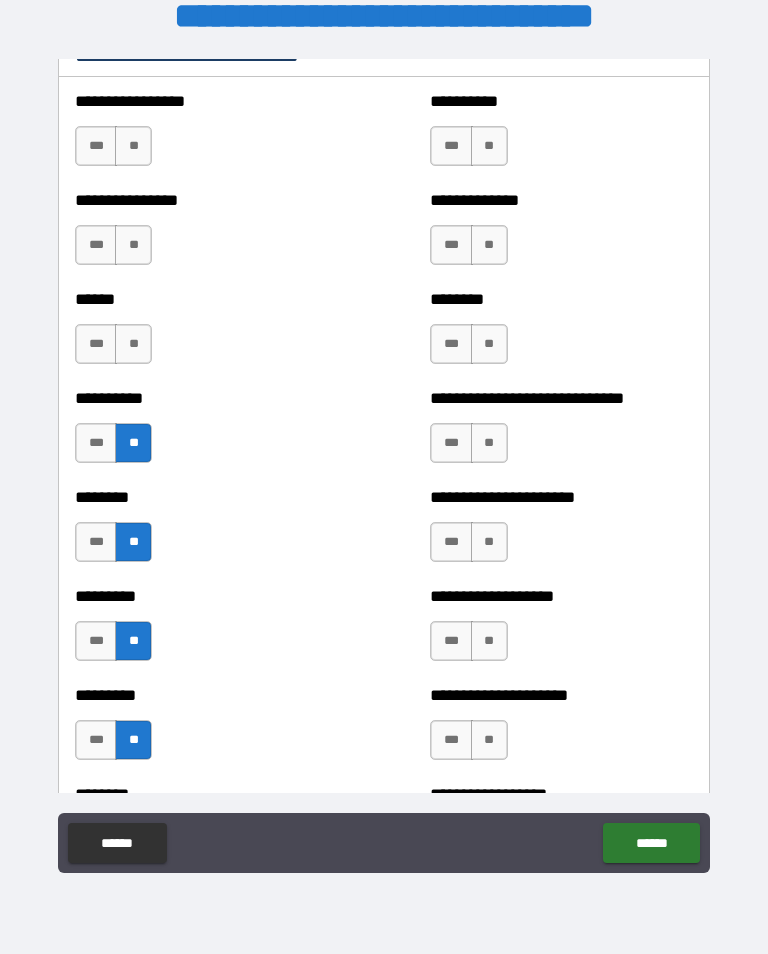 click on "**" at bounding box center [133, 344] 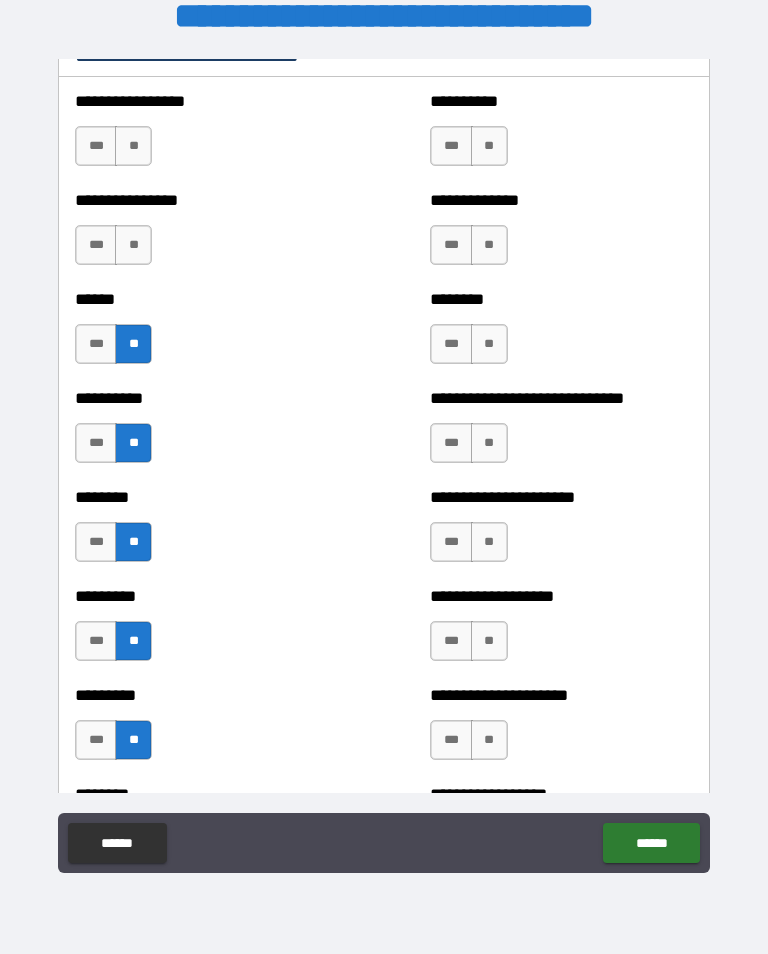 click on "**" at bounding box center (133, 245) 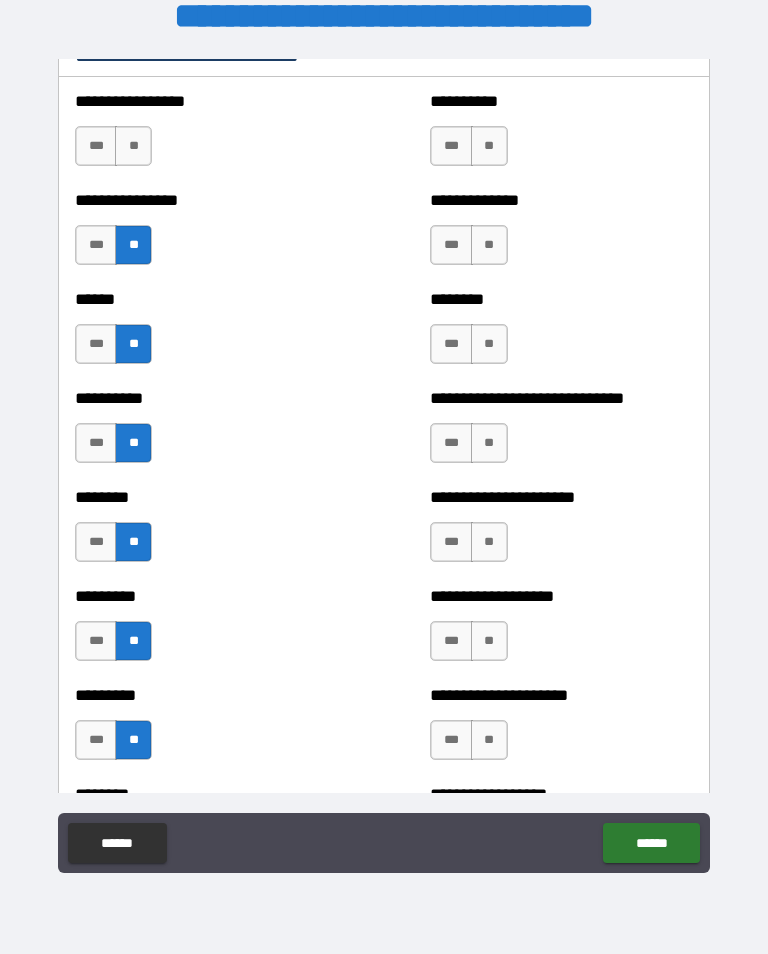 click on "**" at bounding box center (133, 146) 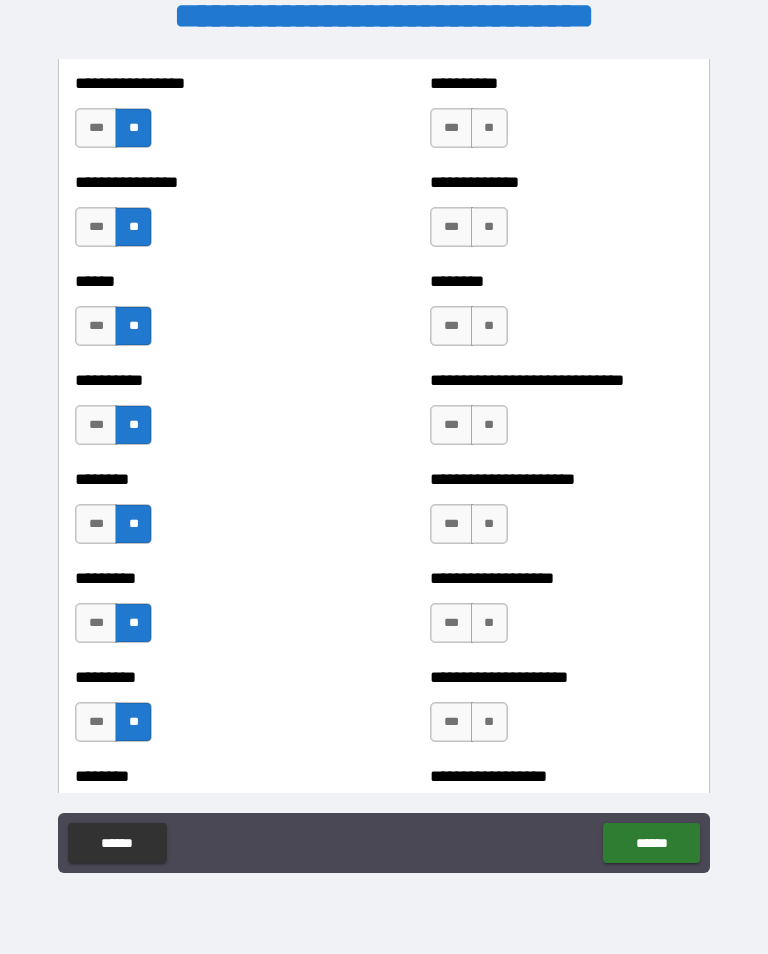 scroll, scrollTop: 6825, scrollLeft: 0, axis: vertical 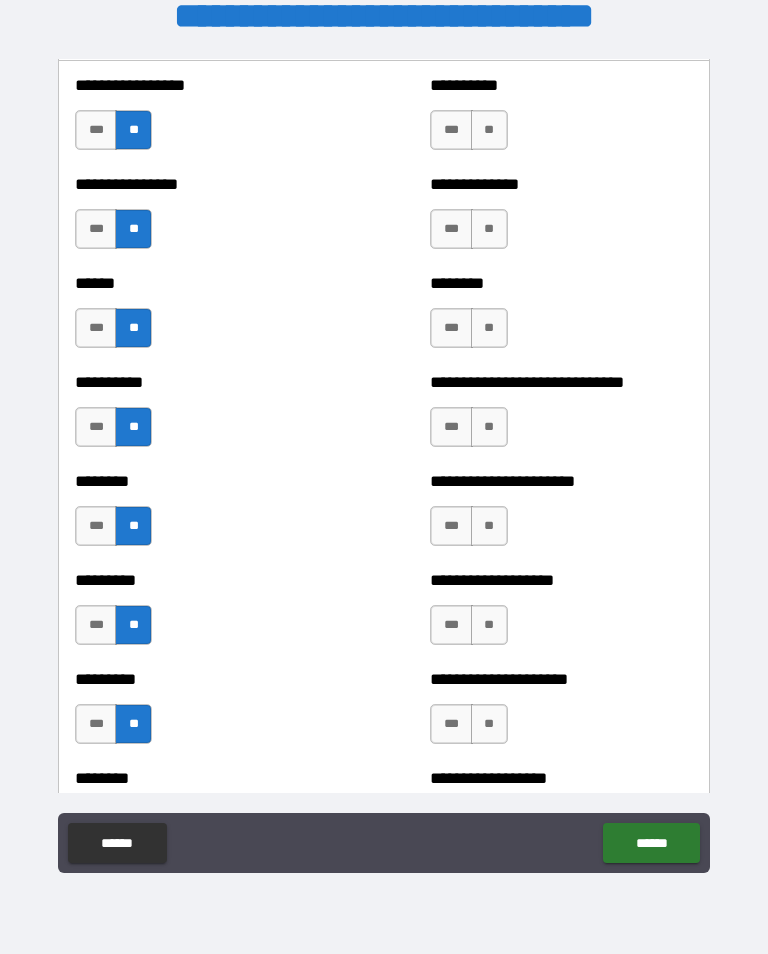 click on "**" at bounding box center (489, 130) 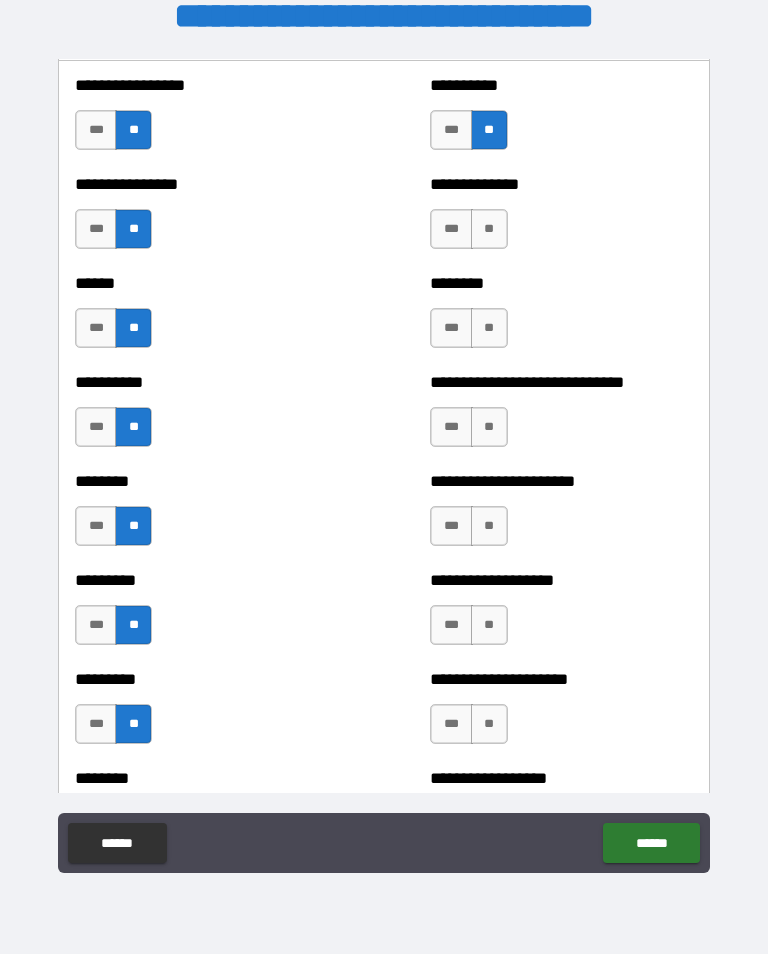 click on "**" at bounding box center [489, 229] 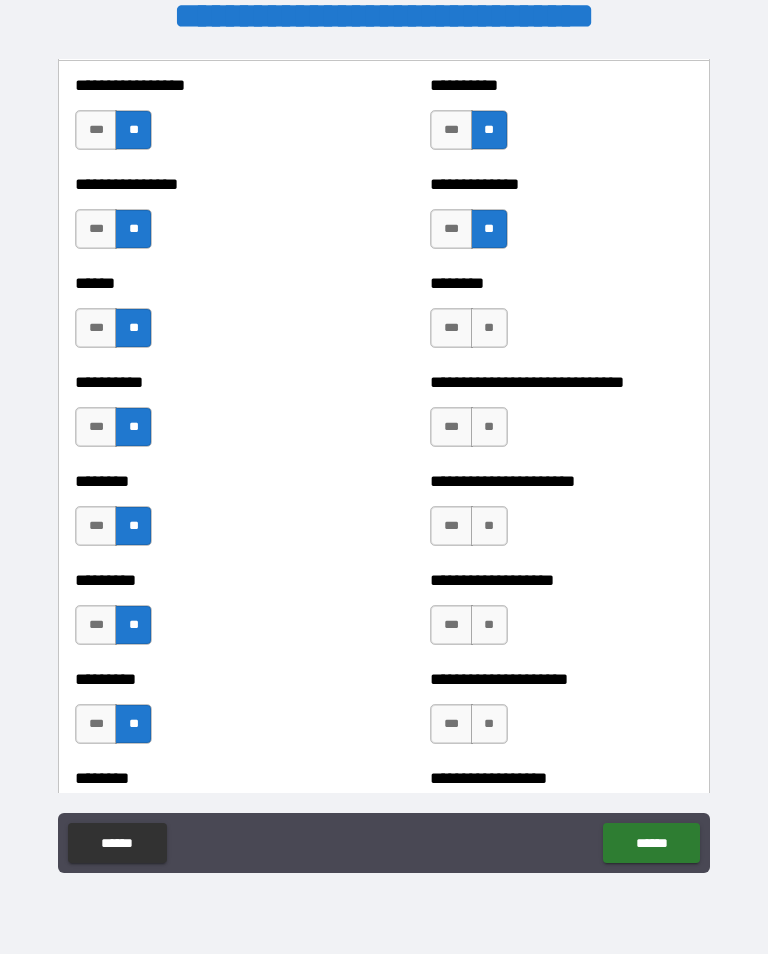 click on "**" at bounding box center [489, 328] 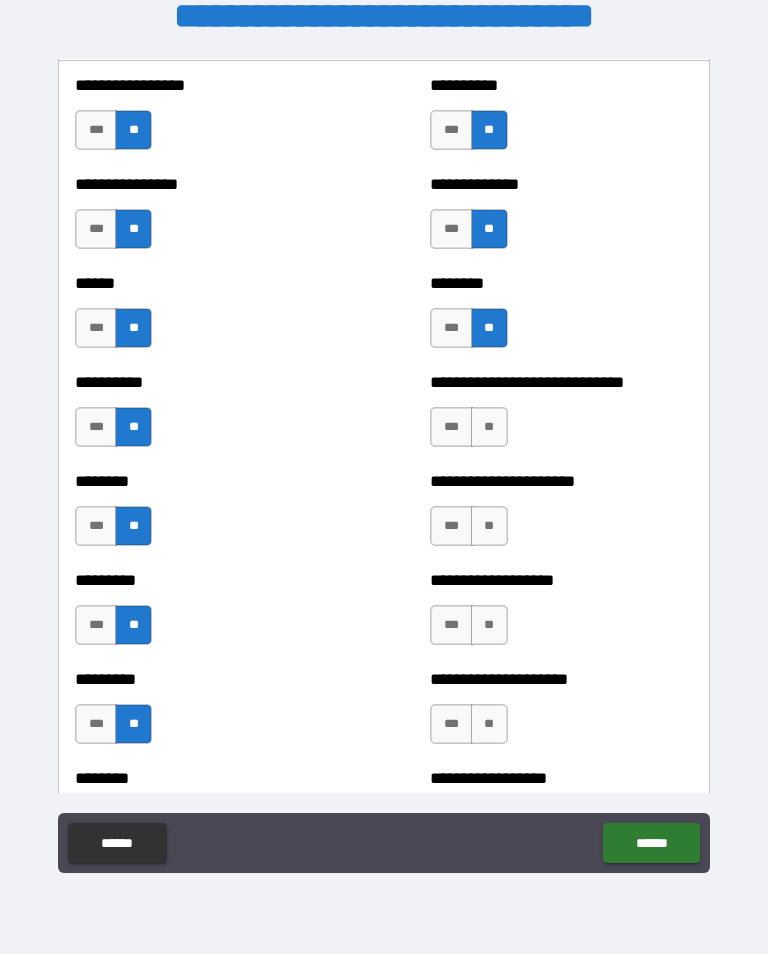 click on "**" at bounding box center (489, 427) 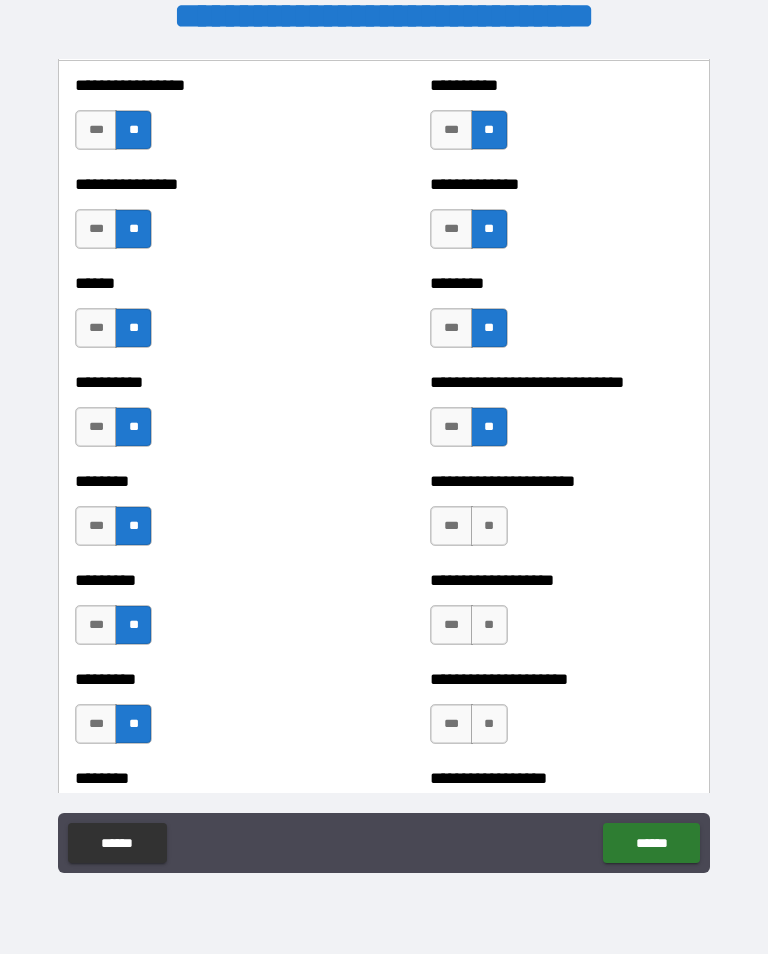 click on "***" at bounding box center [451, 526] 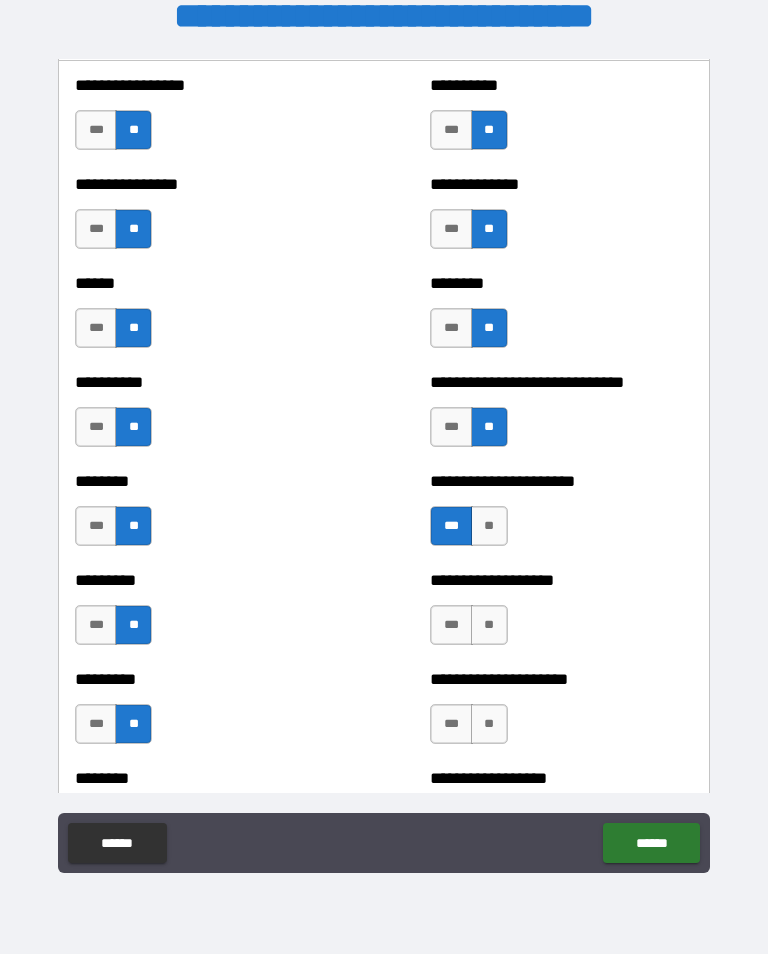 click on "**" at bounding box center (489, 625) 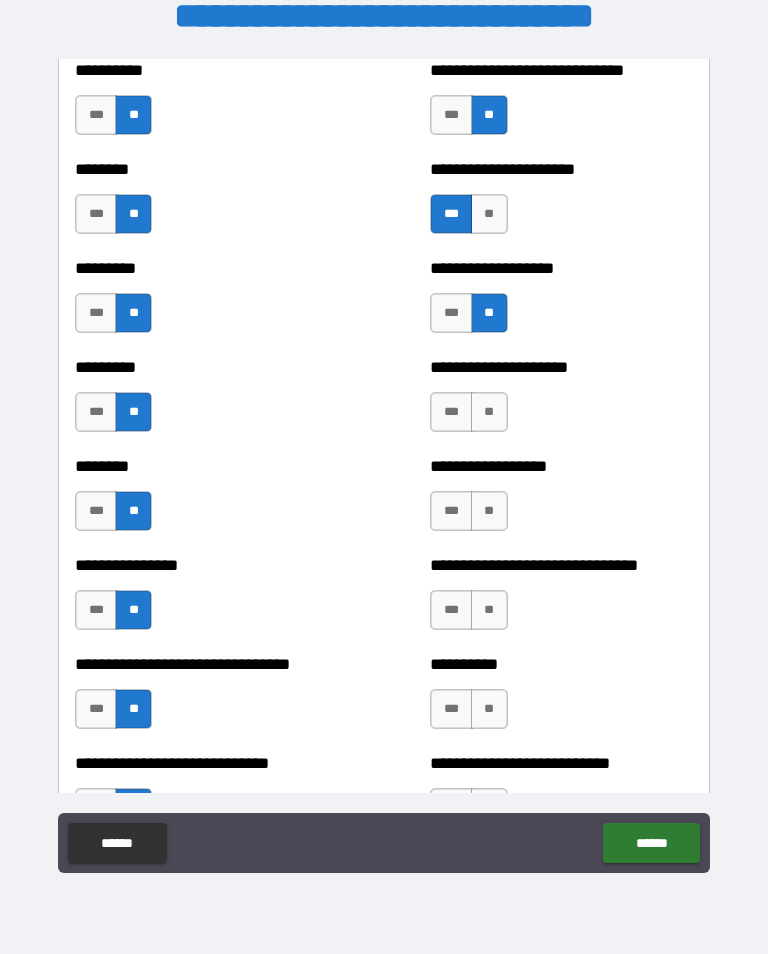 scroll, scrollTop: 7139, scrollLeft: 0, axis: vertical 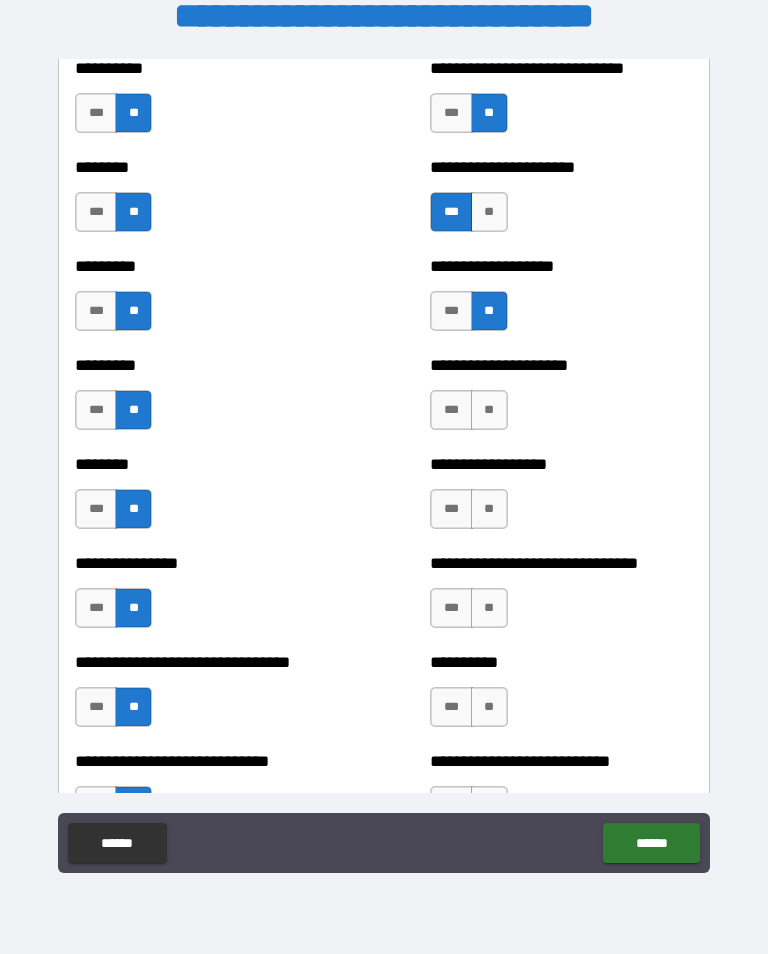 click on "**" at bounding box center [489, 212] 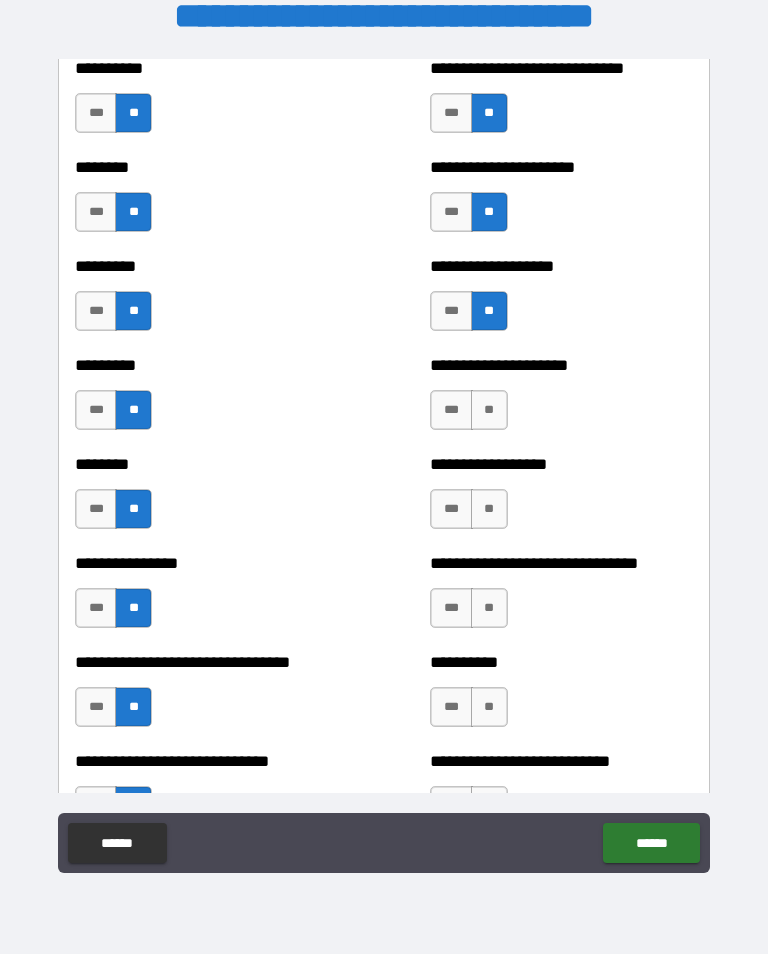 click on "**" at bounding box center [489, 410] 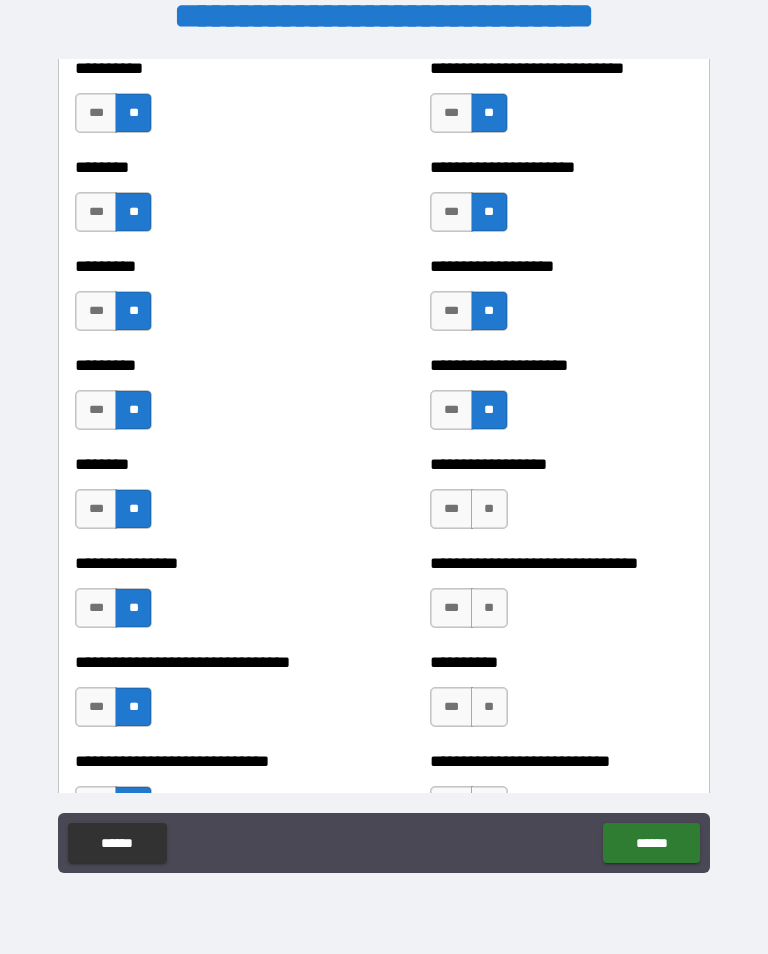 click on "**" at bounding box center (489, 509) 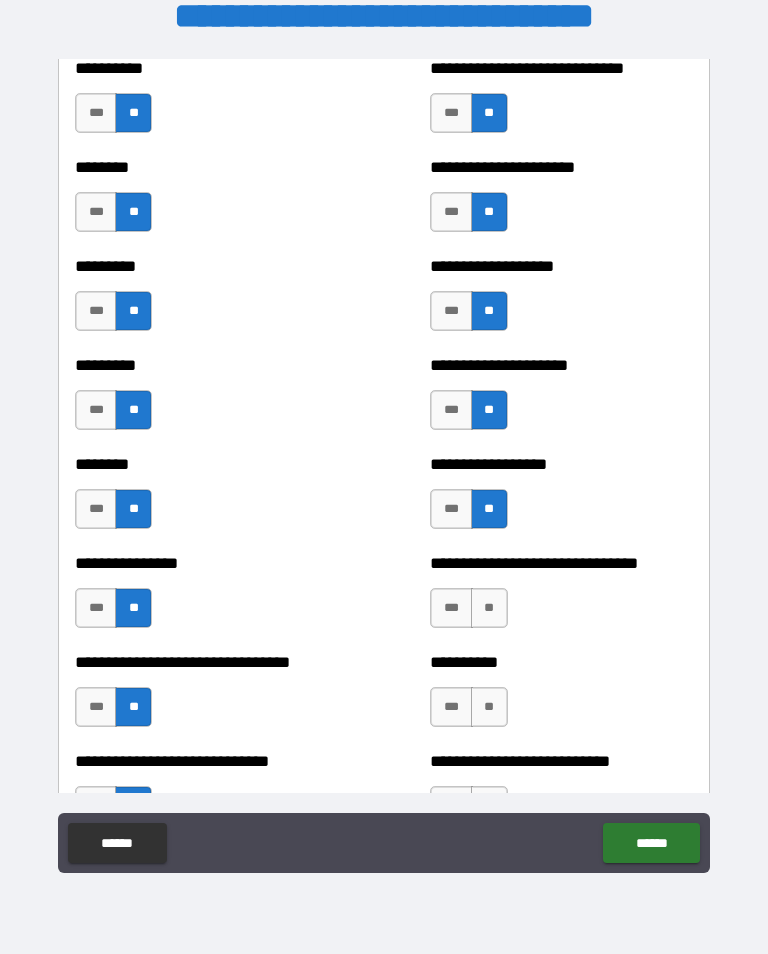 click on "**" at bounding box center [489, 608] 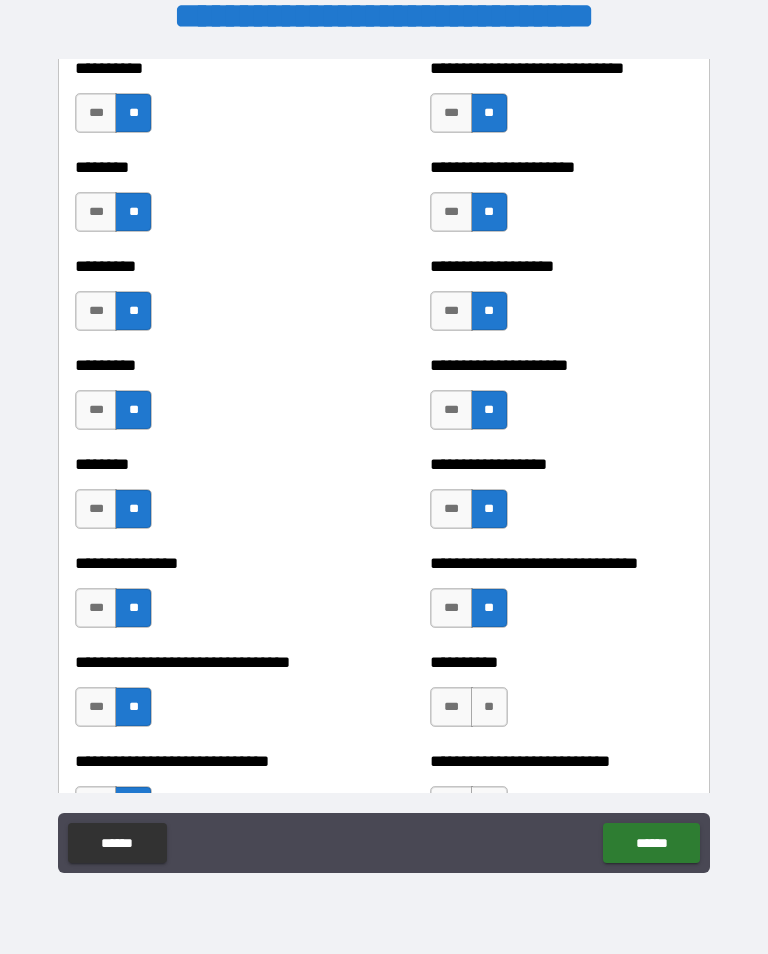 click on "**" at bounding box center [489, 707] 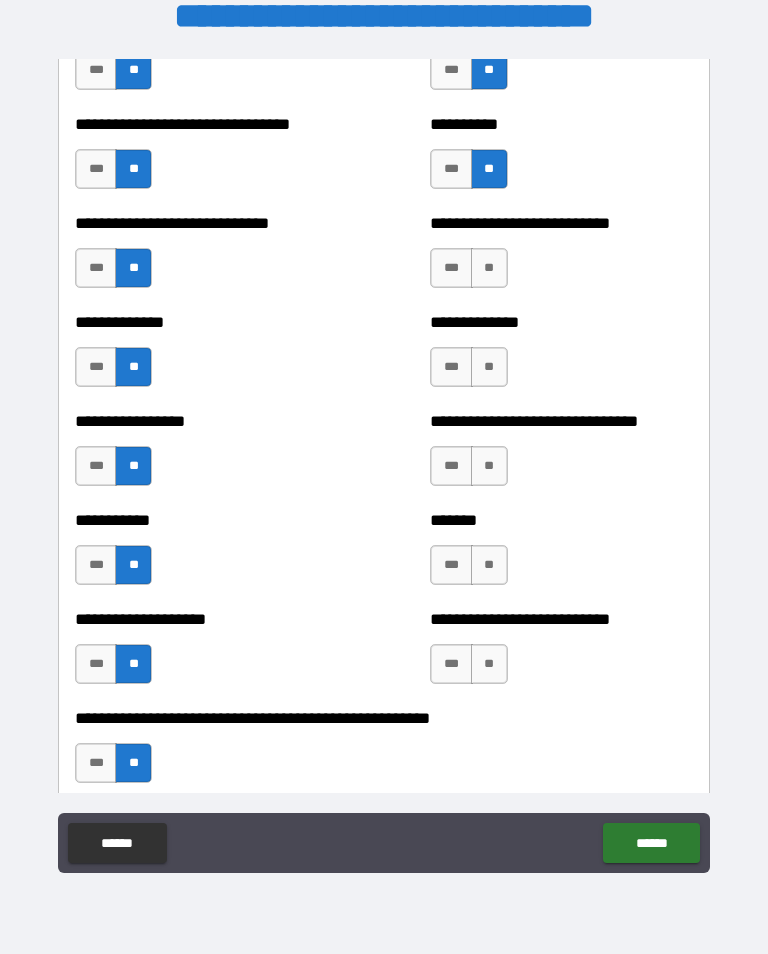 scroll, scrollTop: 7678, scrollLeft: 0, axis: vertical 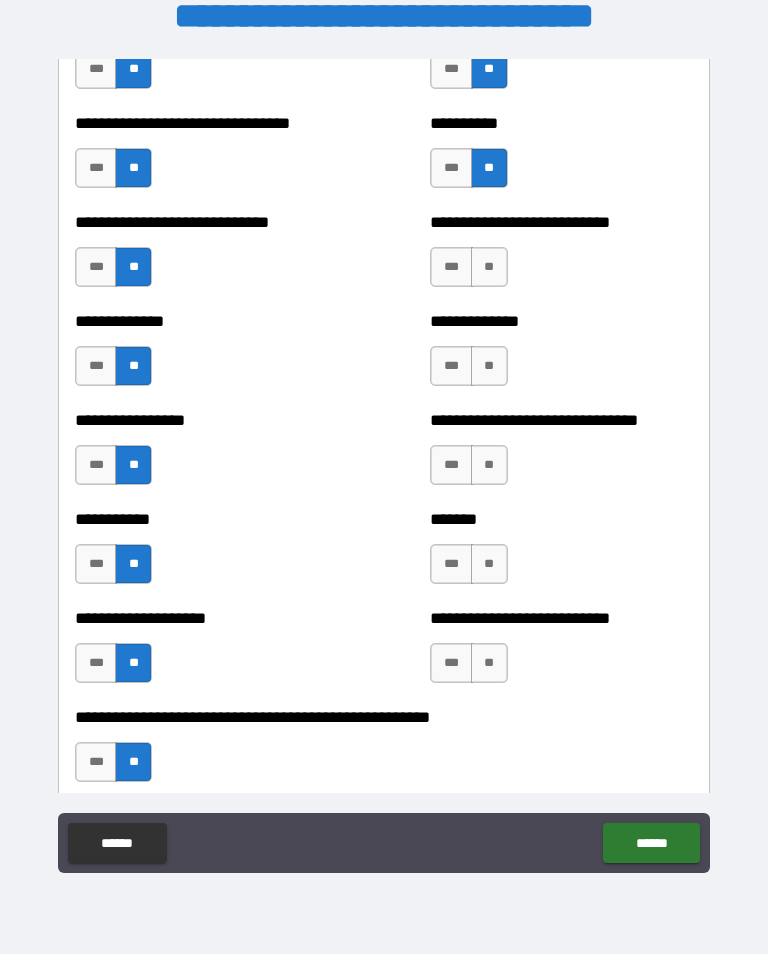 click on "**" at bounding box center [489, 267] 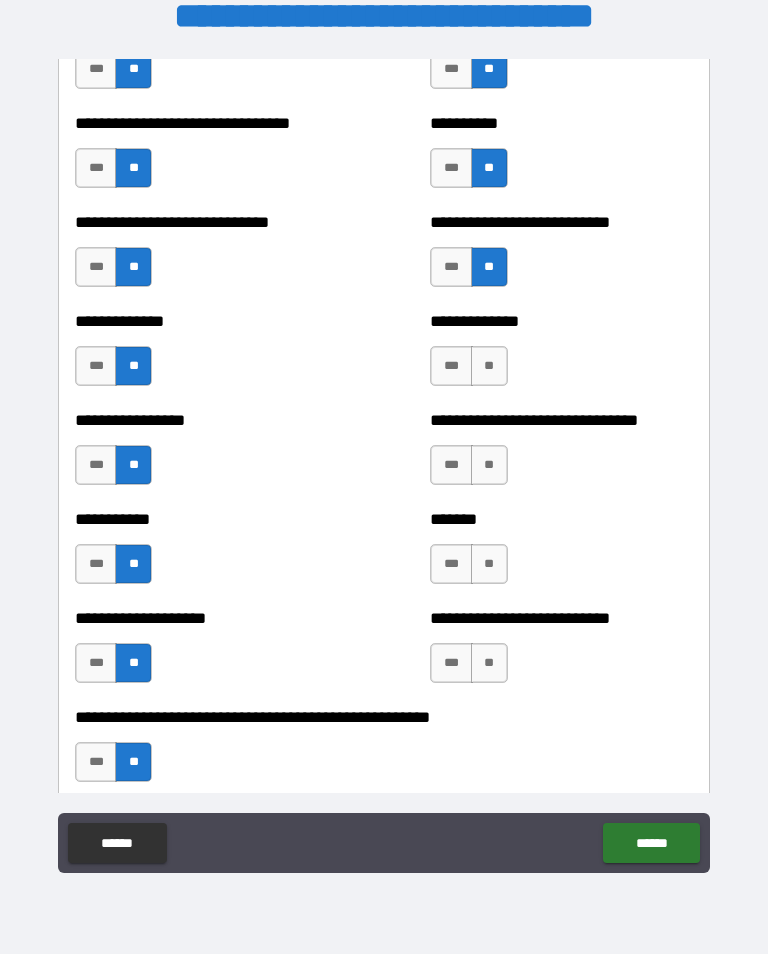click on "**" at bounding box center [489, 366] 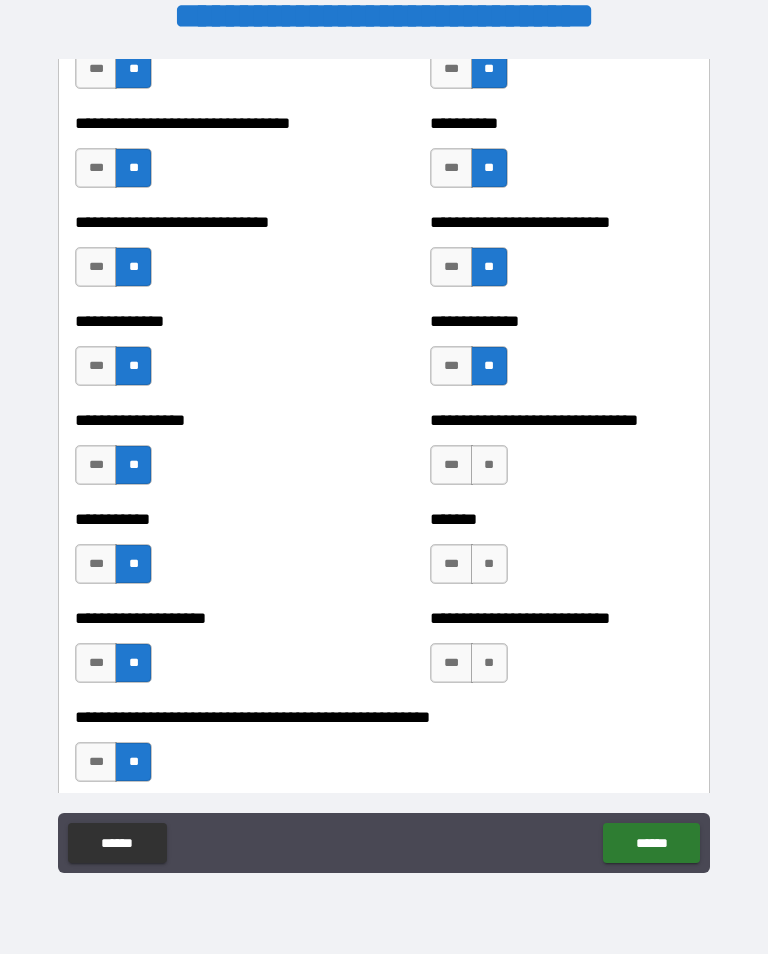 click on "**" at bounding box center [489, 465] 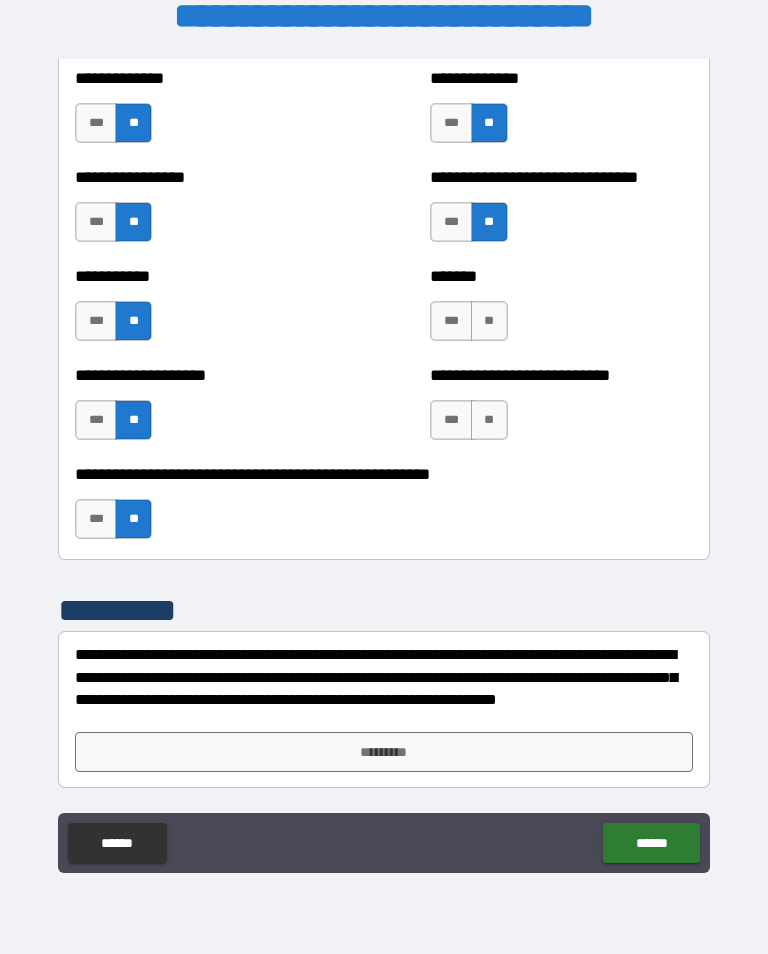 scroll, scrollTop: 7921, scrollLeft: 0, axis: vertical 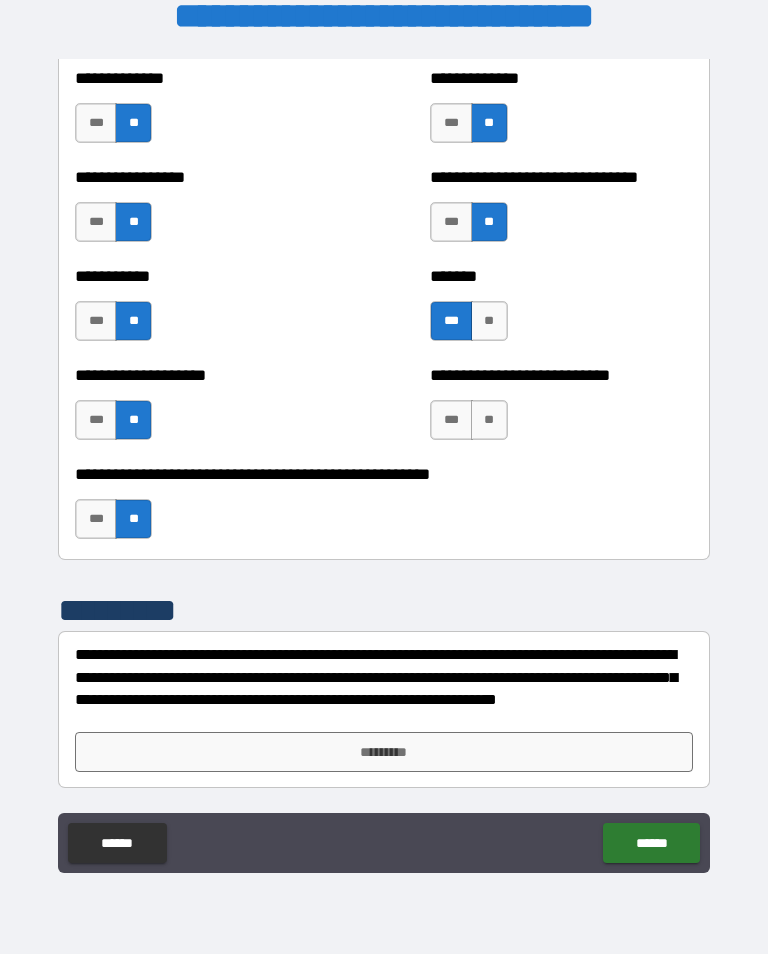 click on "*********" at bounding box center [384, 752] 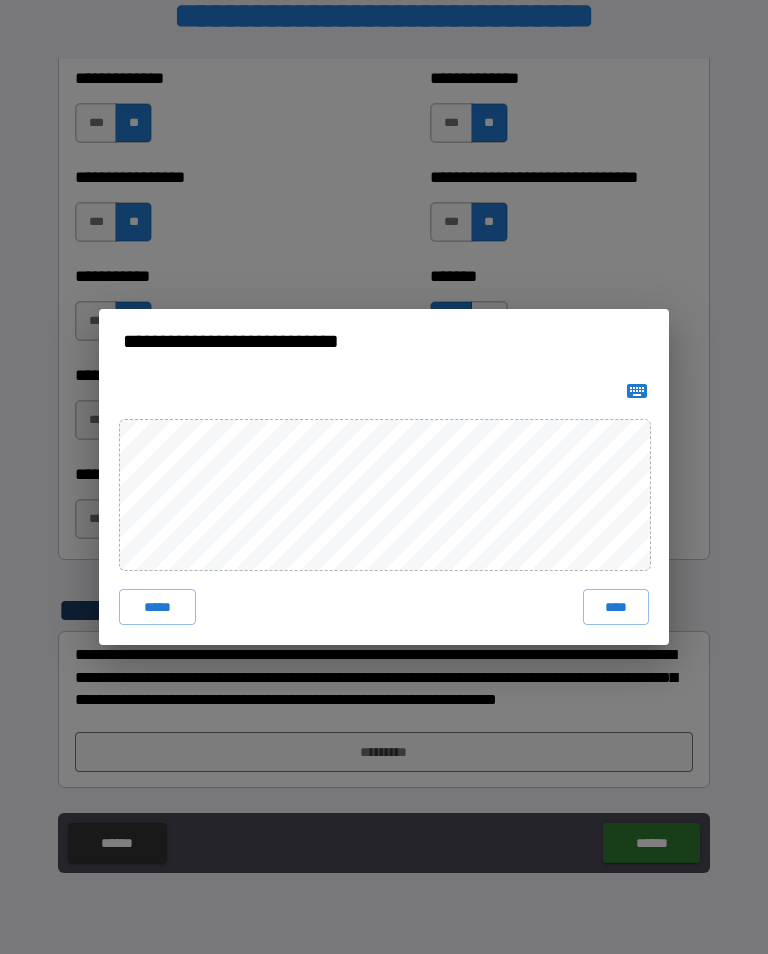 click on "****" at bounding box center [616, 607] 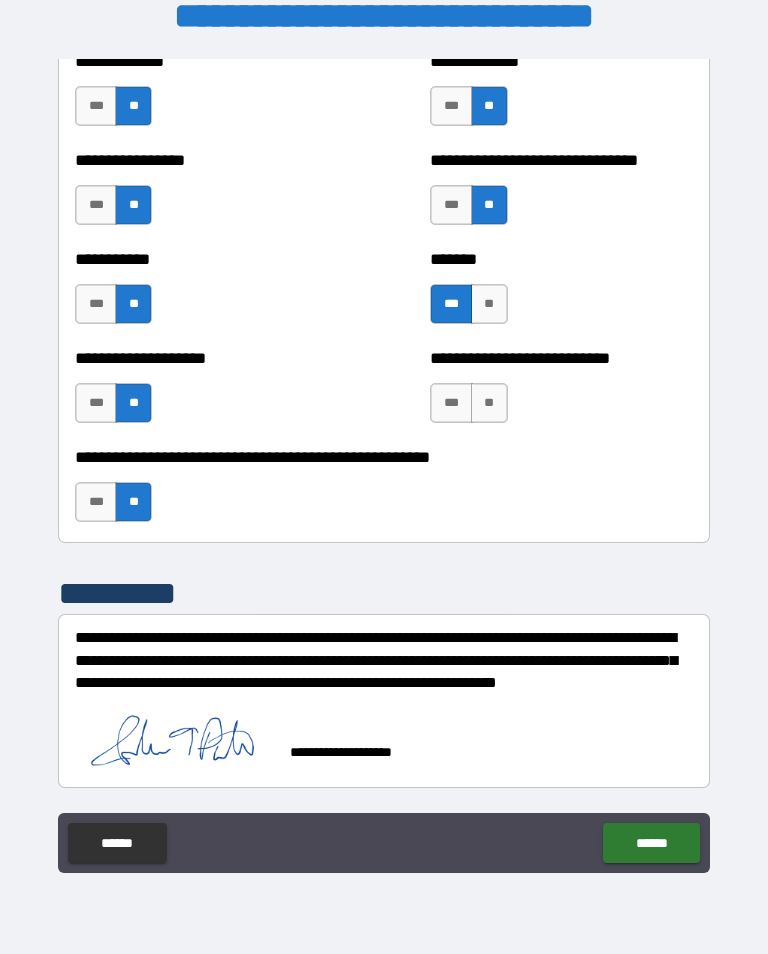 scroll, scrollTop: 7938, scrollLeft: 0, axis: vertical 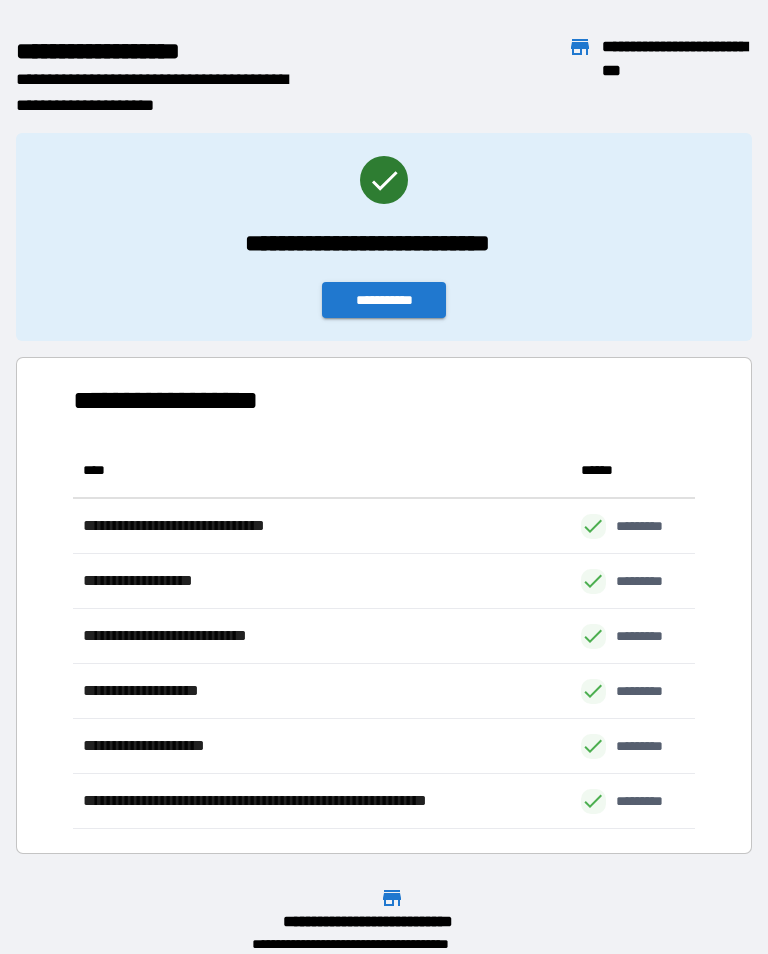 click on "**********" at bounding box center (384, 300) 